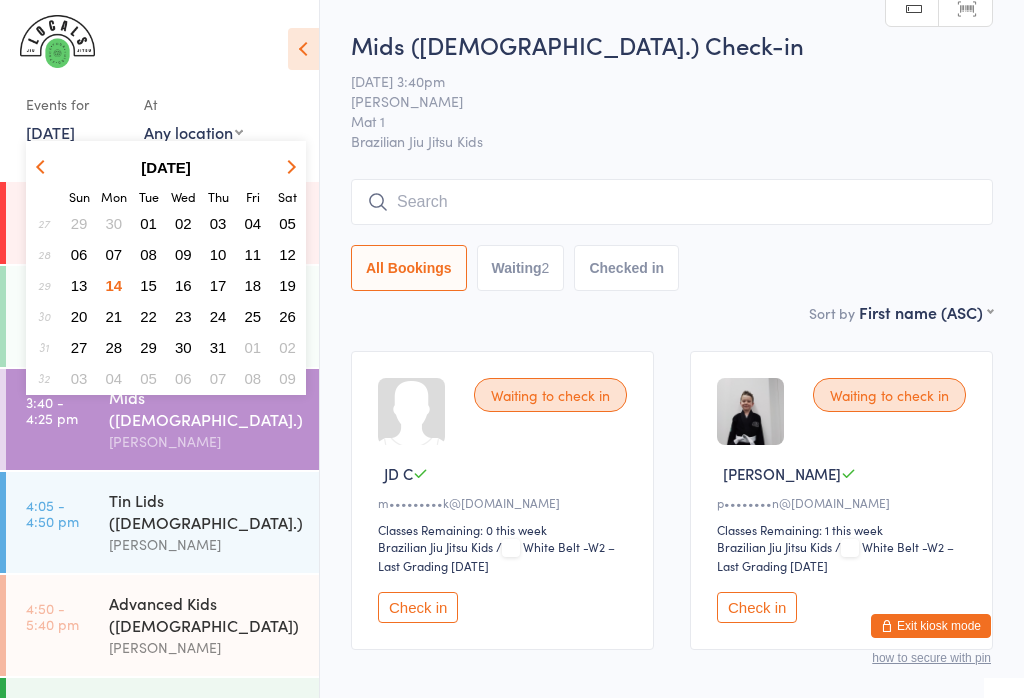scroll, scrollTop: 0, scrollLeft: 0, axis: both 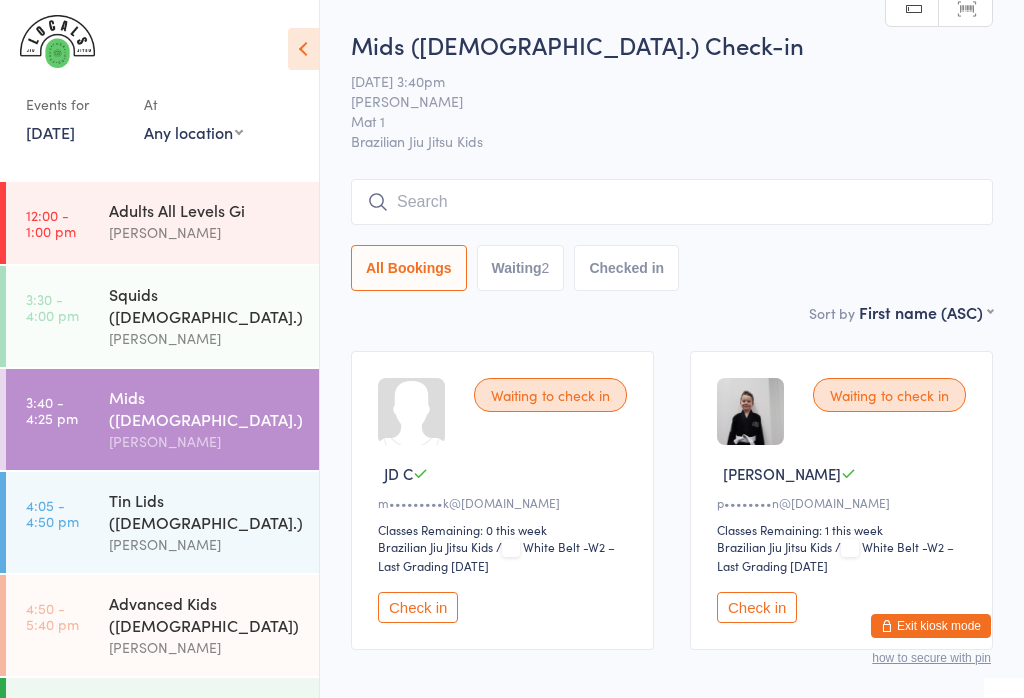 click on "Squids ([DEMOGRAPHIC_DATA].)" at bounding box center (205, 305) 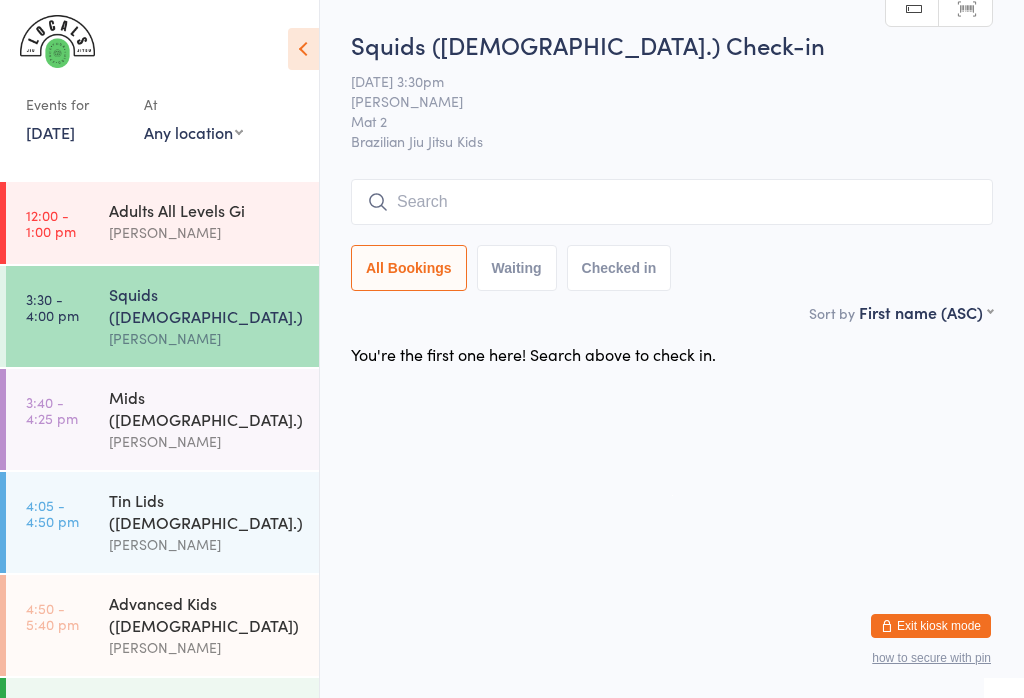 click on "Mids ([DEMOGRAPHIC_DATA].)" at bounding box center [205, 408] 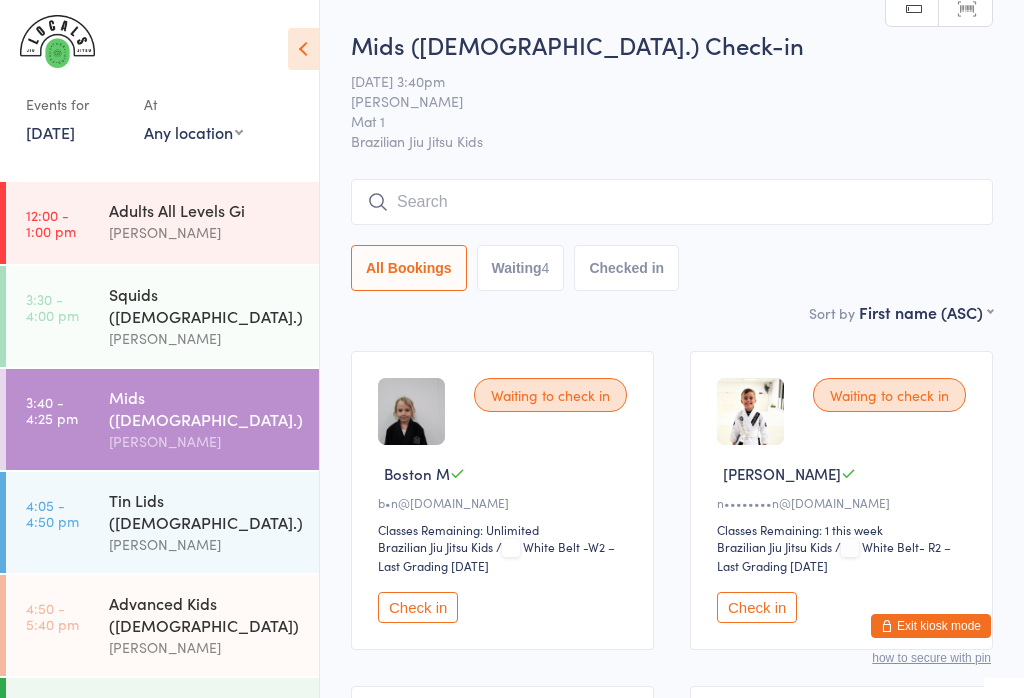 scroll, scrollTop: 0, scrollLeft: 0, axis: both 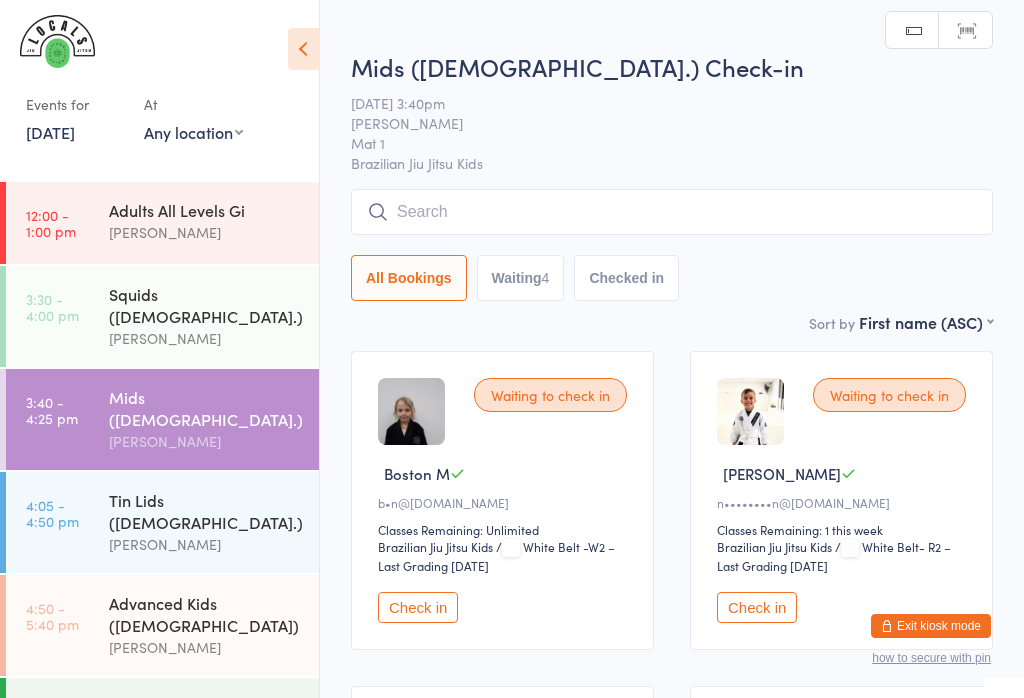 click at bounding box center [672, 212] 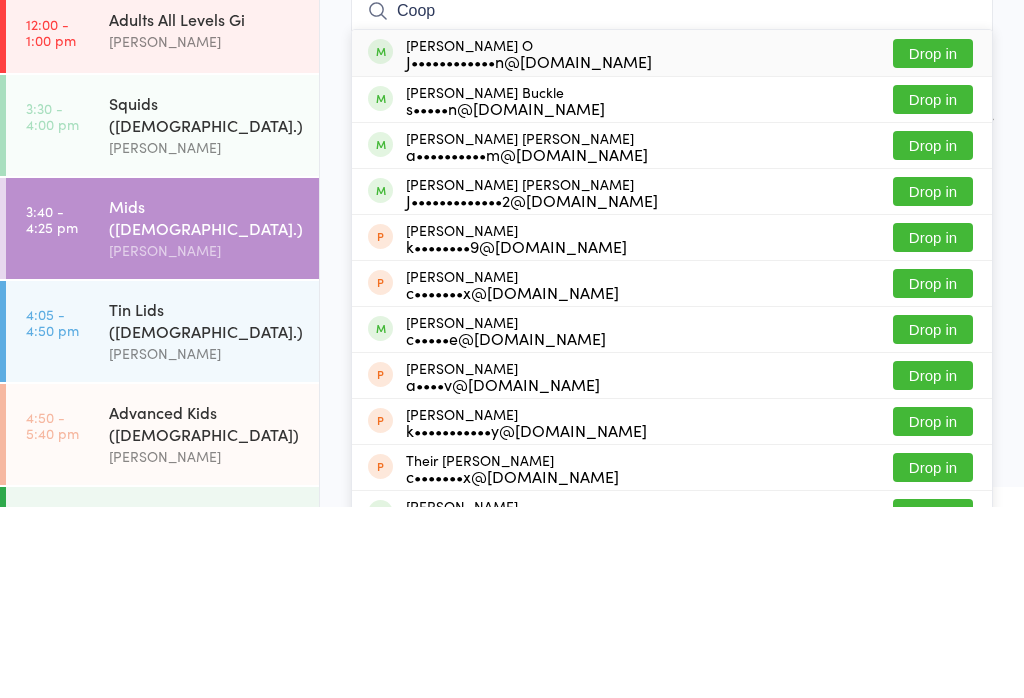 type on "Coop" 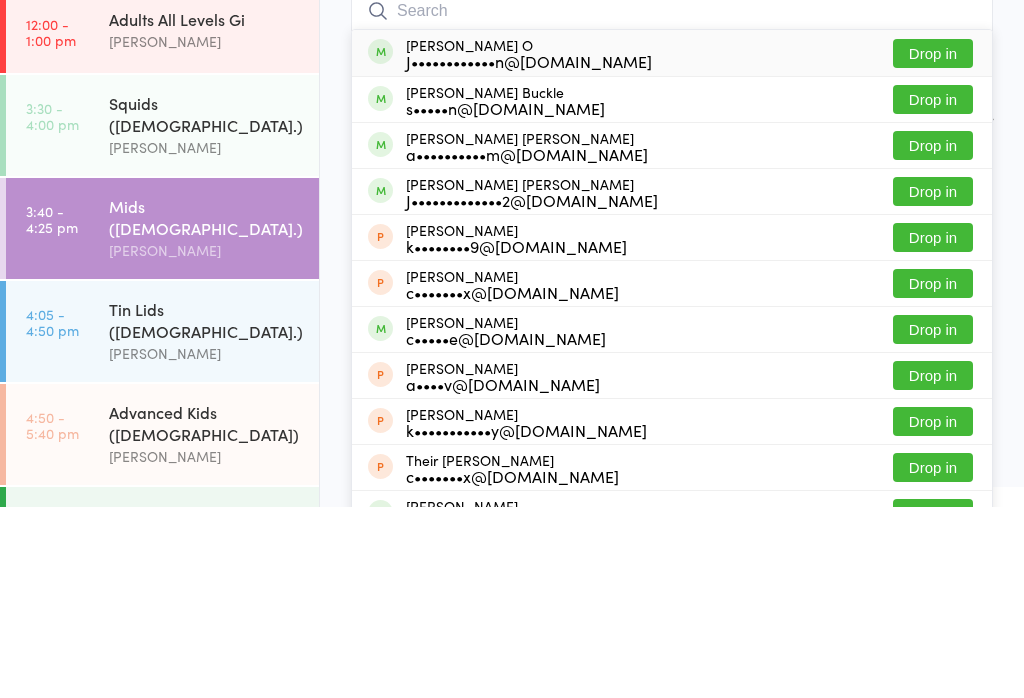 scroll, scrollTop: 191, scrollLeft: 0, axis: vertical 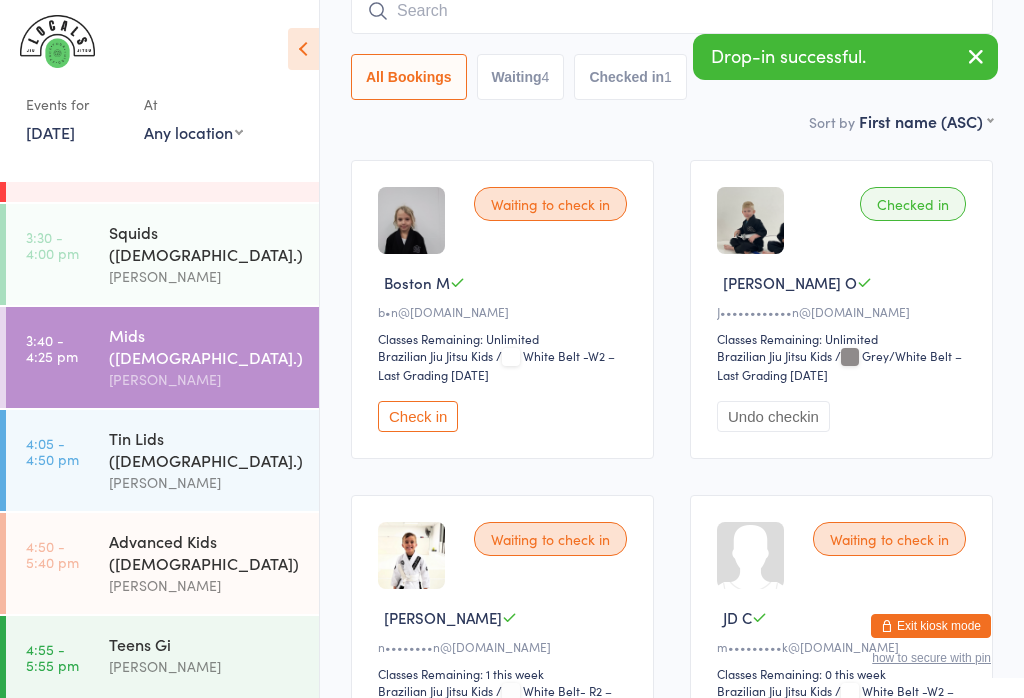 click on "[PERSON_NAME]" at bounding box center [205, 585] 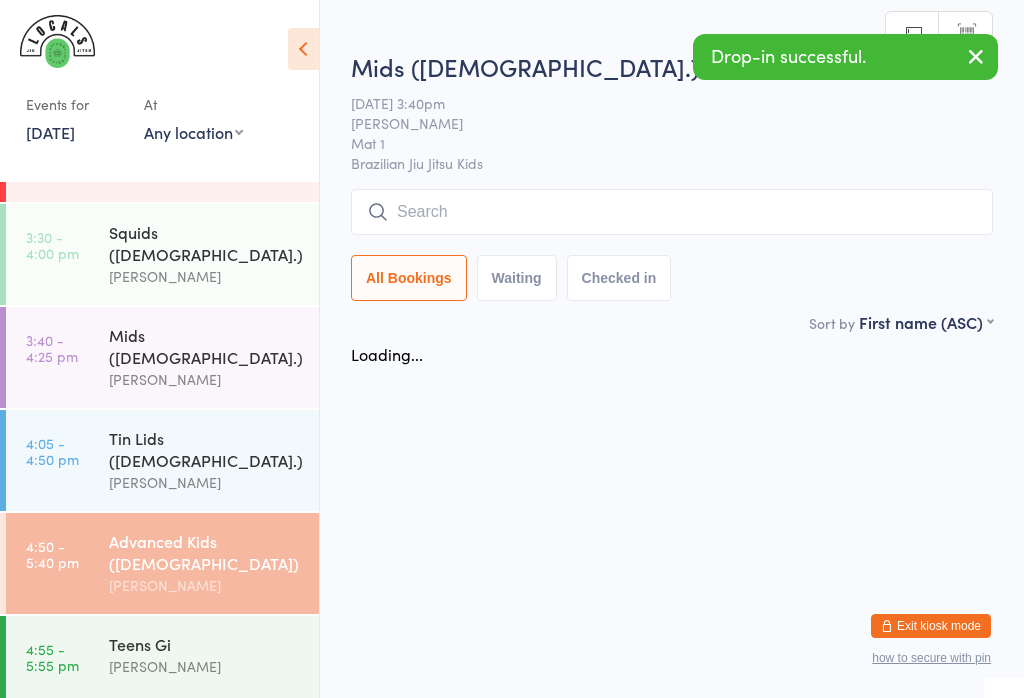 scroll, scrollTop: 0, scrollLeft: 0, axis: both 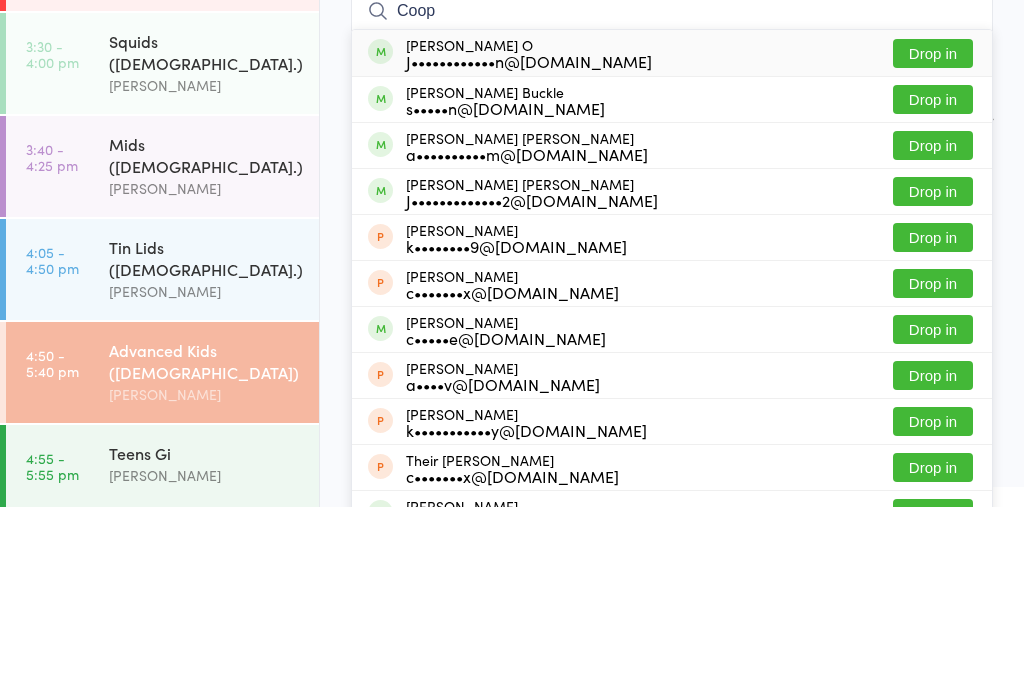 type on "Coop" 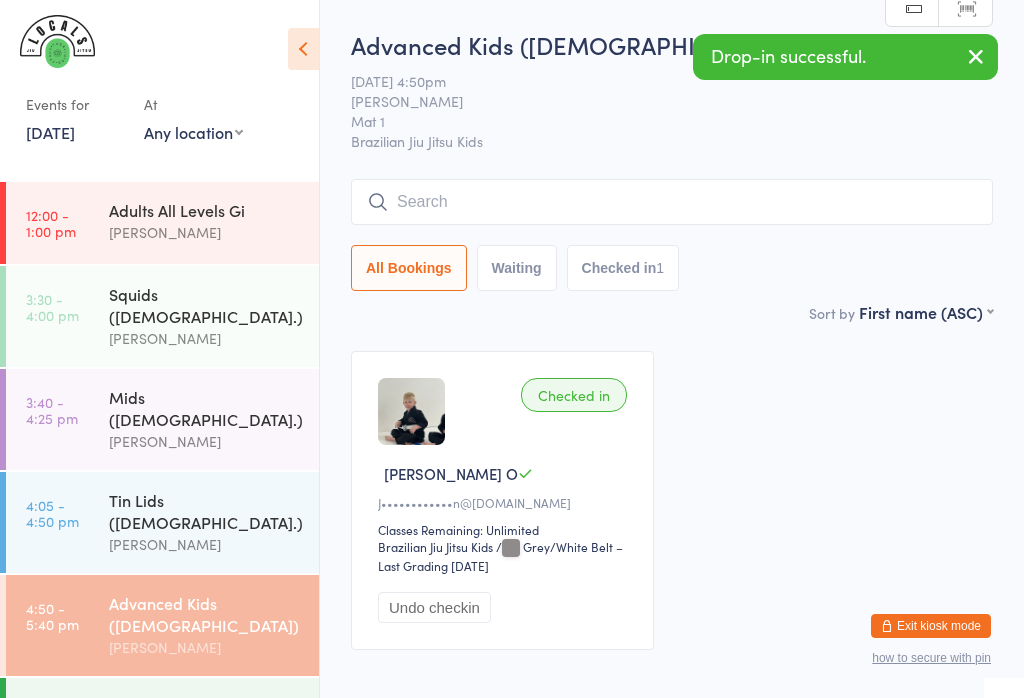 scroll, scrollTop: 0, scrollLeft: 0, axis: both 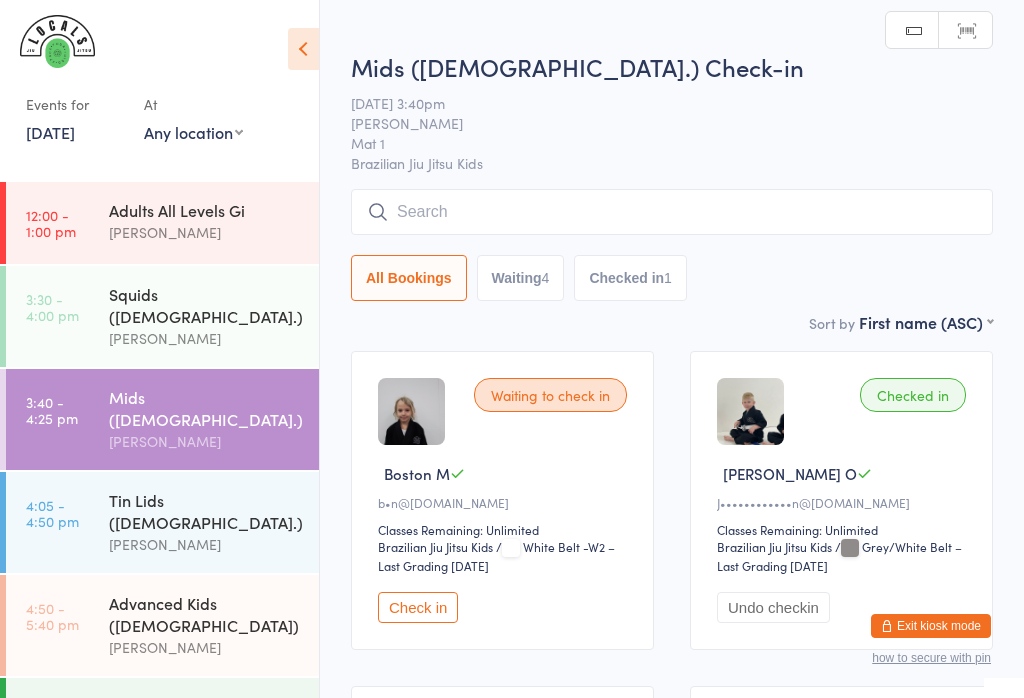 click on "Teens Gi" at bounding box center [205, 706] 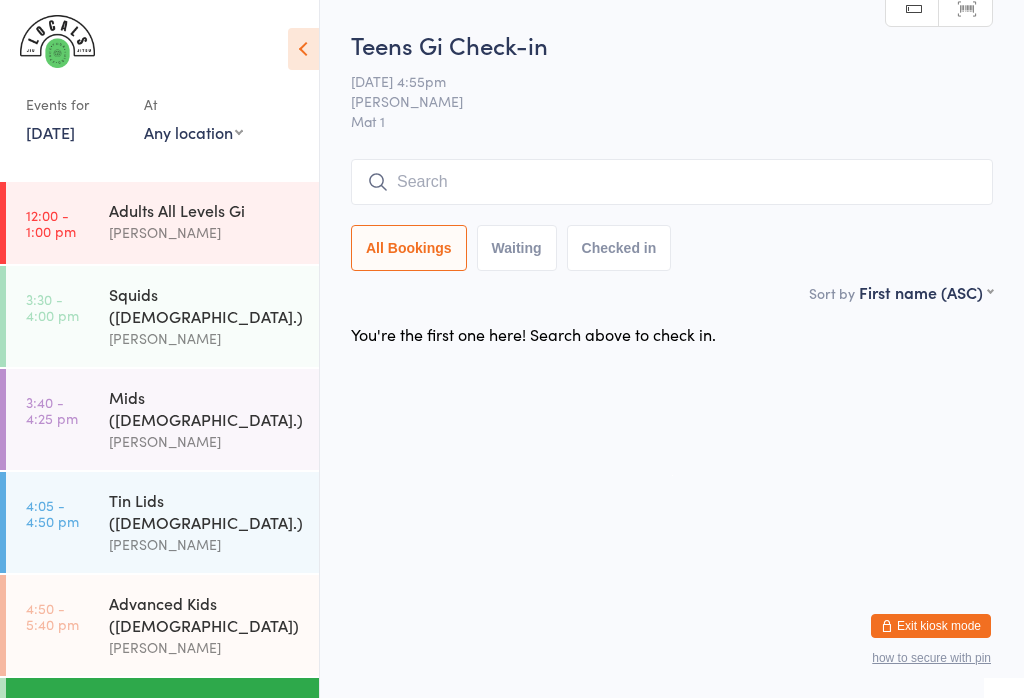 click on "Squids ([DEMOGRAPHIC_DATA].)" at bounding box center (205, 305) 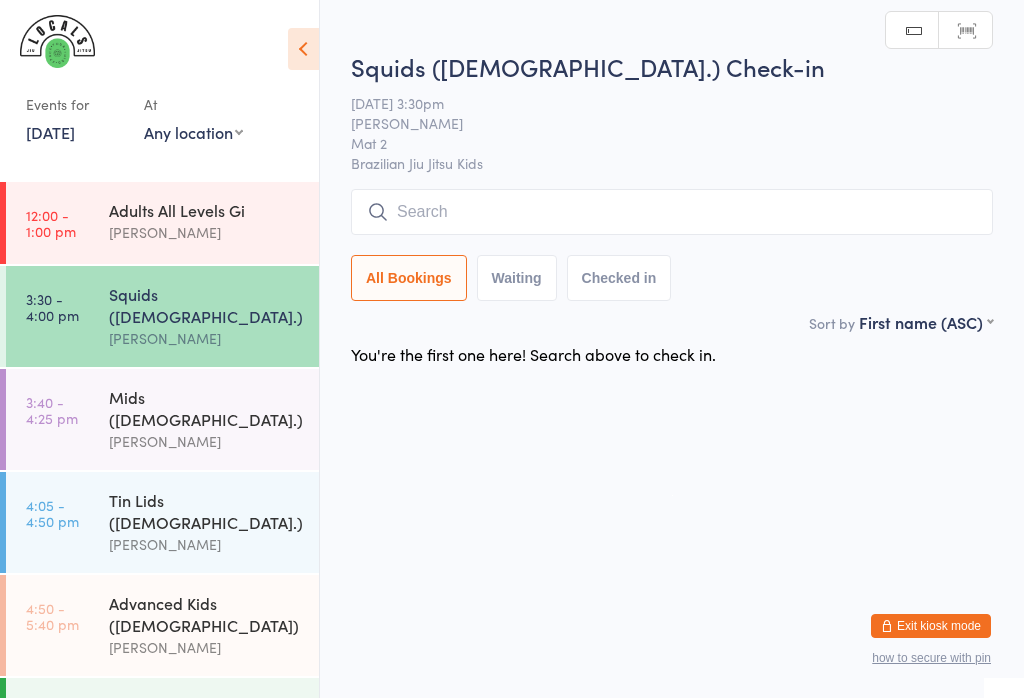 click at bounding box center [672, 212] 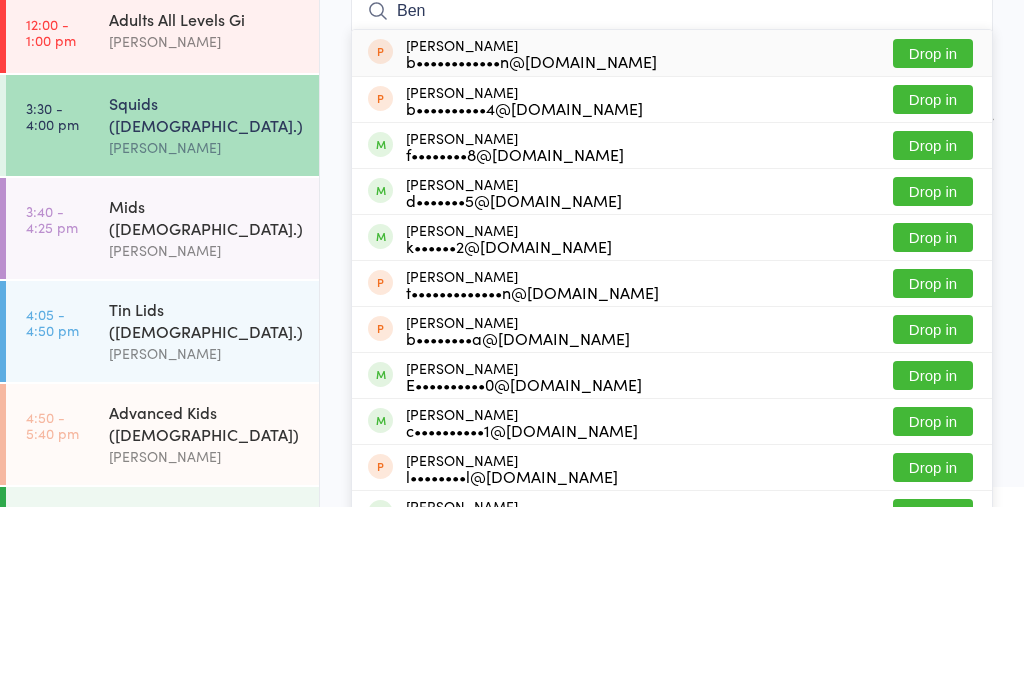 type on "Ben" 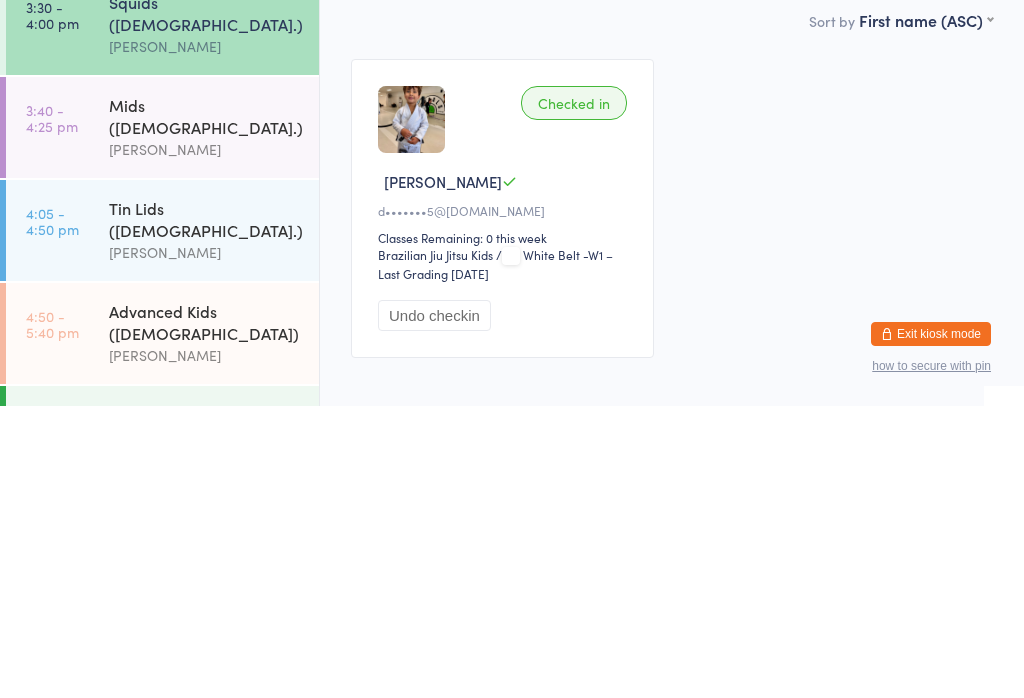 click on "Checked in Ben P  d•••••••5@[DOMAIN_NAME] Classes Remaining: 0 this week Brazilian Jiu Jitsu Kids  Brazilian Jiu Jitsu Kids   /  White Belt -W1 – Last Grading [DATE]   Undo checkin" at bounding box center [502, 500] 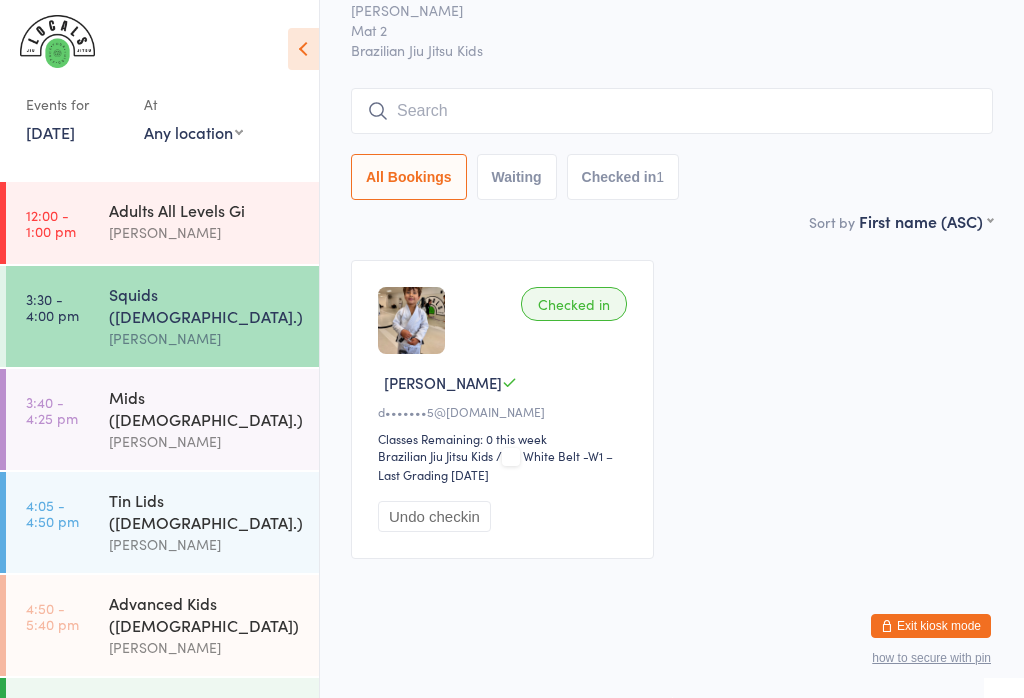 click on "12:00 - 1:00 pm Adults All Levels Gi [PERSON_NAME]" at bounding box center (162, 223) 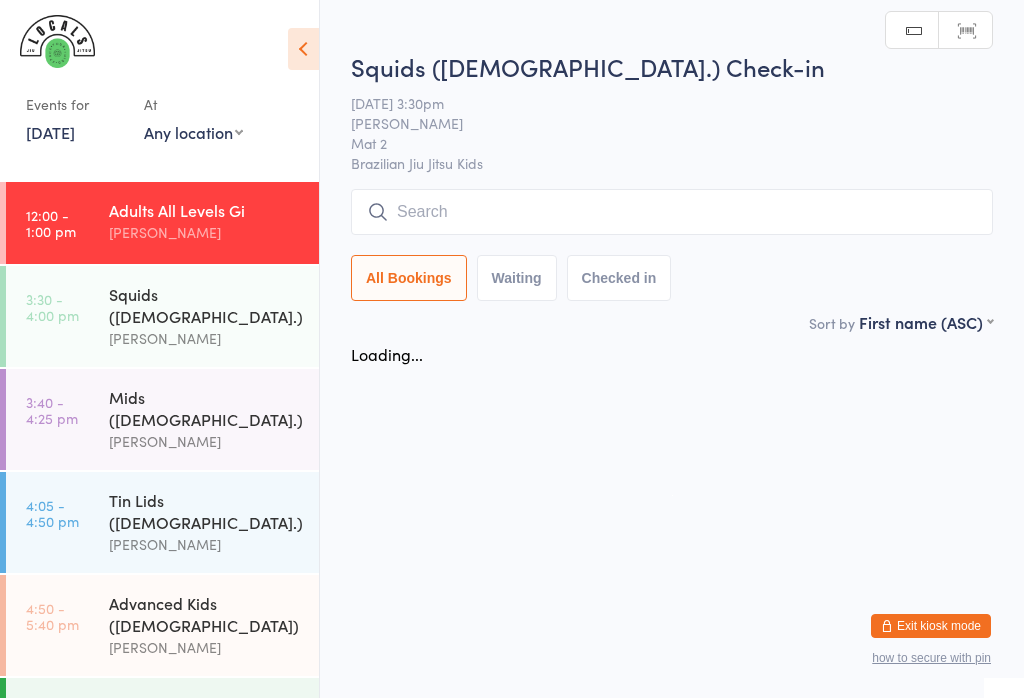 scroll, scrollTop: 0, scrollLeft: 0, axis: both 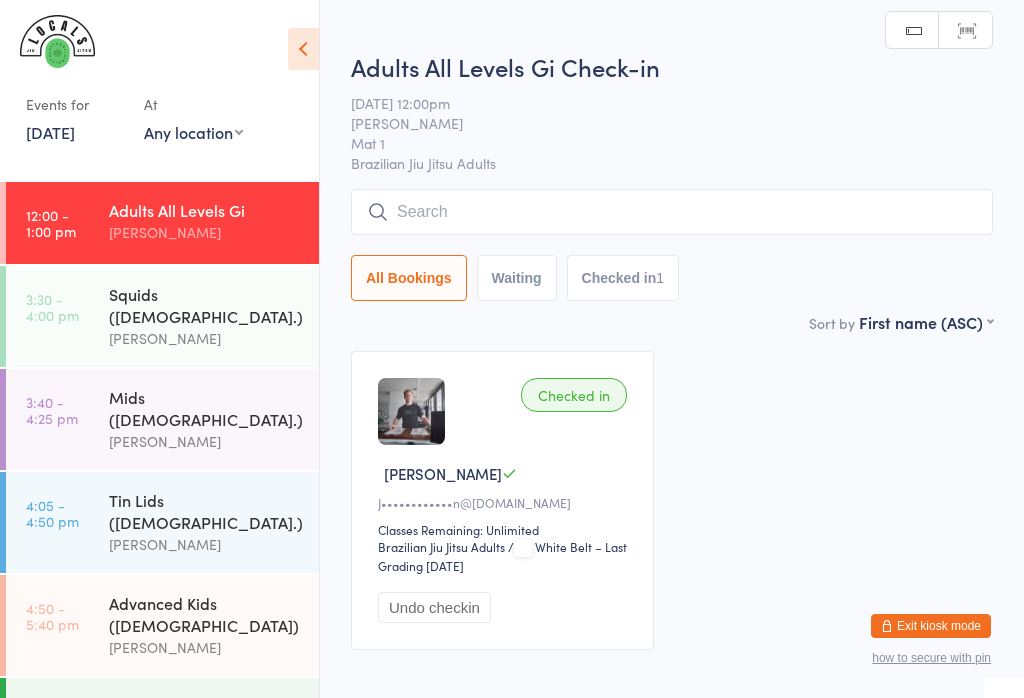 click on "3:30 - 4:00 pm Squids ([DEMOGRAPHIC_DATA].) [PERSON_NAME]" at bounding box center (162, 316) 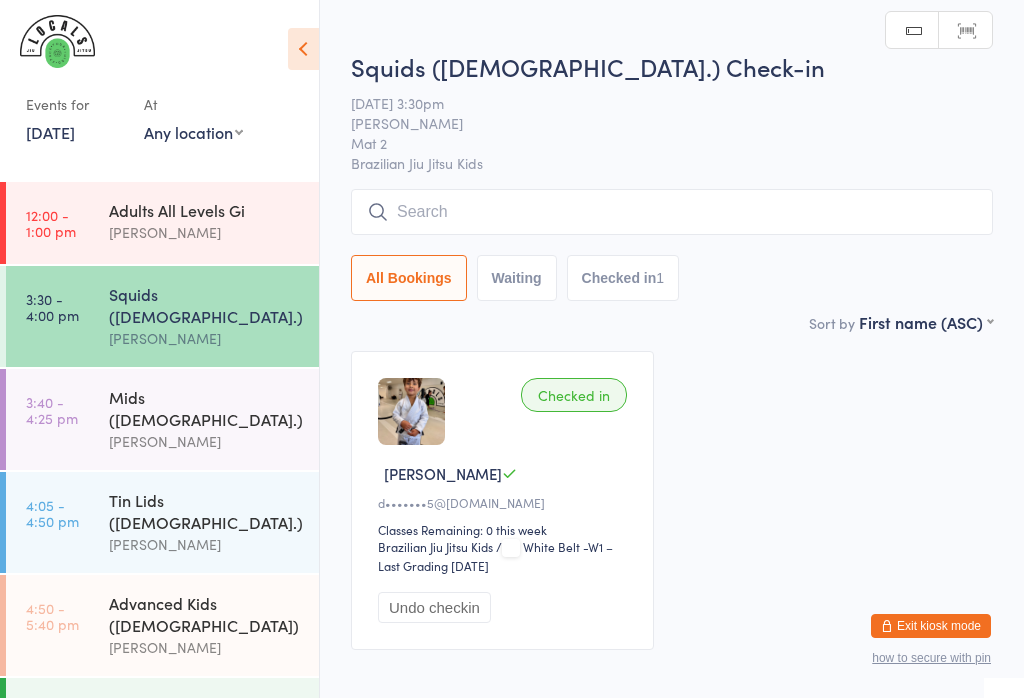 scroll, scrollTop: 9, scrollLeft: 0, axis: vertical 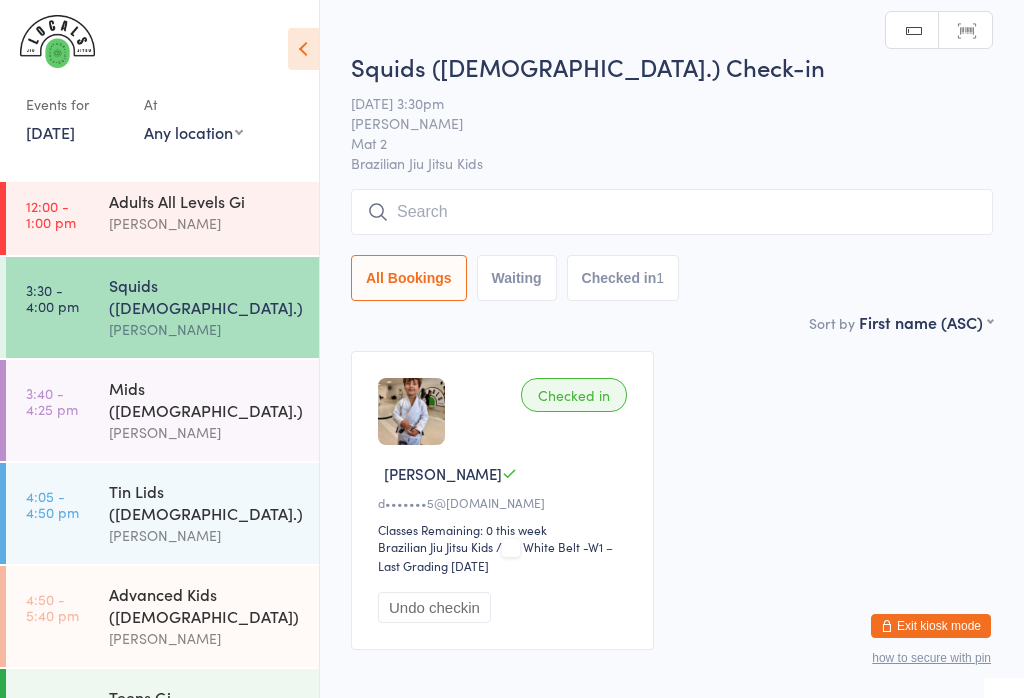 click on "3:40 - 4:25 pm Mids ([DEMOGRAPHIC_DATA].) [PERSON_NAME]" at bounding box center [162, 410] 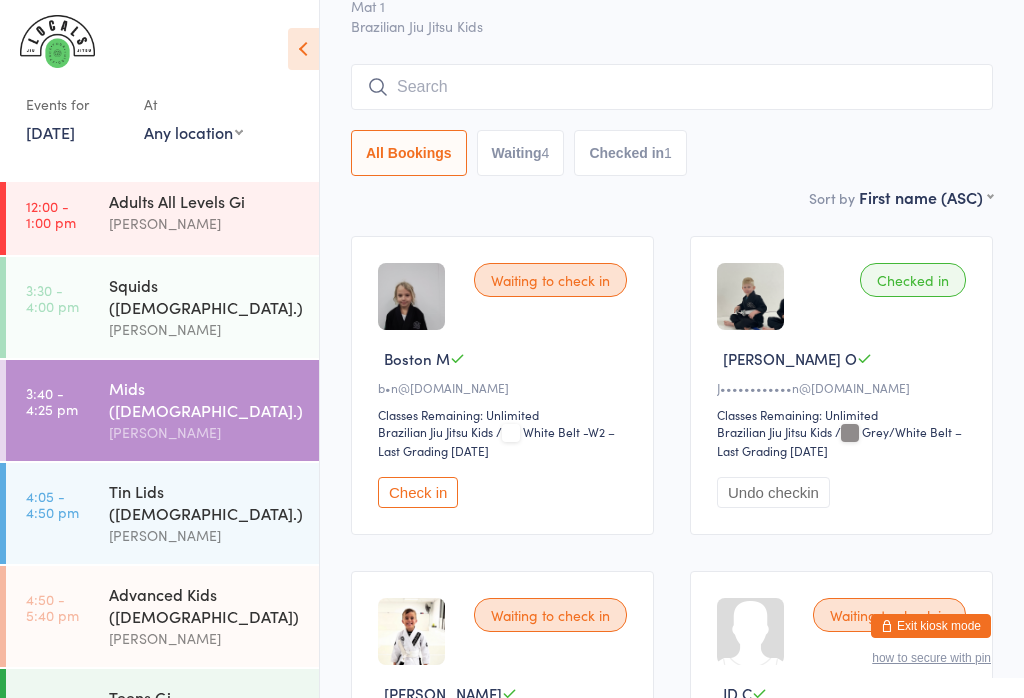 scroll, scrollTop: 114, scrollLeft: 0, axis: vertical 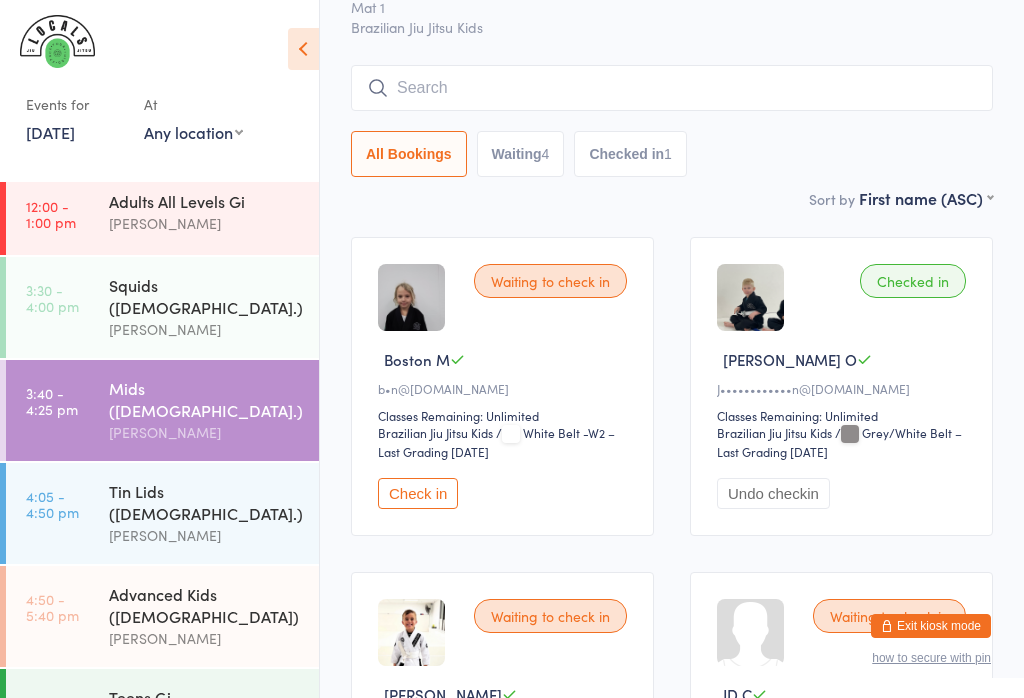 click on "[PERSON_NAME]" at bounding box center [205, 432] 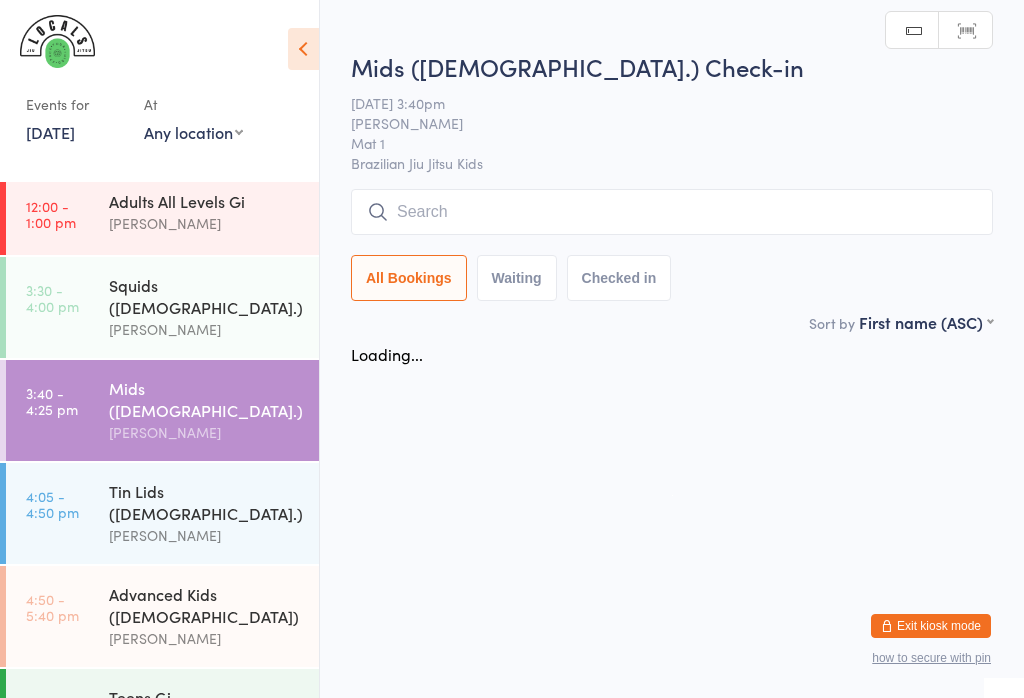 scroll, scrollTop: 0, scrollLeft: 0, axis: both 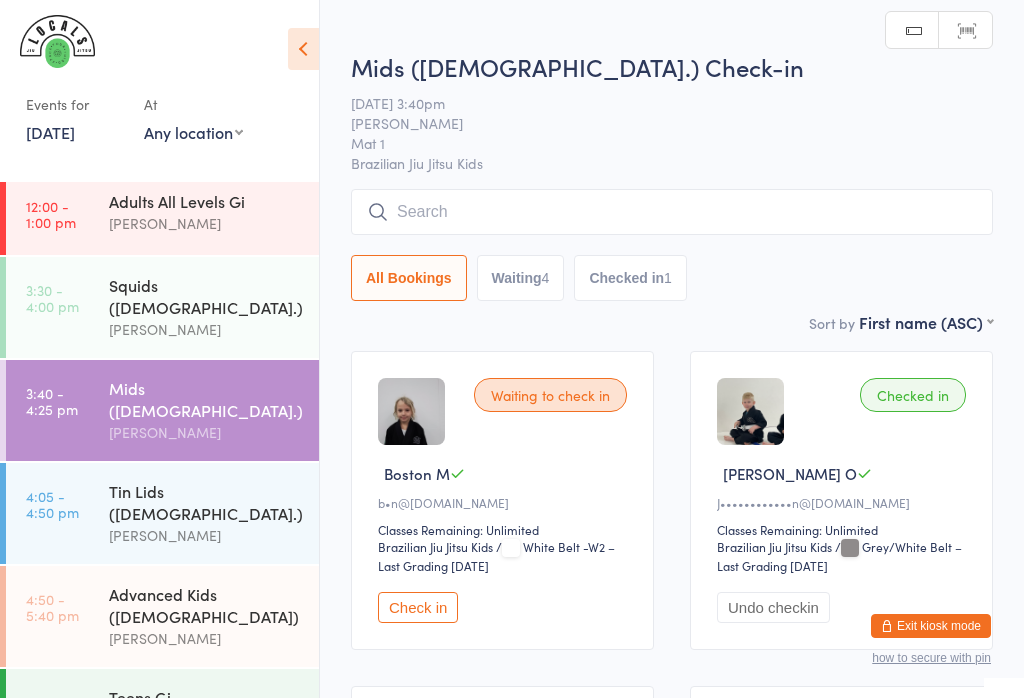 click at bounding box center (672, 212) 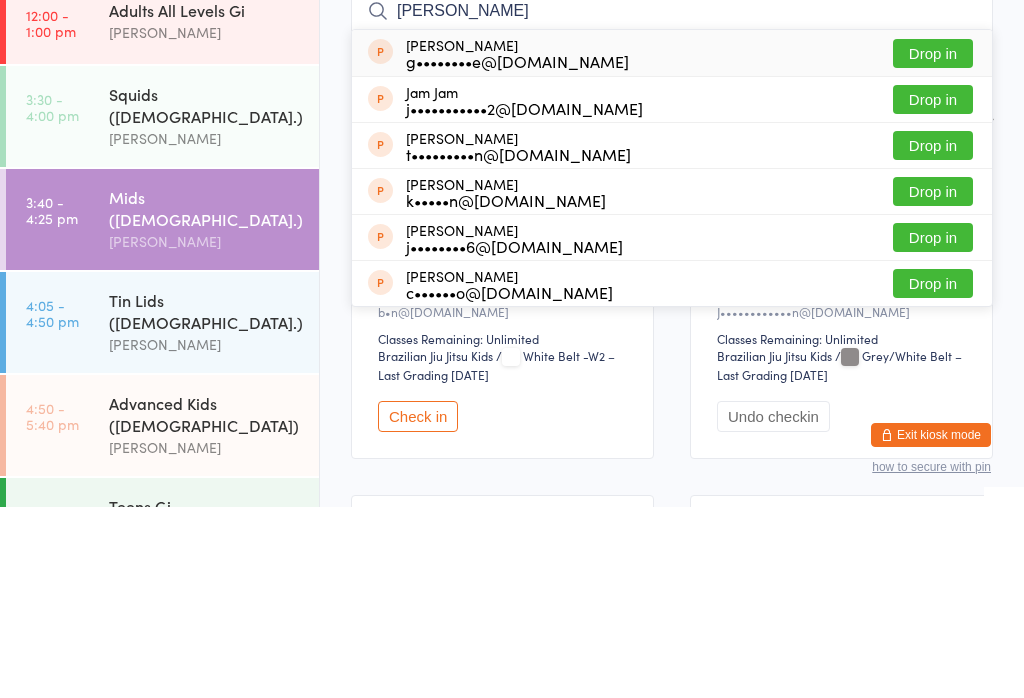 type on "[PERSON_NAME]" 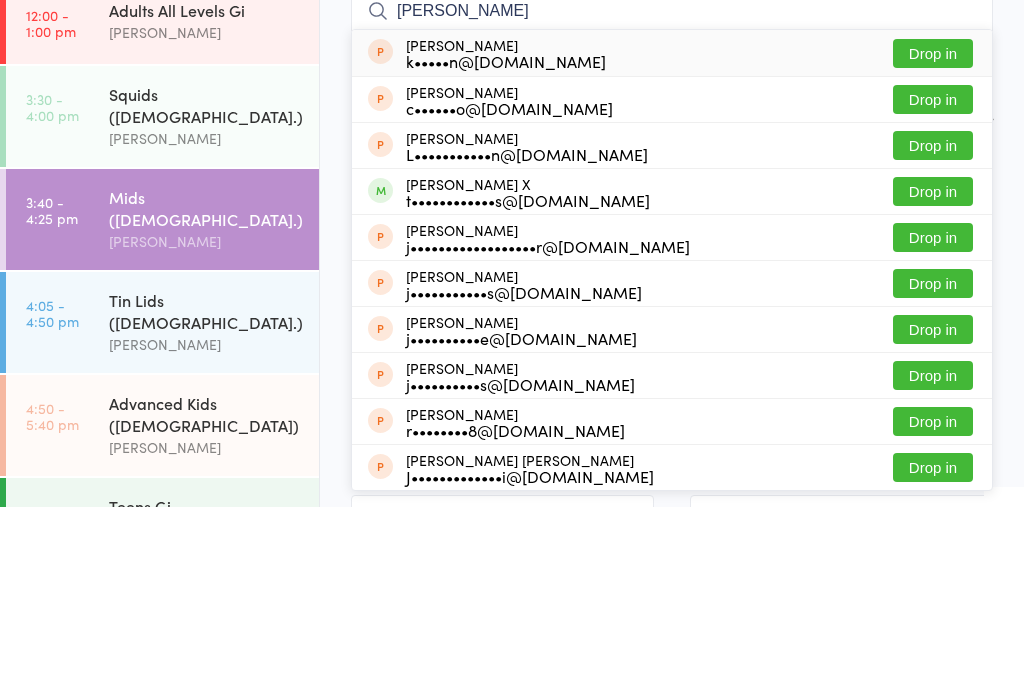 click on "Squids ([DEMOGRAPHIC_DATA].)" at bounding box center (205, 296) 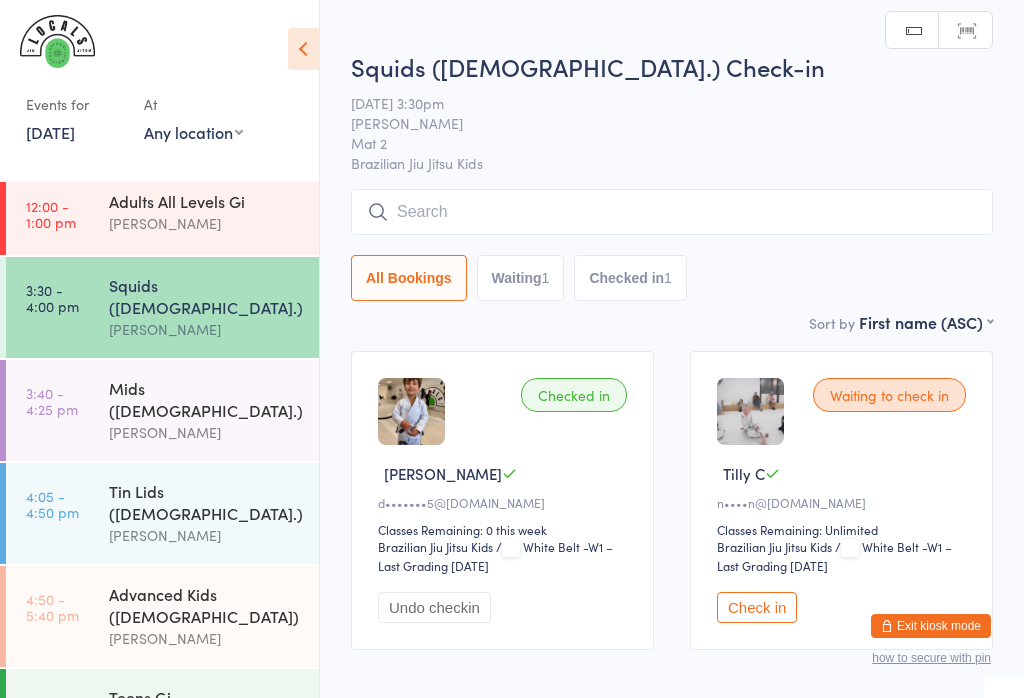 click at bounding box center (672, 212) 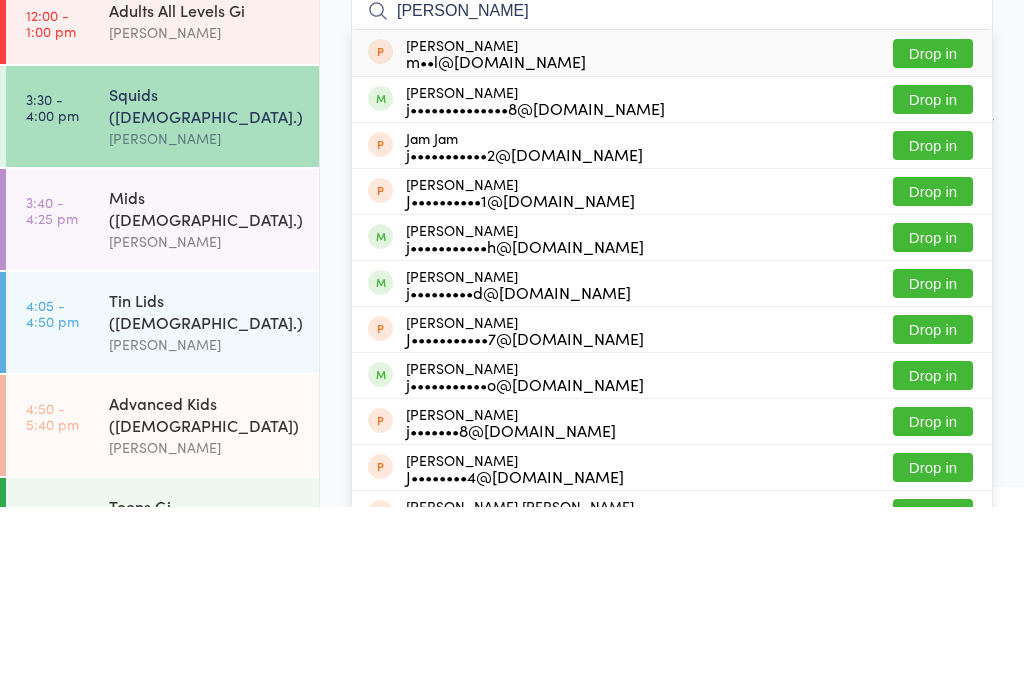 type on "[PERSON_NAME]" 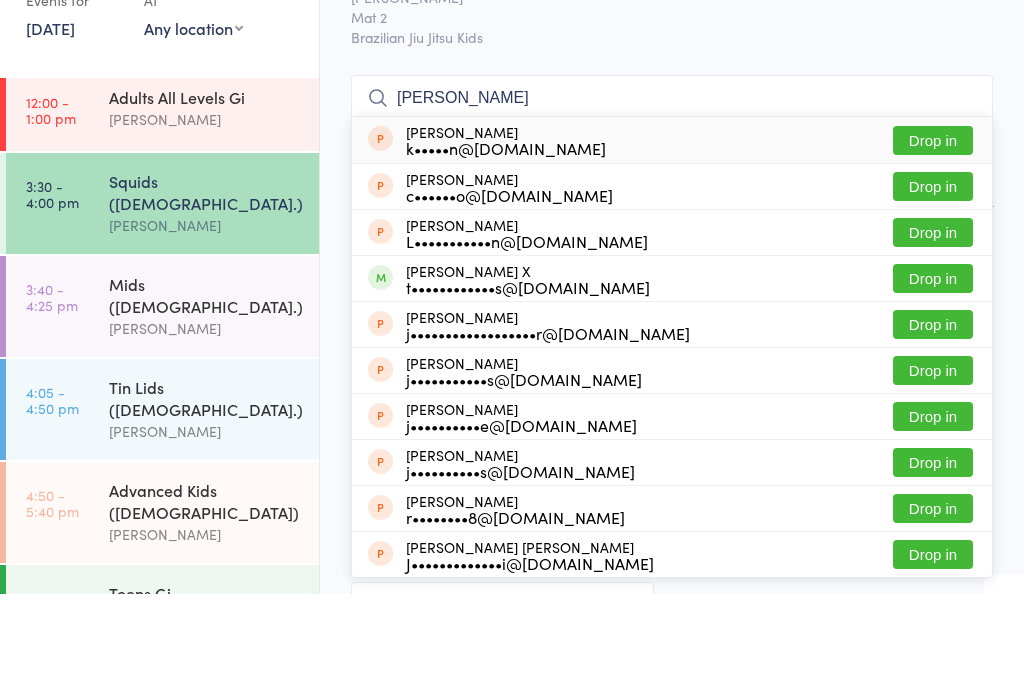 type on "[PERSON_NAME]" 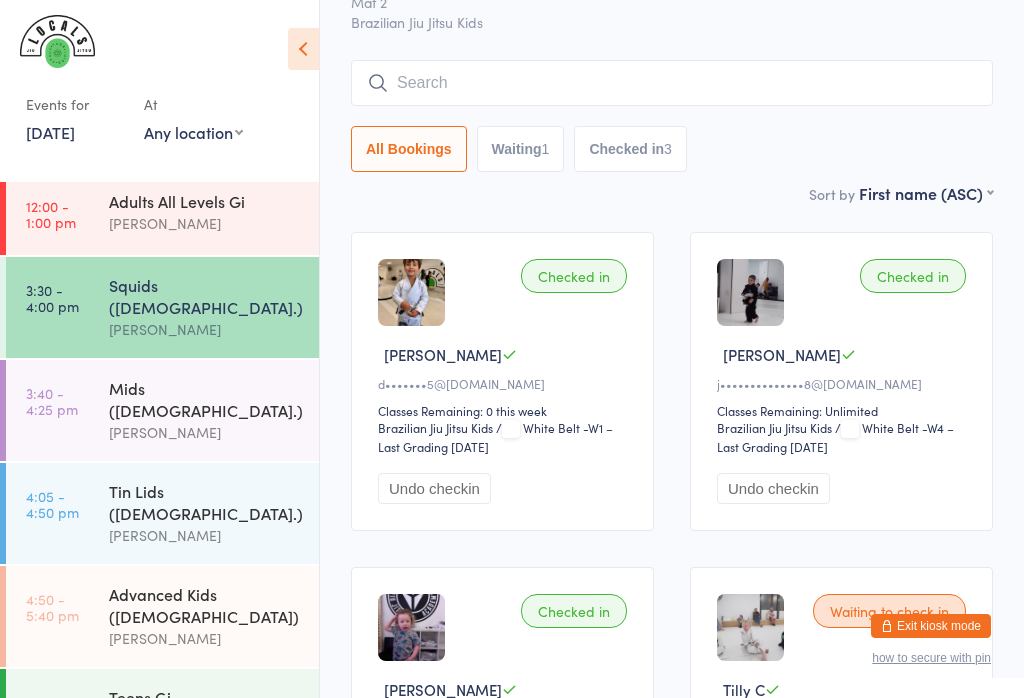 scroll, scrollTop: 0, scrollLeft: 0, axis: both 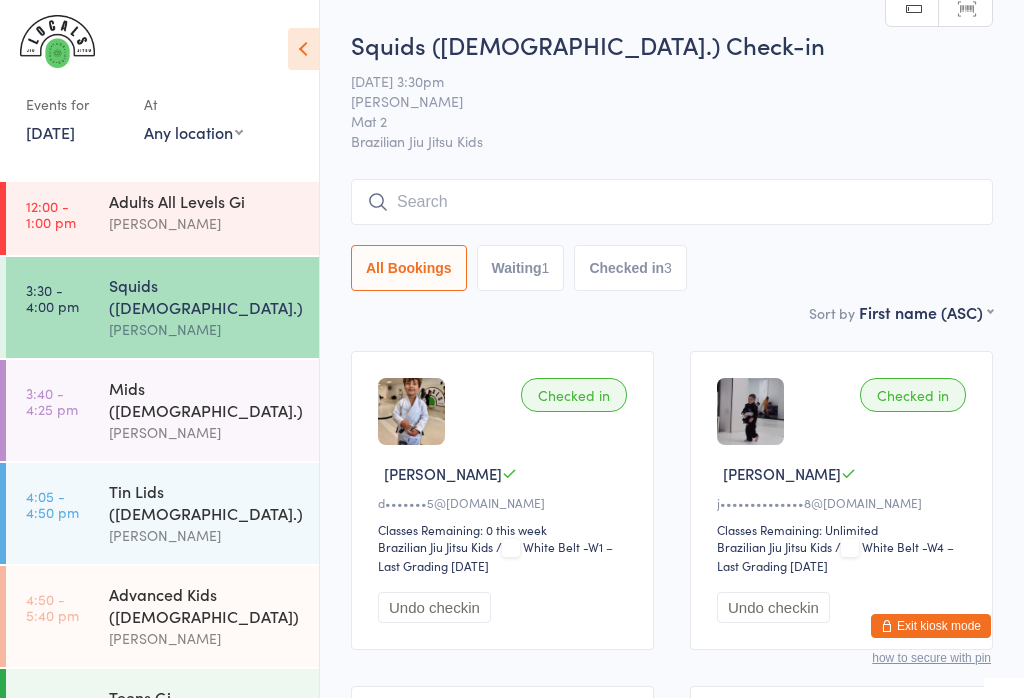 click on "All Bookings Waiting  1 Checked in  3" at bounding box center [672, 268] 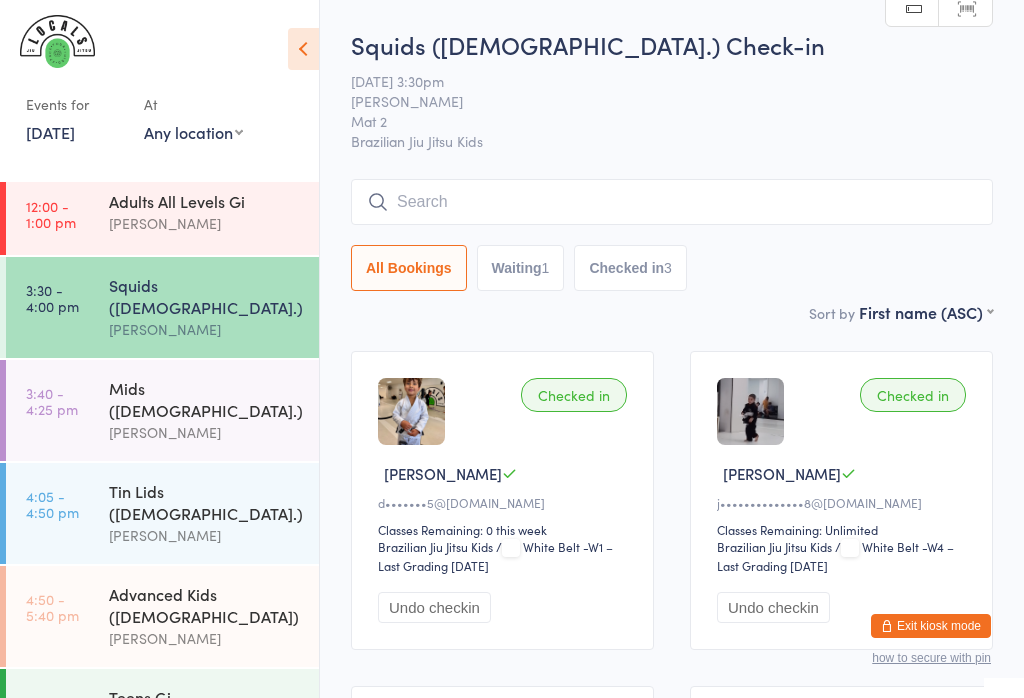 click on "All Bookings Waiting  1 Checked in  3" at bounding box center [672, 235] 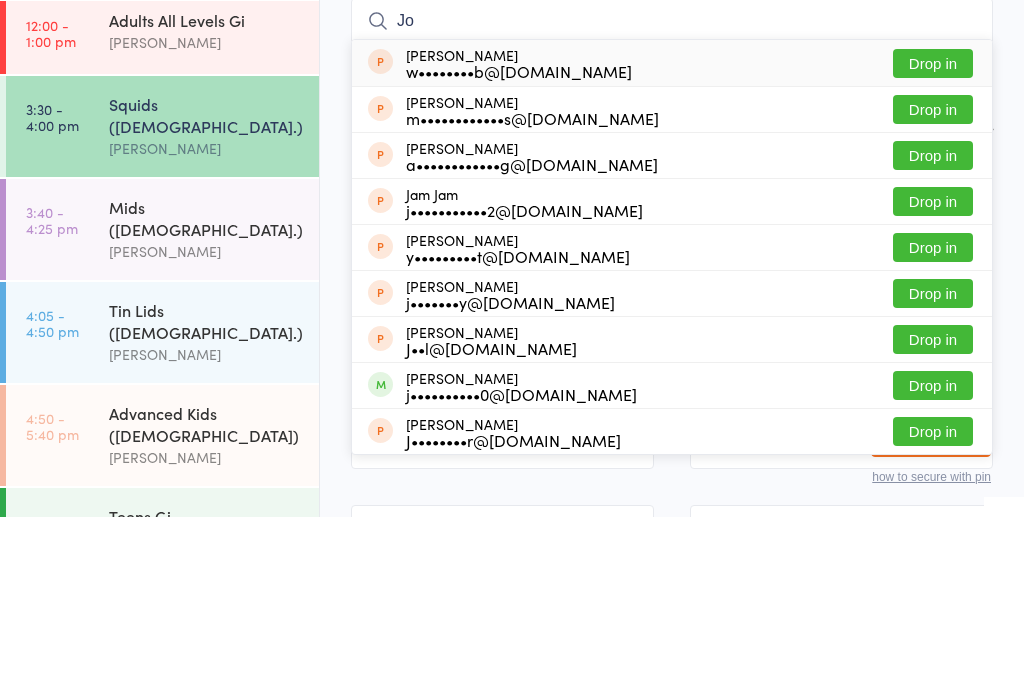 type on "[PERSON_NAME]" 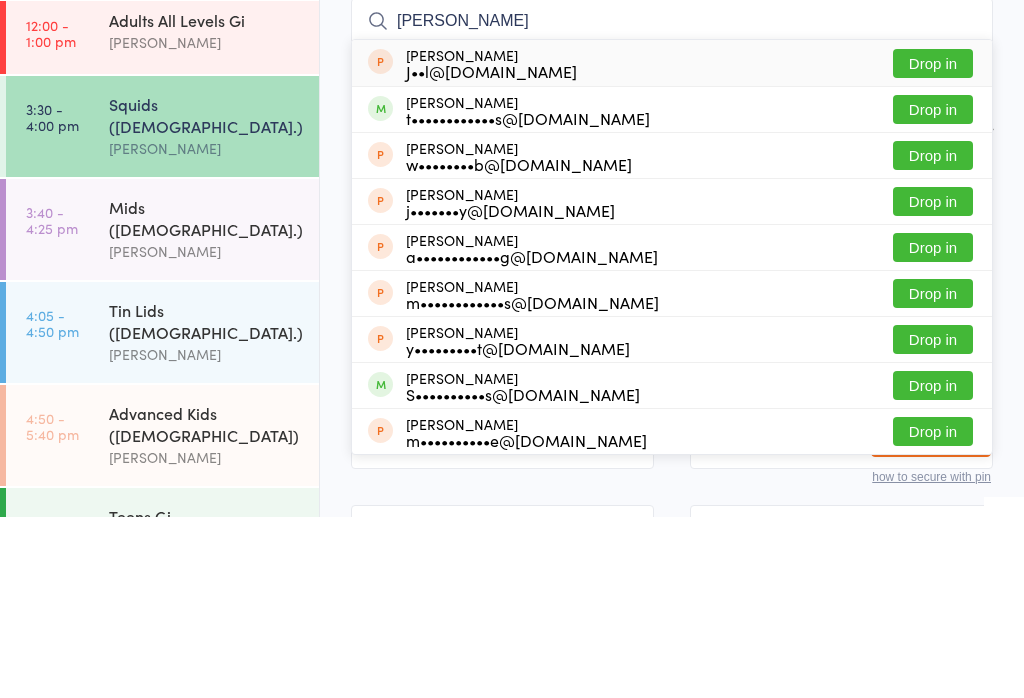scroll, scrollTop: 181, scrollLeft: 0, axis: vertical 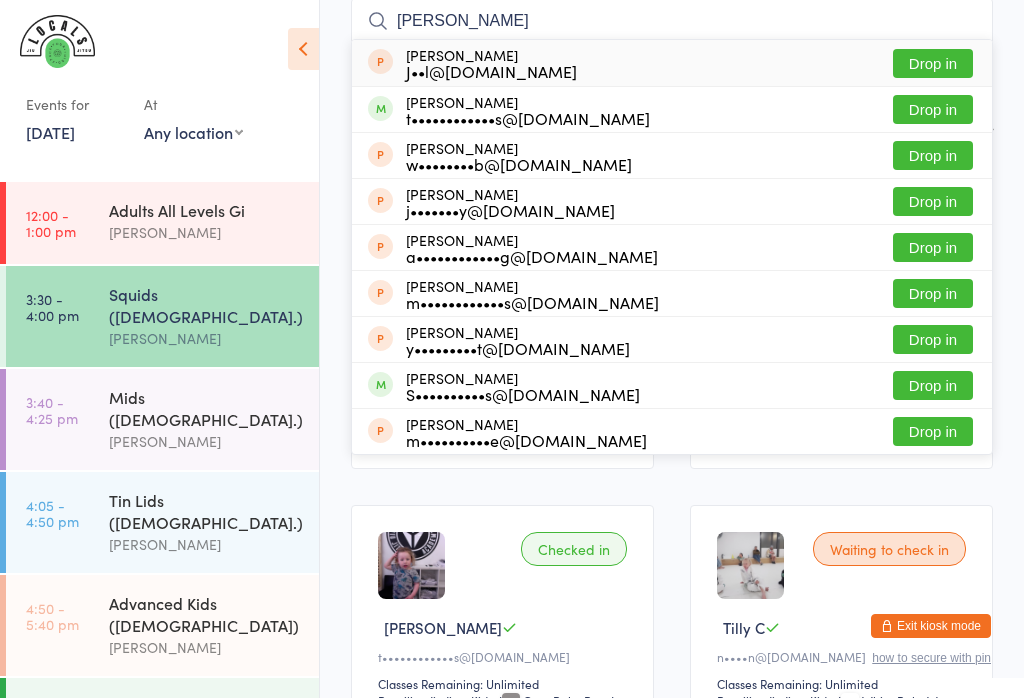 click on "[PERSON_NAME]" at bounding box center [205, 544] 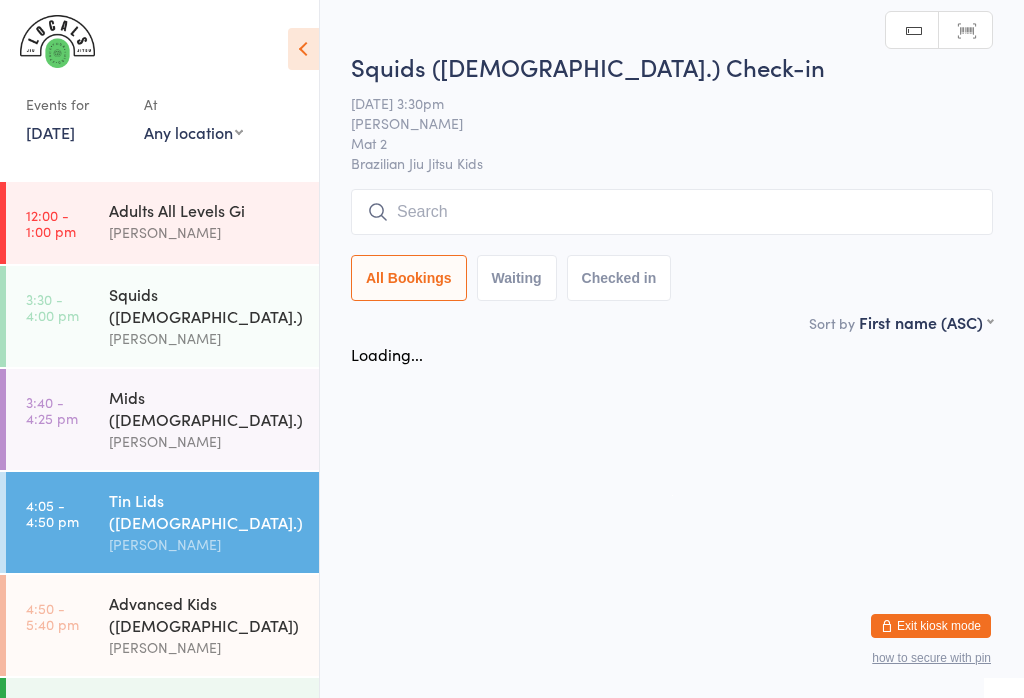 scroll, scrollTop: 0, scrollLeft: 0, axis: both 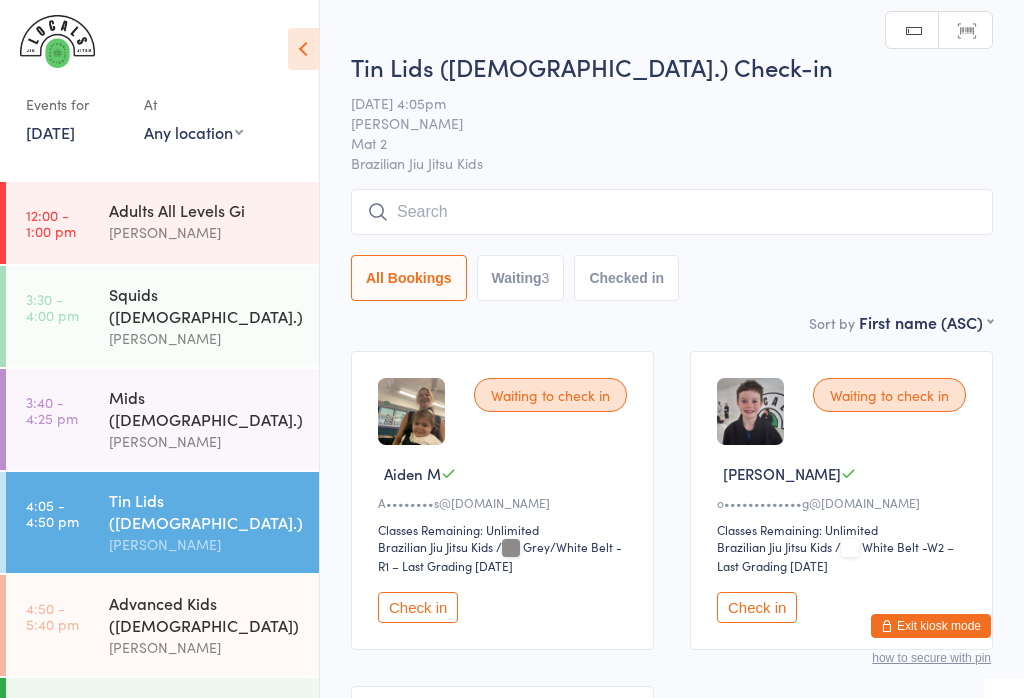 click on "[PERSON_NAME]" at bounding box center (205, 441) 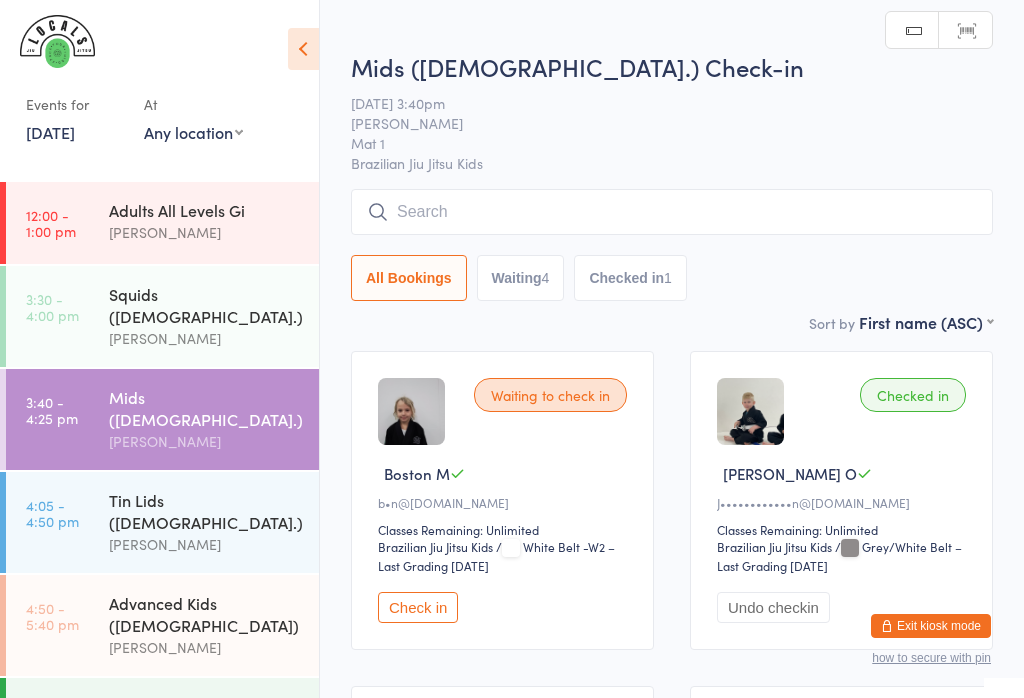 click at bounding box center (672, 212) 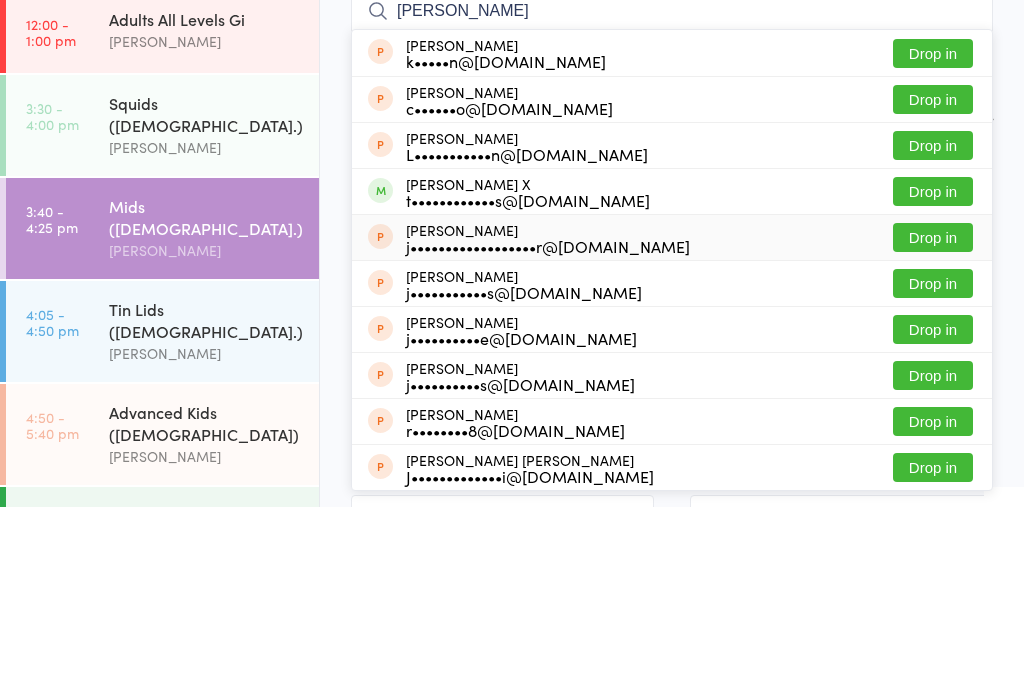 type on "[PERSON_NAME]" 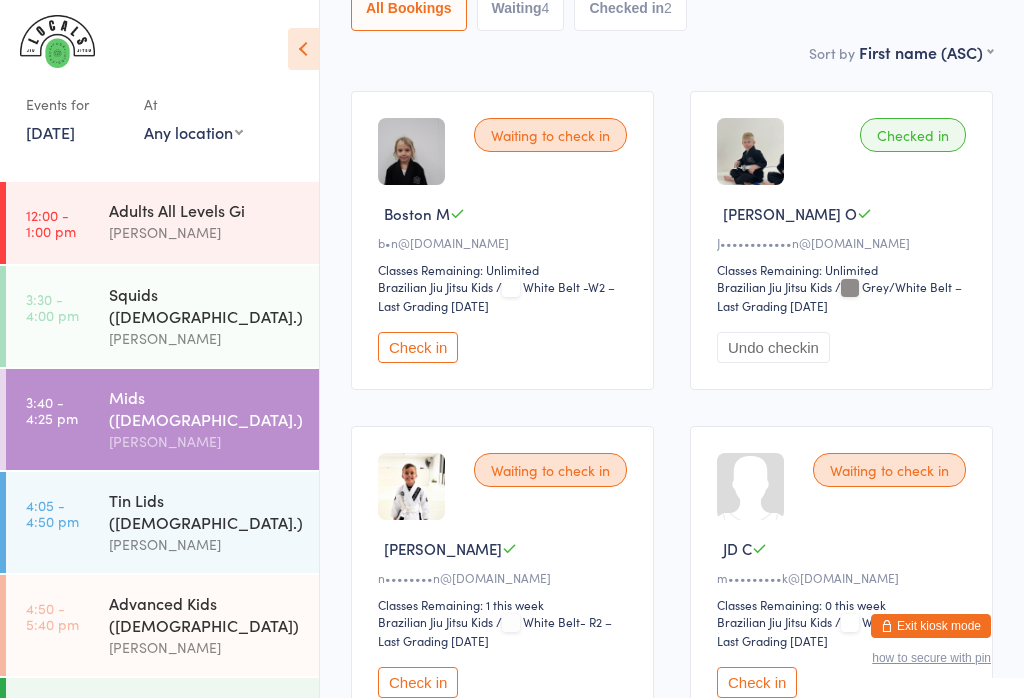 scroll, scrollTop: 562, scrollLeft: 0, axis: vertical 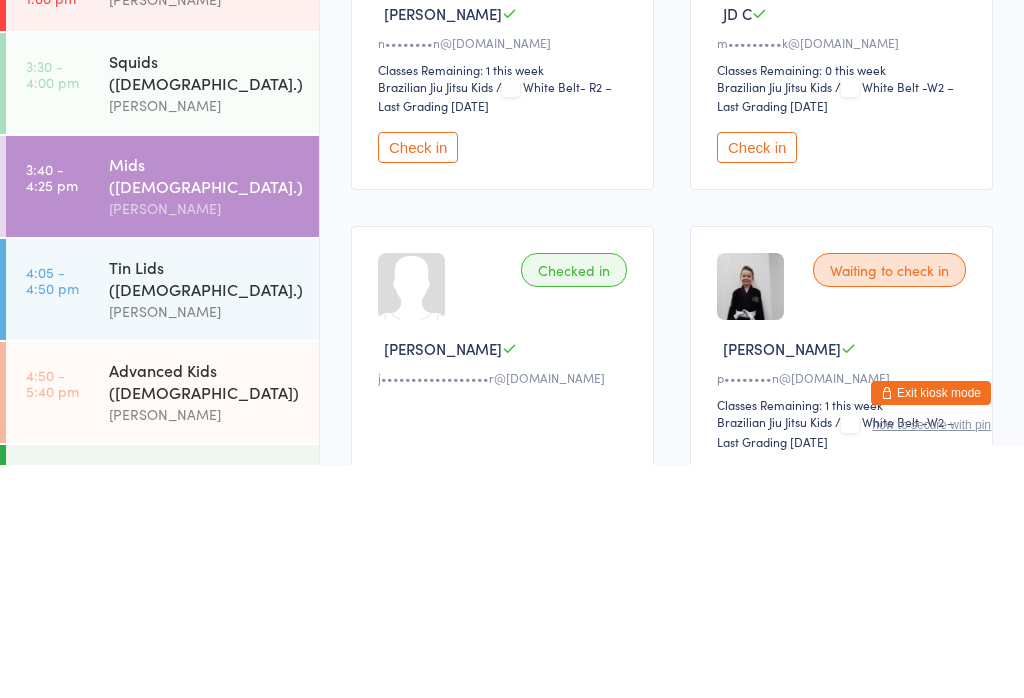 click on "Tin Lids ([DEMOGRAPHIC_DATA].)" at bounding box center (205, 511) 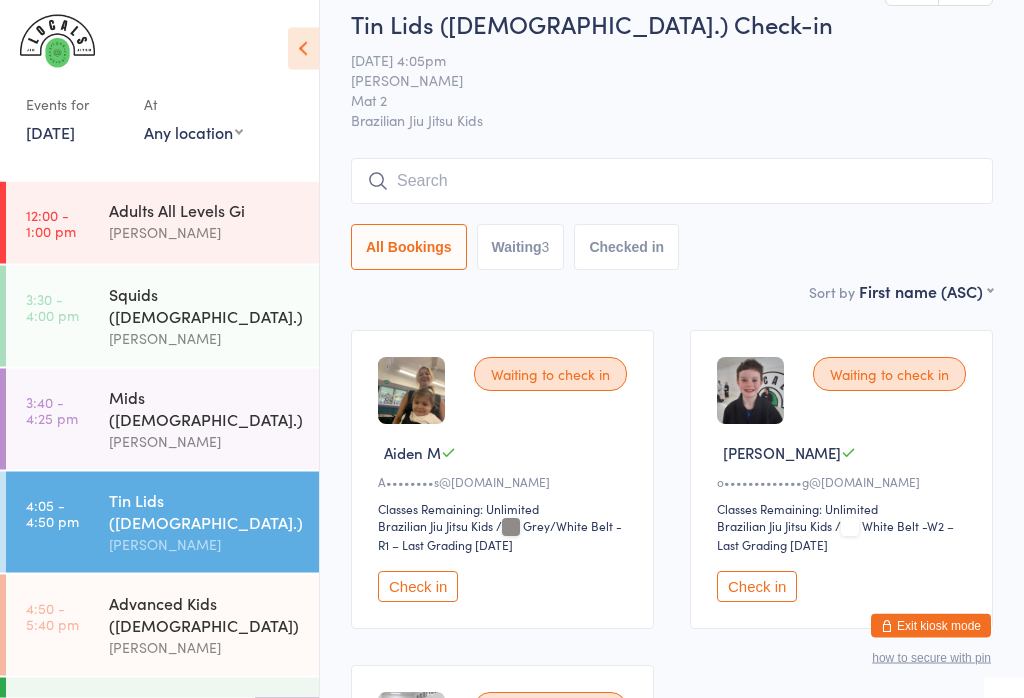 scroll, scrollTop: 0, scrollLeft: 0, axis: both 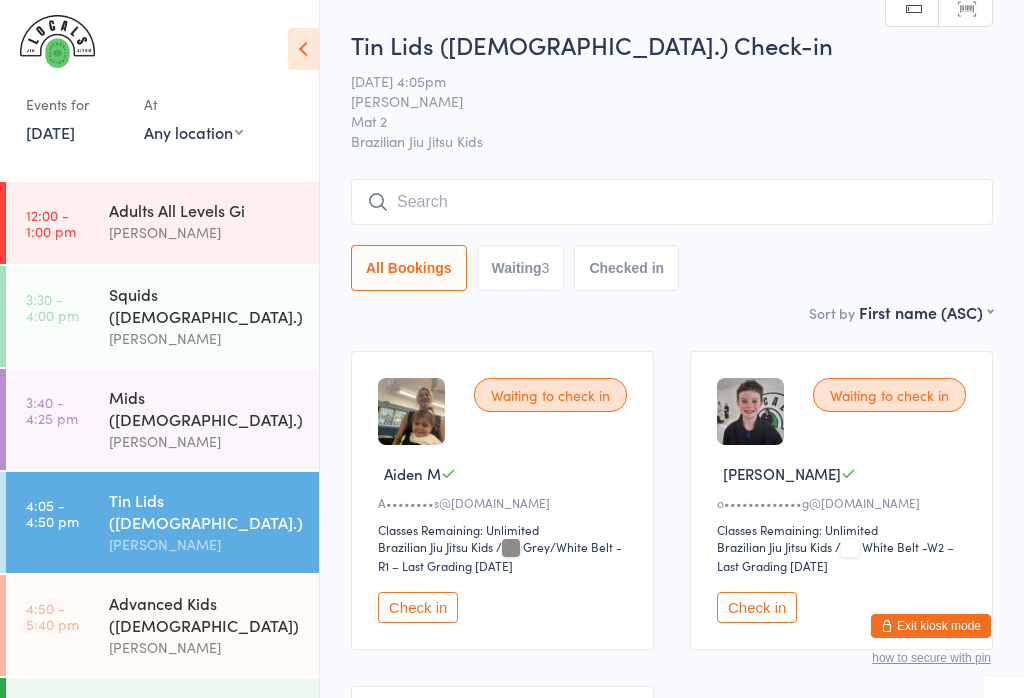 click at bounding box center [672, 202] 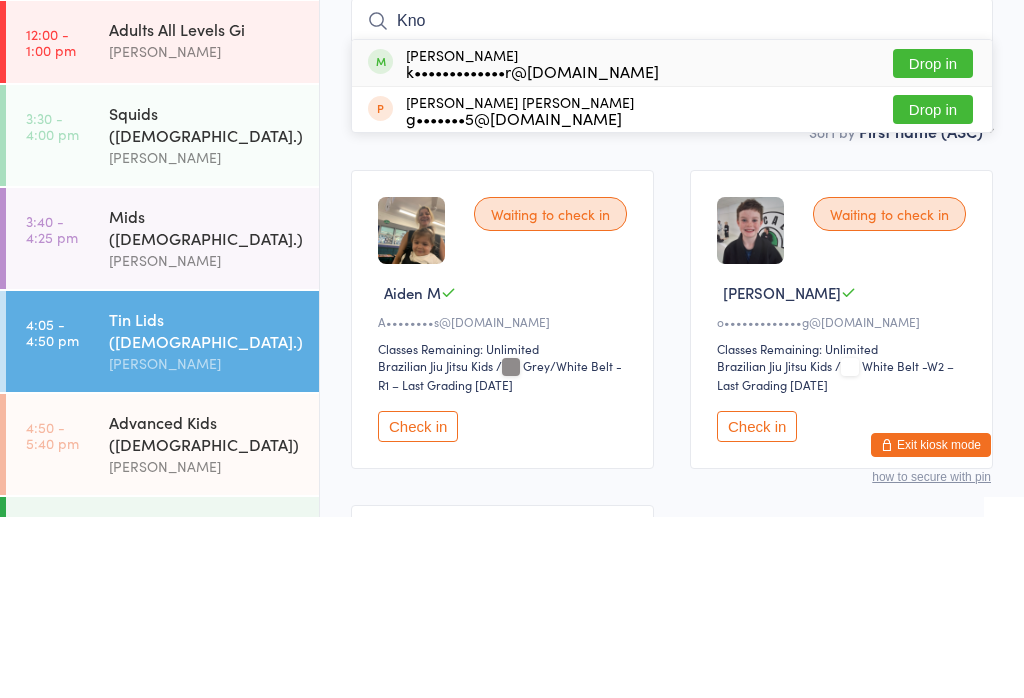 type on "Kno" 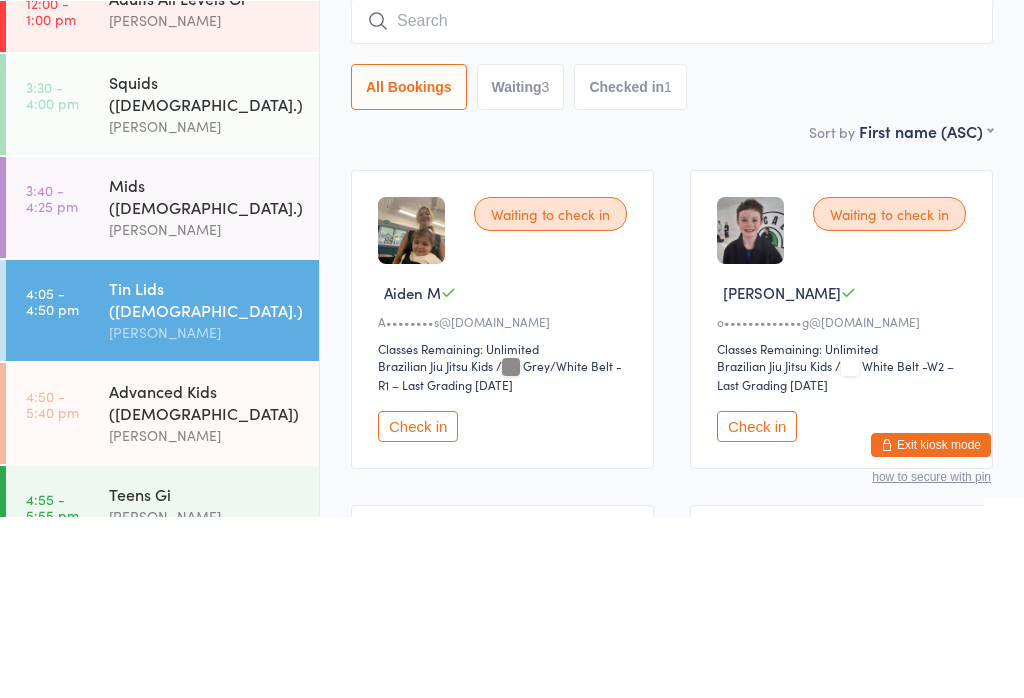 scroll, scrollTop: 30, scrollLeft: 0, axis: vertical 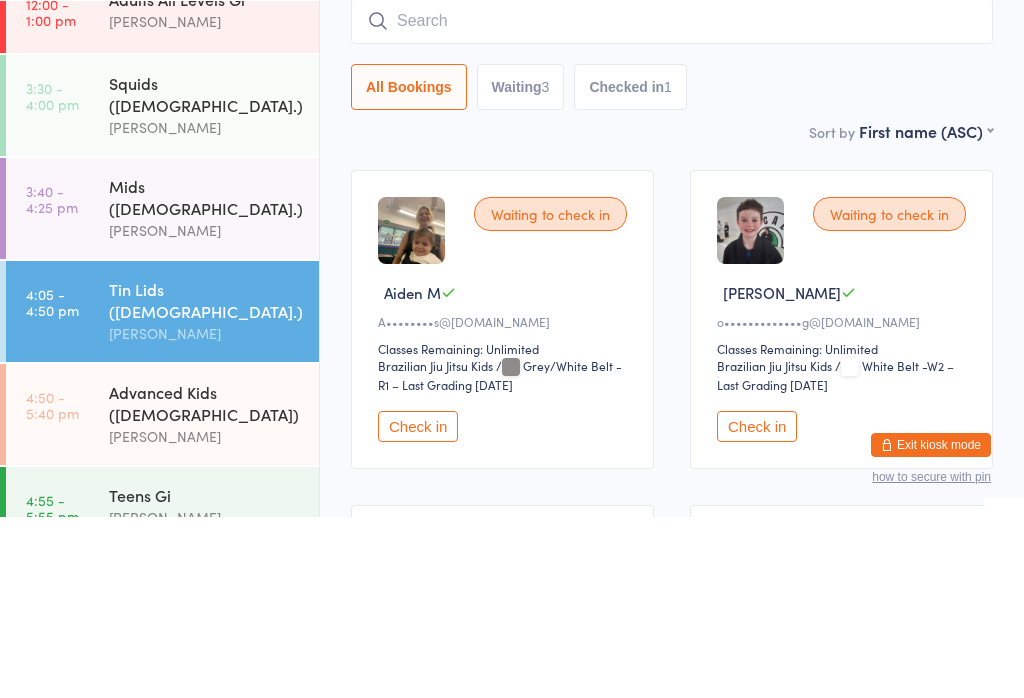 click on "Mids ([DEMOGRAPHIC_DATA].)" at bounding box center [205, 378] 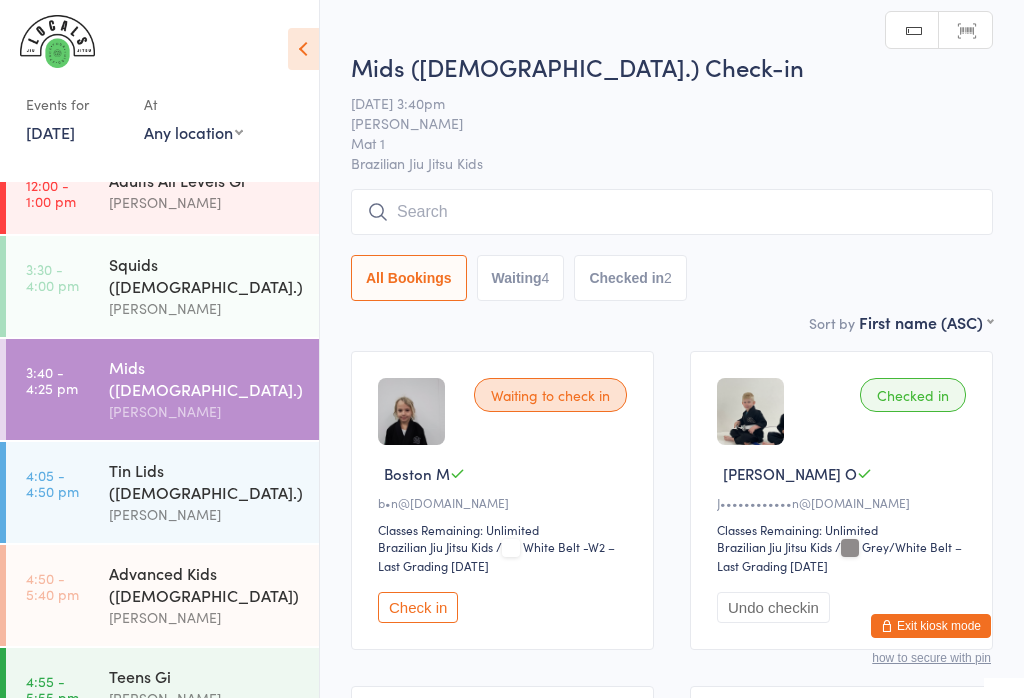 click at bounding box center [672, 212] 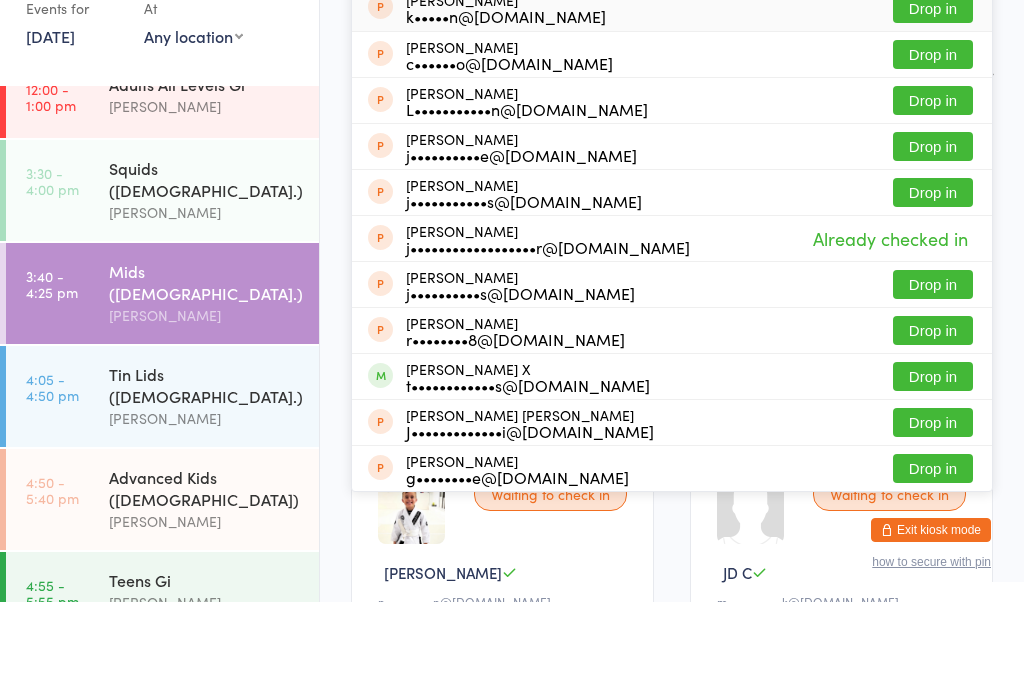 scroll, scrollTop: 44, scrollLeft: 0, axis: vertical 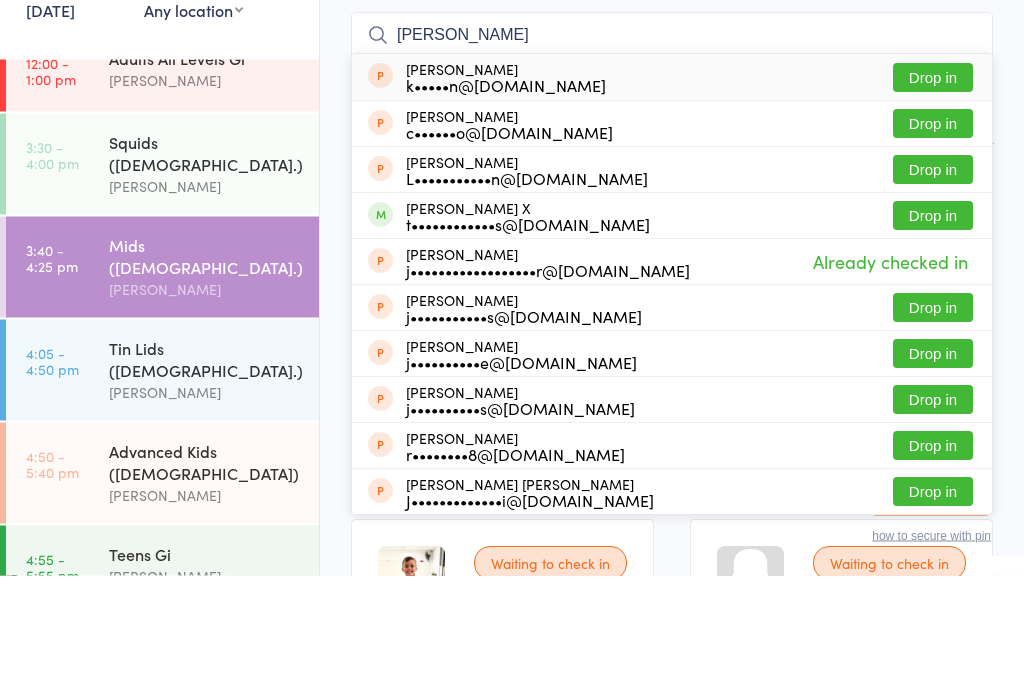 type on "[PERSON_NAME]" 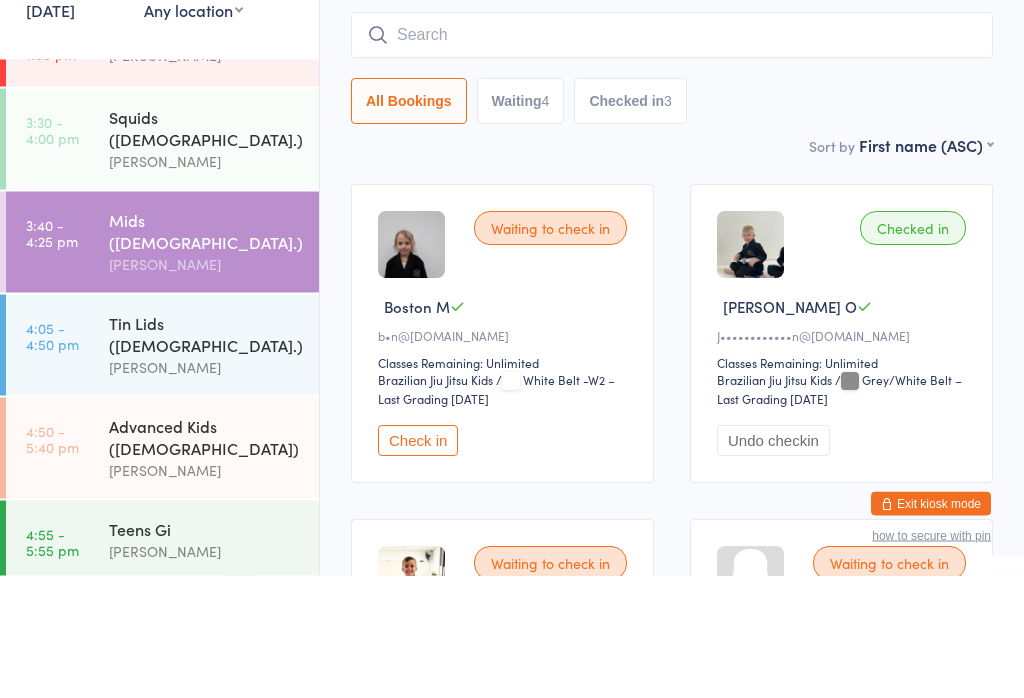 scroll, scrollTop: 37, scrollLeft: 0, axis: vertical 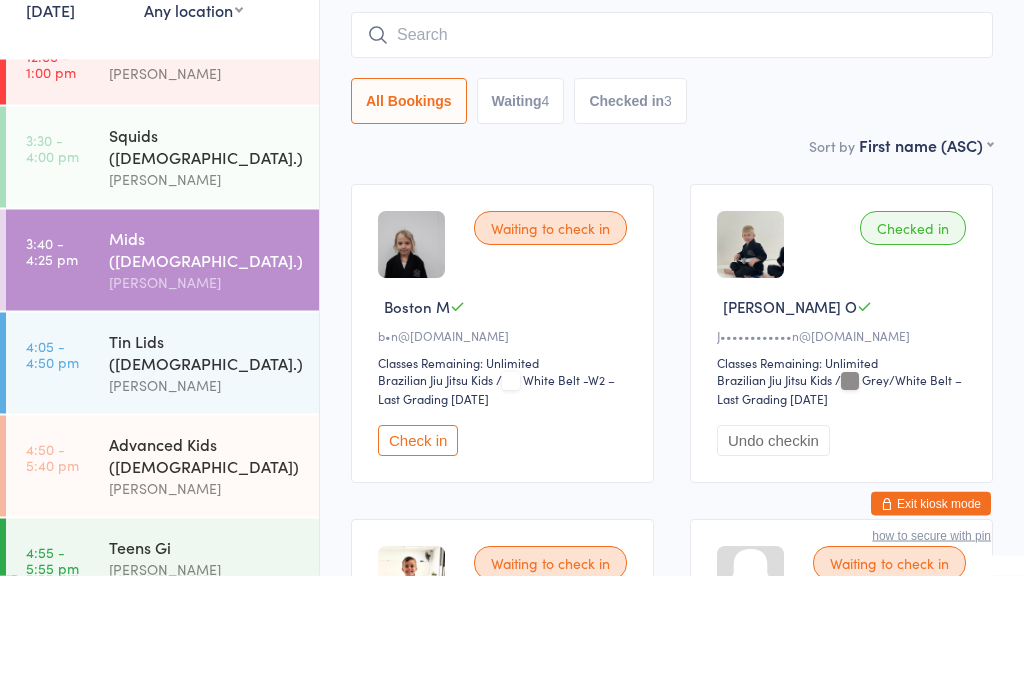 click at bounding box center (672, 158) 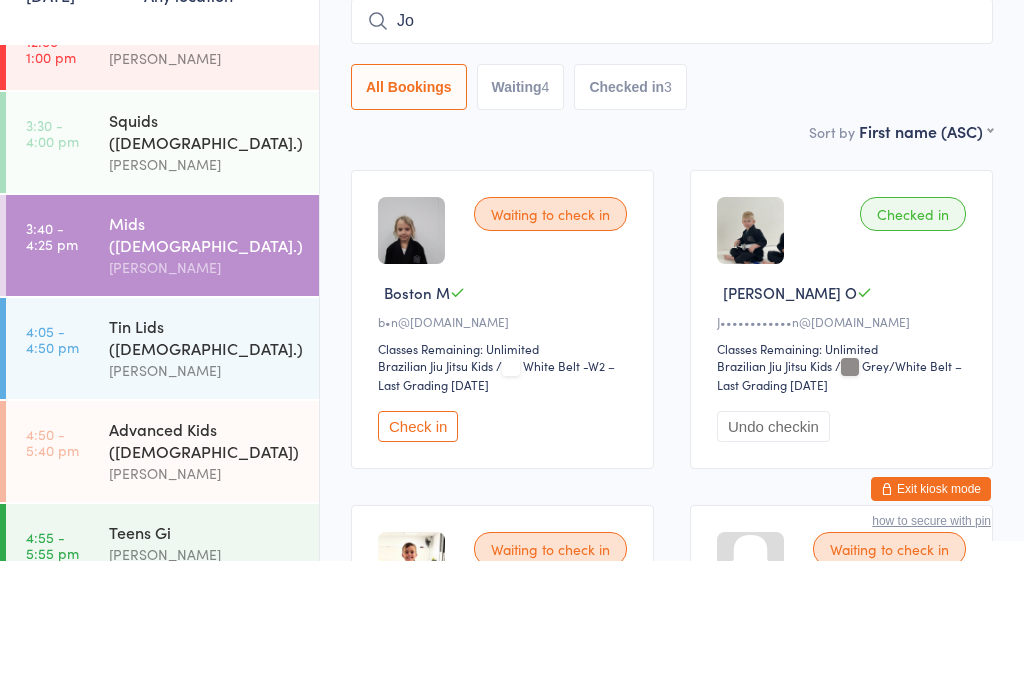 type on "J" 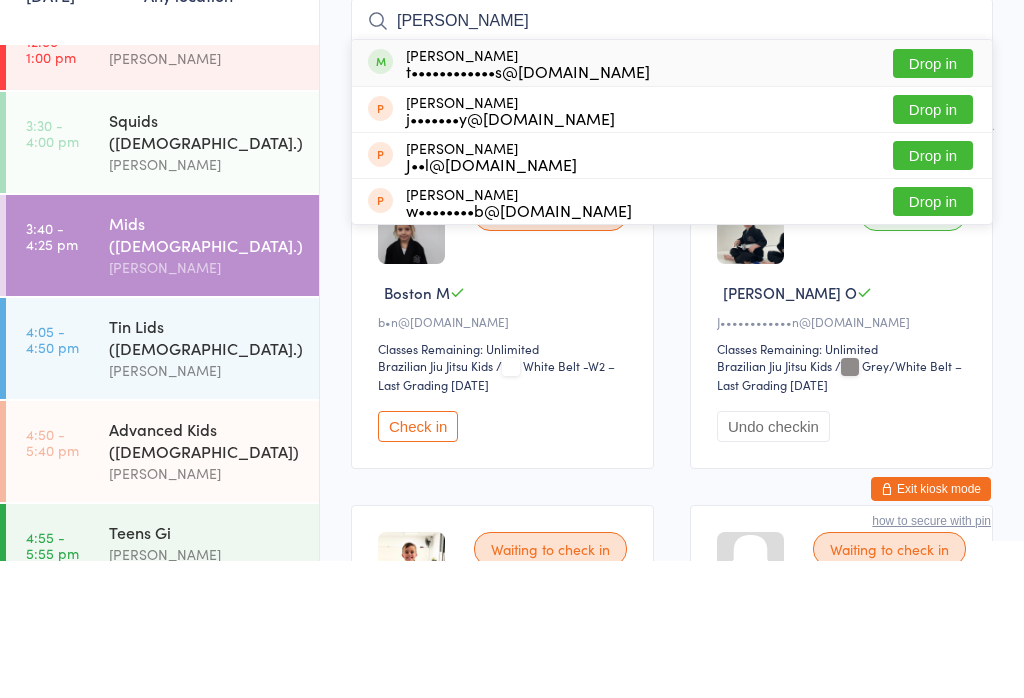 type on "[PERSON_NAME]" 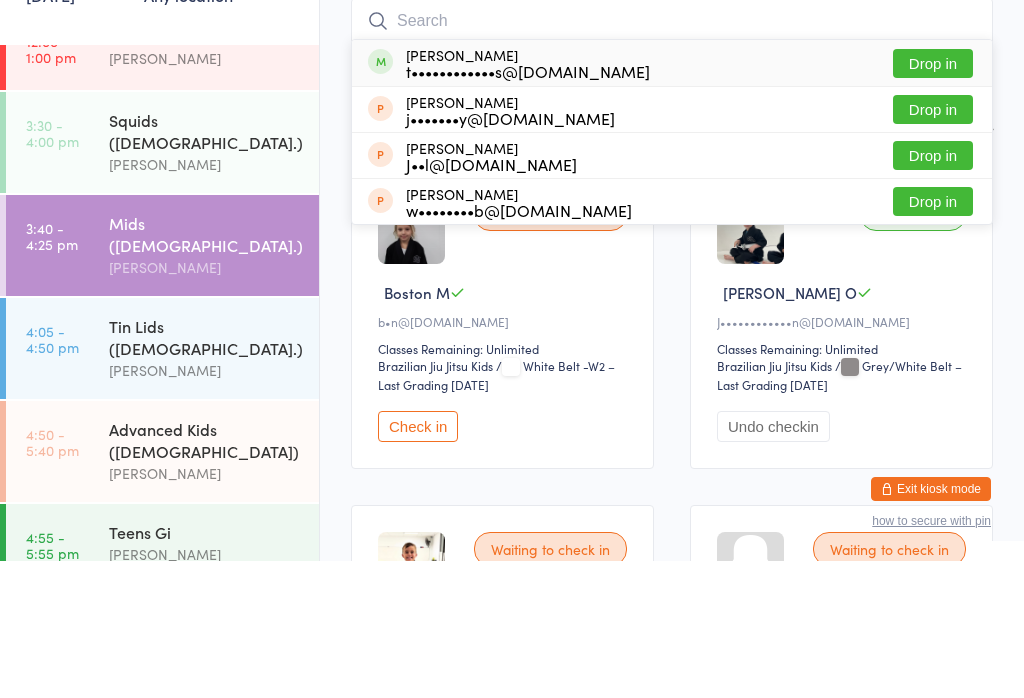 scroll, scrollTop: 181, scrollLeft: 0, axis: vertical 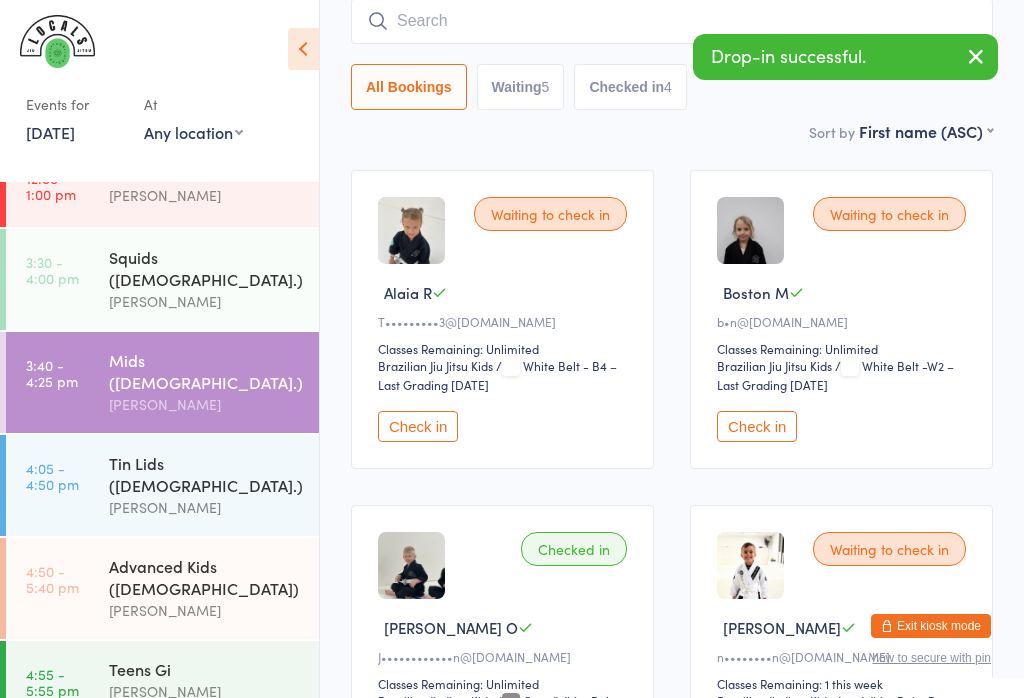 click on "Squids ([DEMOGRAPHIC_DATA].)" at bounding box center [205, 268] 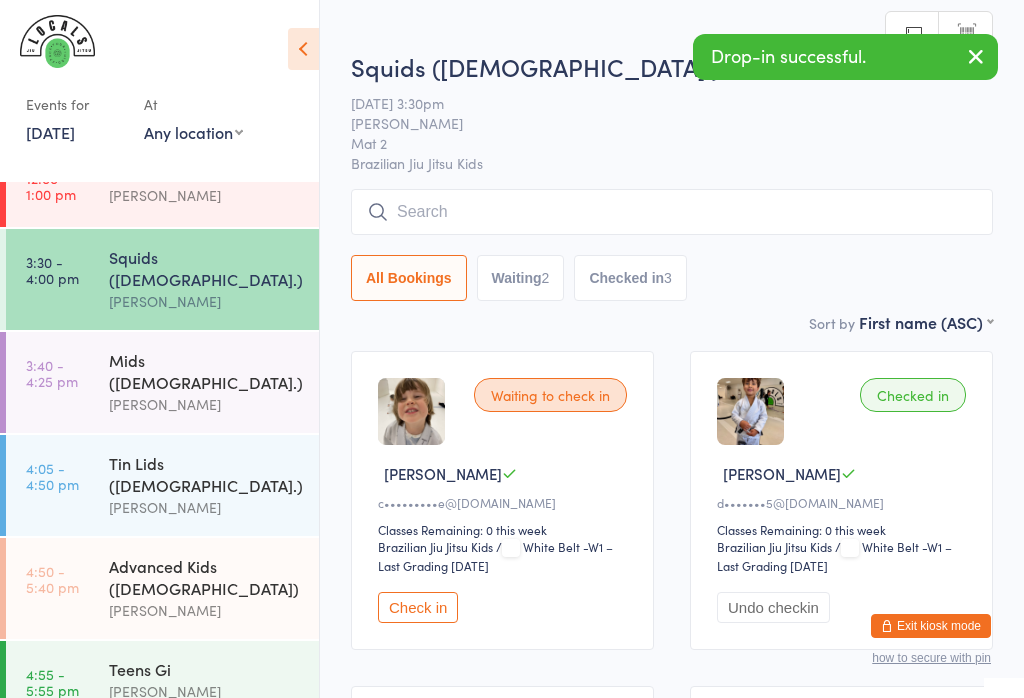 click on "Check in" at bounding box center (418, 607) 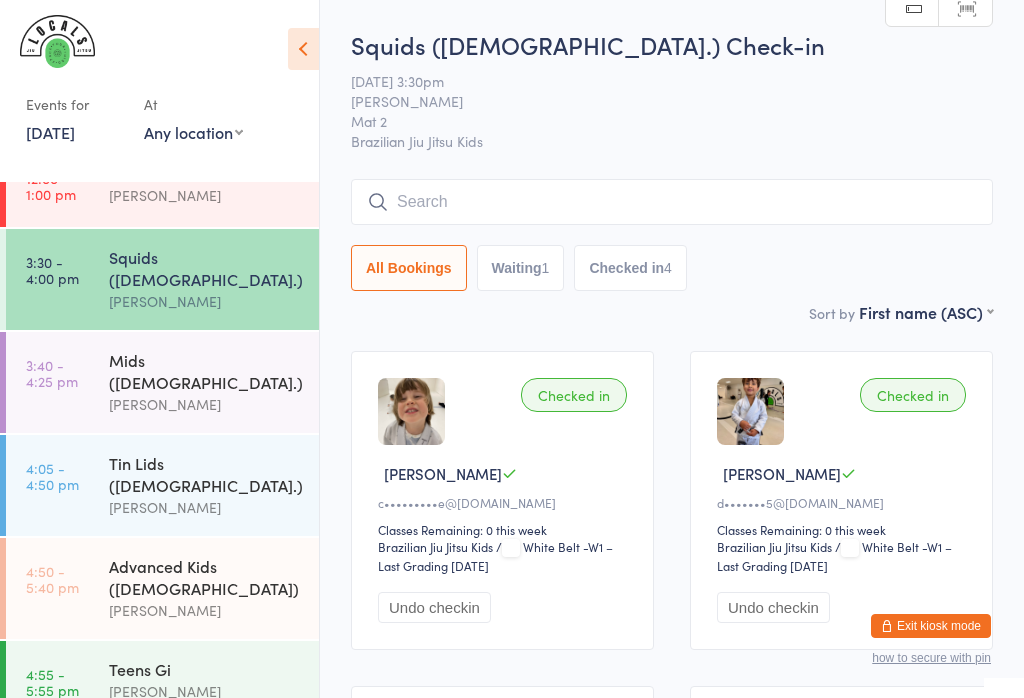 click at bounding box center [672, 202] 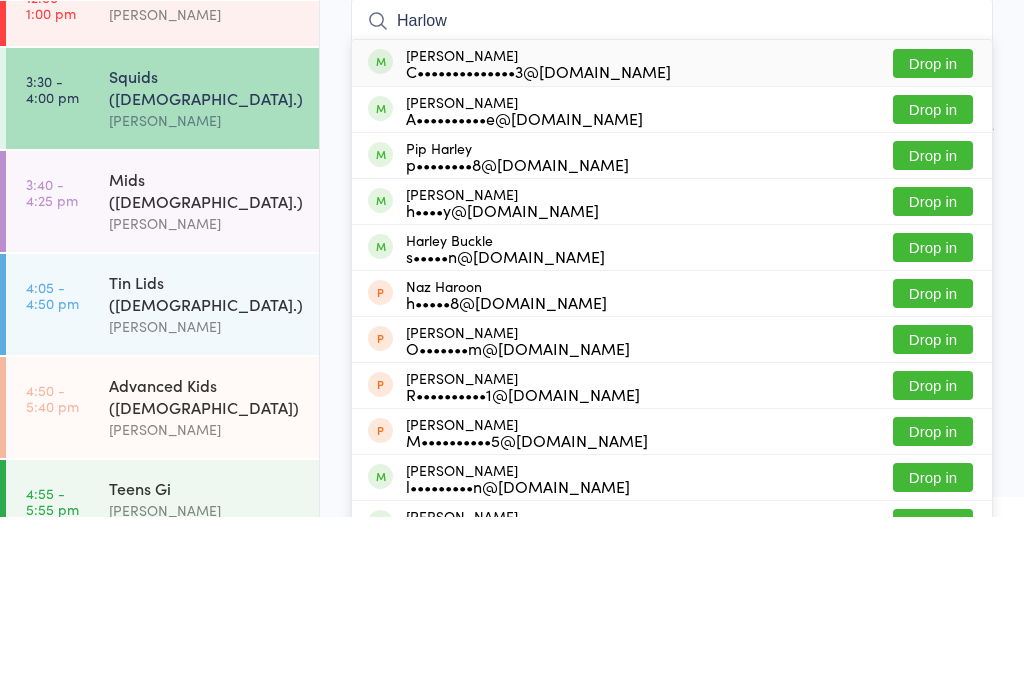 type on "Harlow" 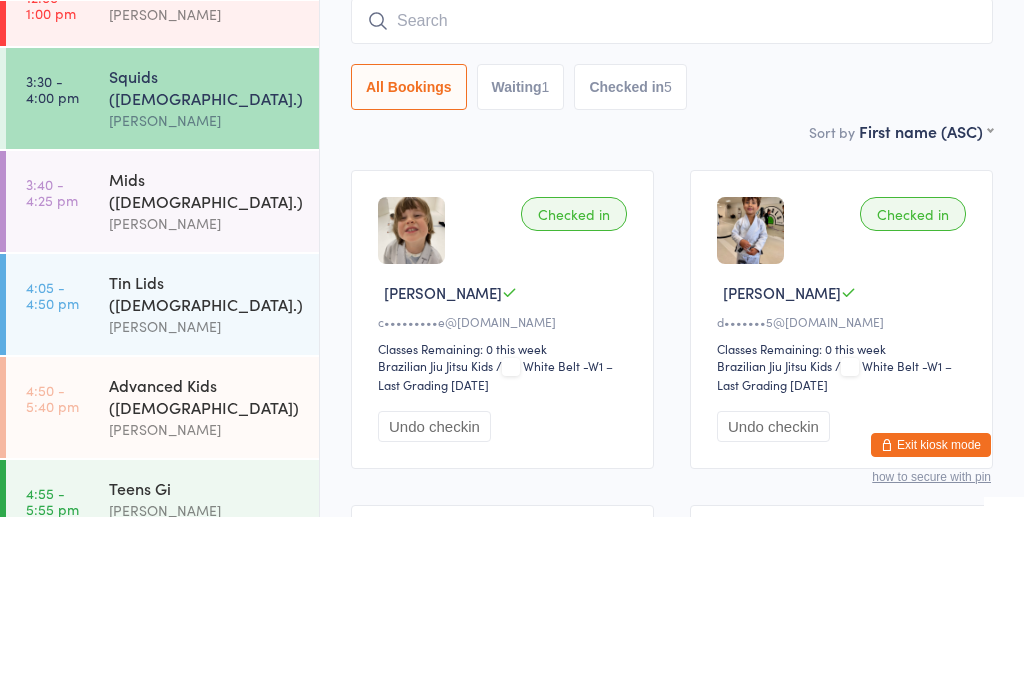 click on "Mids ([DEMOGRAPHIC_DATA].)" at bounding box center (205, 371) 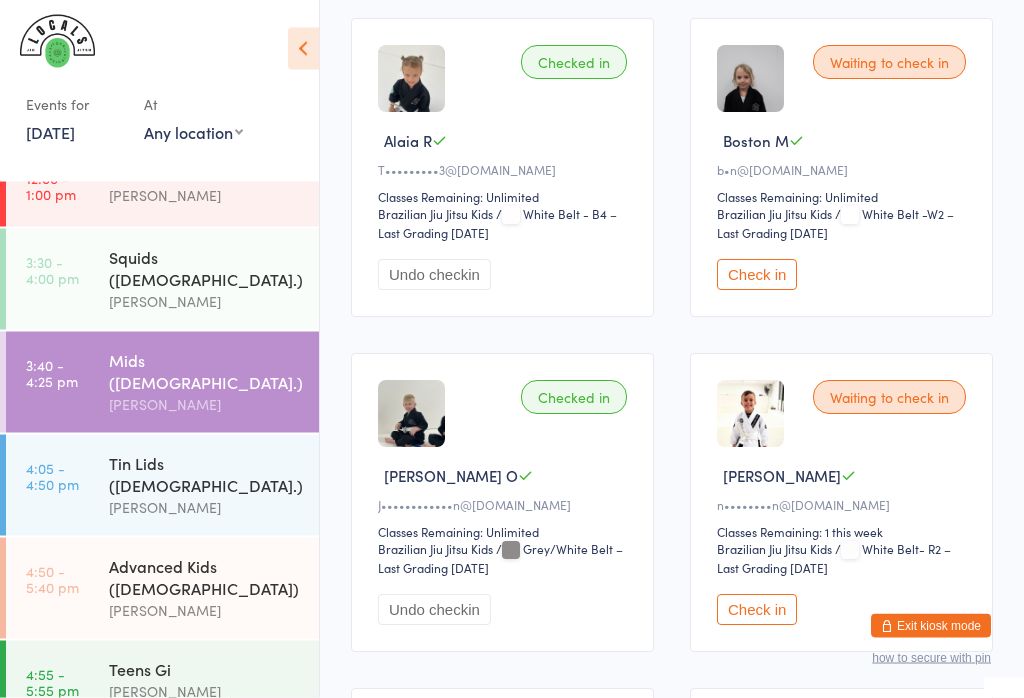 scroll, scrollTop: 333, scrollLeft: 0, axis: vertical 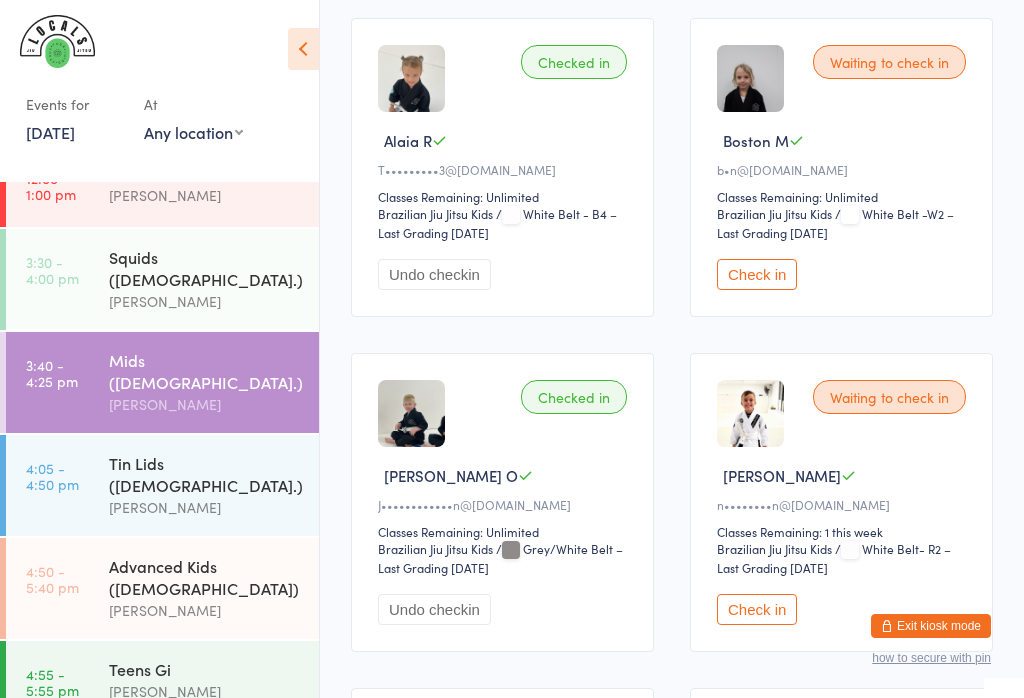 click on "Check in" at bounding box center [757, 609] 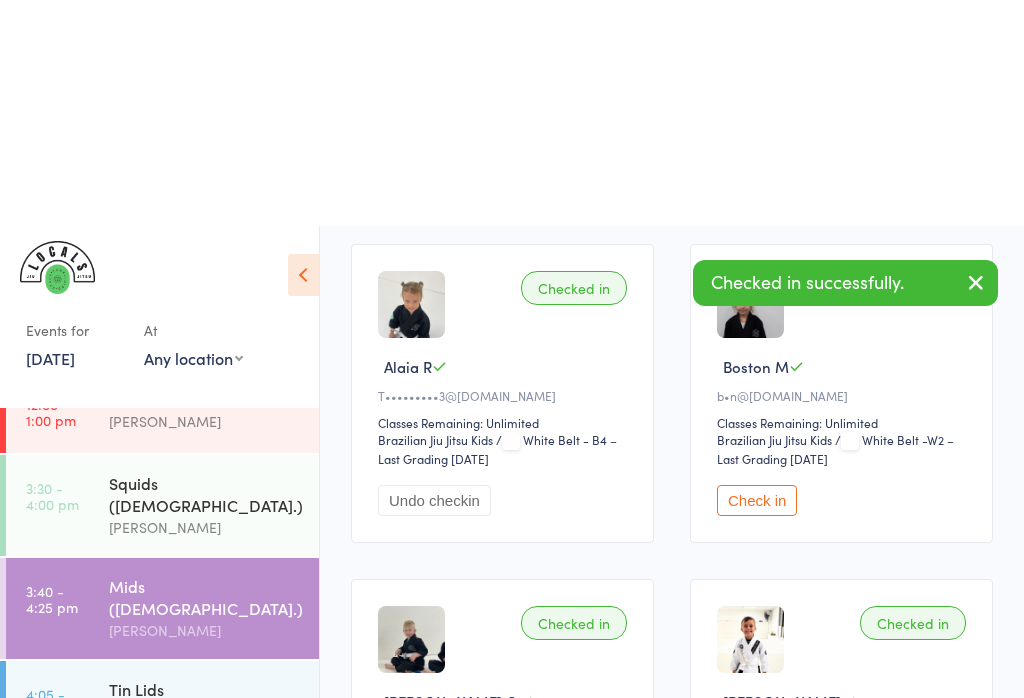 scroll, scrollTop: 0, scrollLeft: 0, axis: both 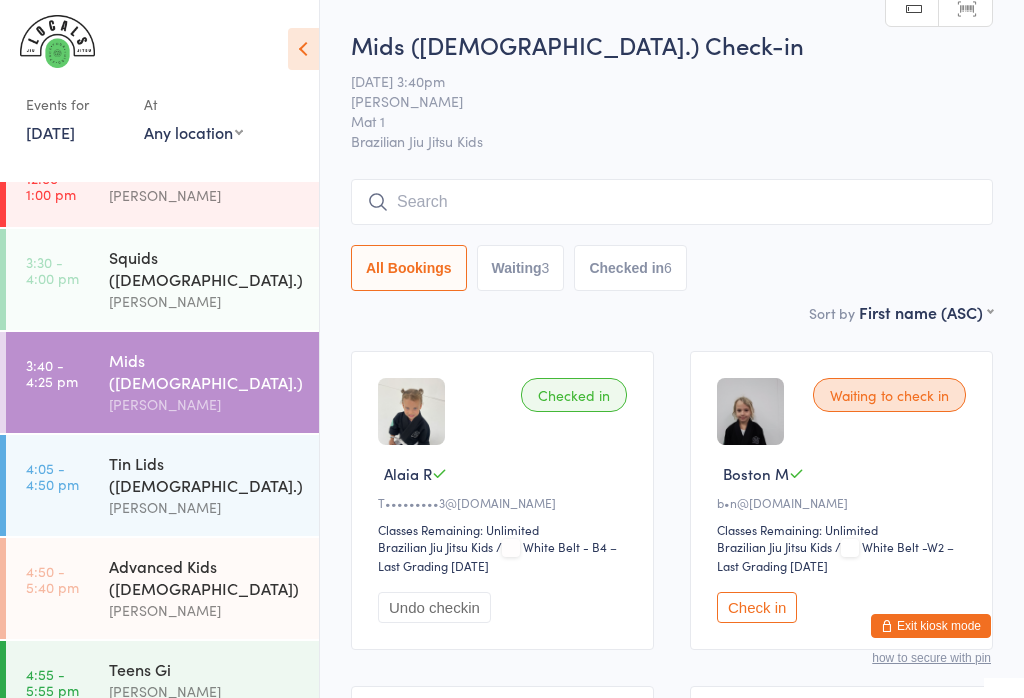 click on "Check in" at bounding box center [757, 607] 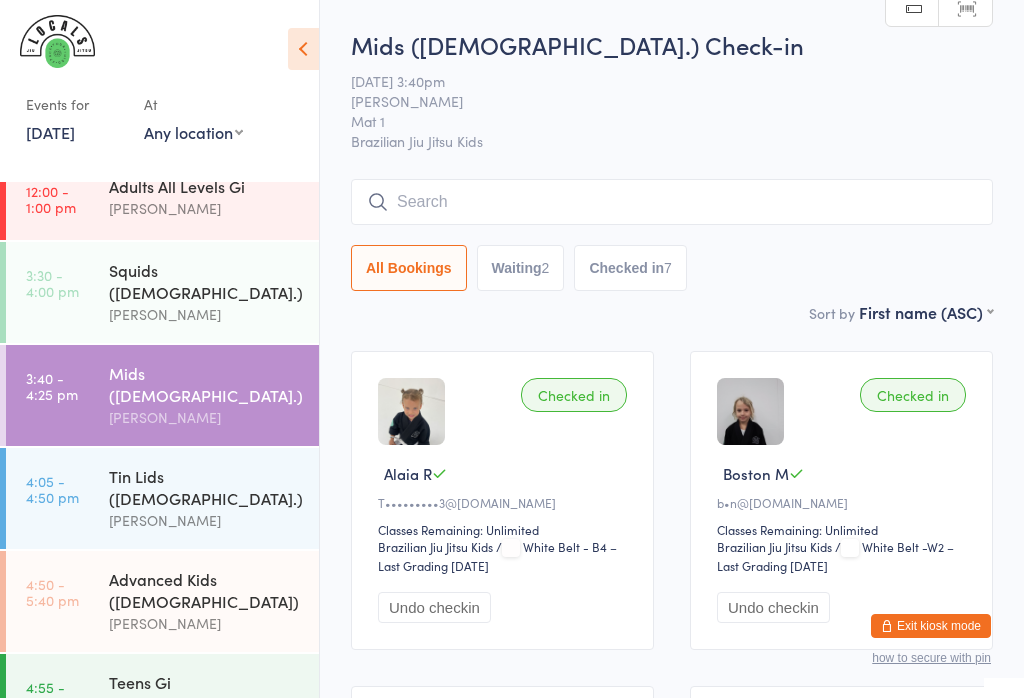 scroll, scrollTop: 23, scrollLeft: 0, axis: vertical 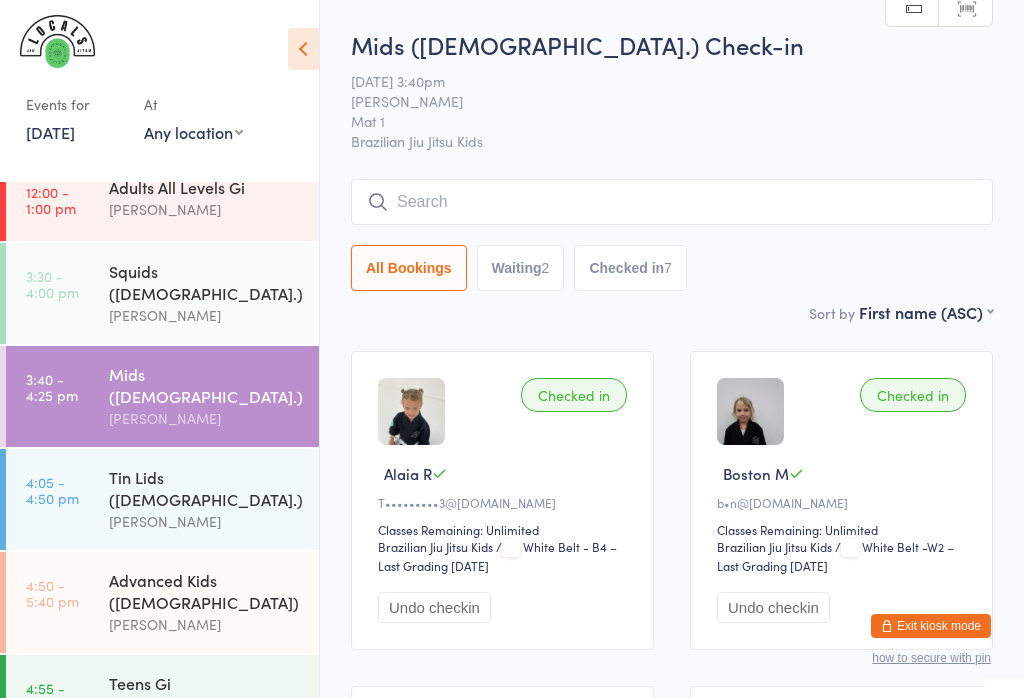 click on "4:05 - 4:50 pm Tin Lids ([DEMOGRAPHIC_DATA].) [PERSON_NAME]" at bounding box center [162, 499] 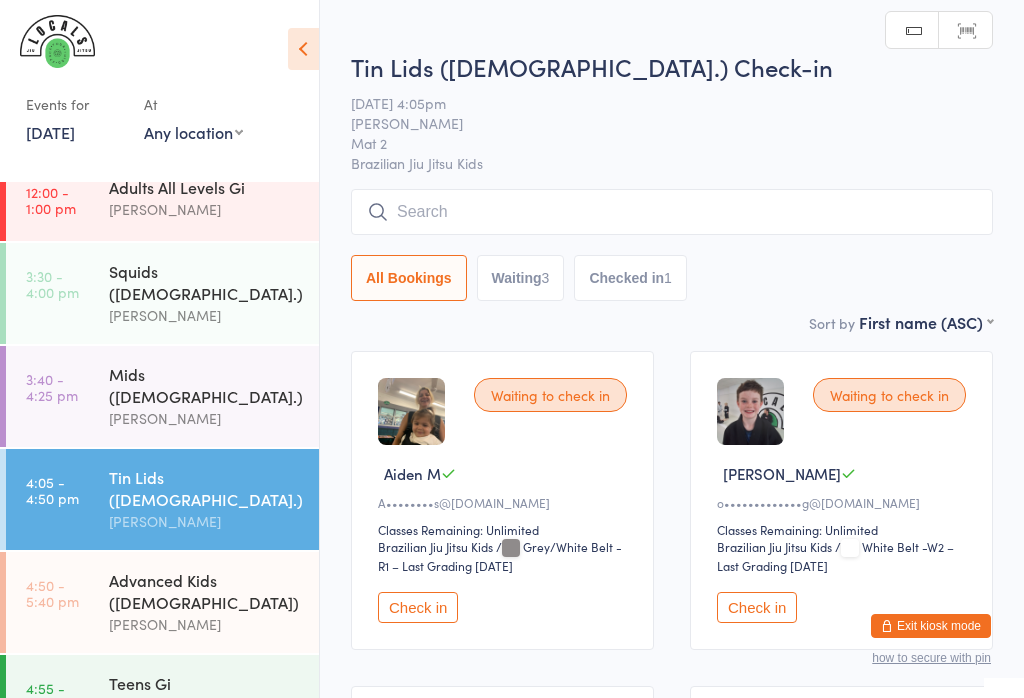 click on "3:40 - 4:25 pm Mids ([DEMOGRAPHIC_DATA].) [PERSON_NAME]" at bounding box center [162, 396] 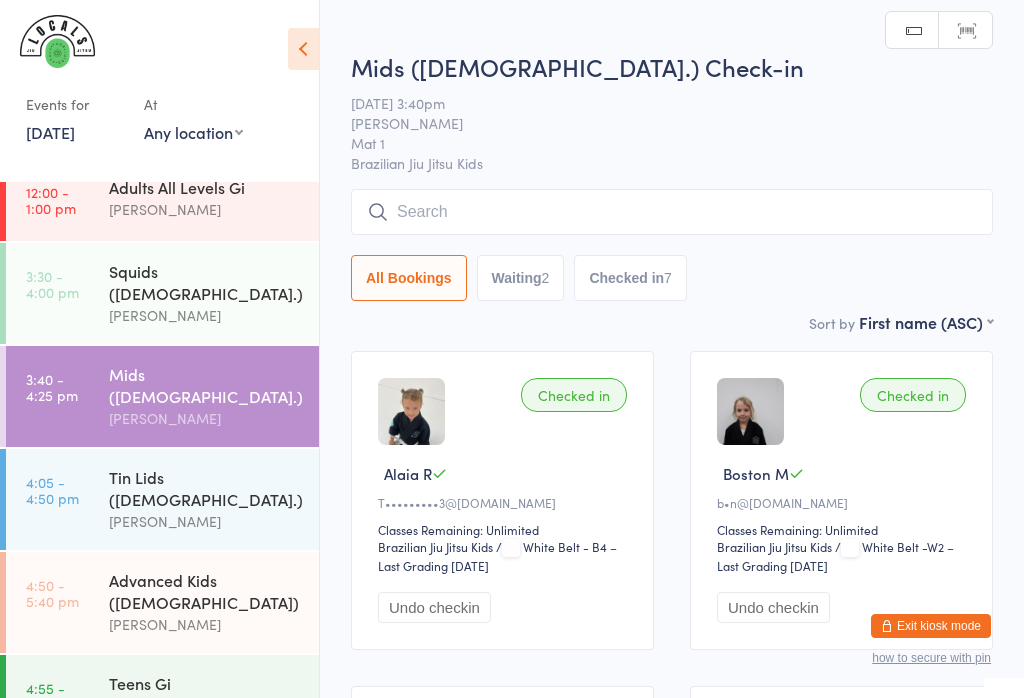 click at bounding box center [672, 212] 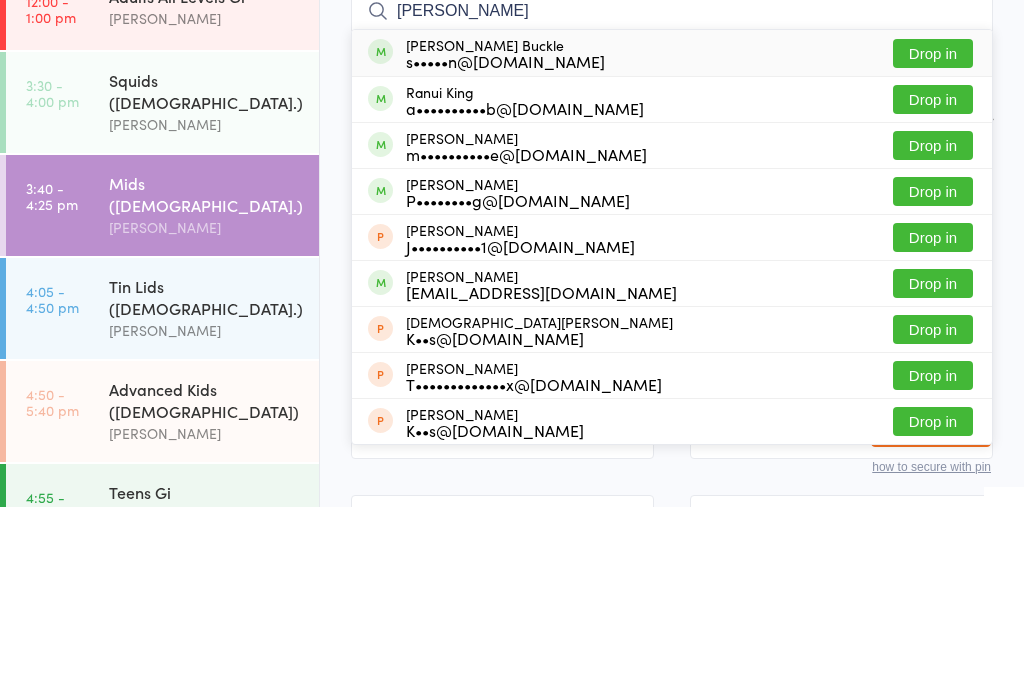 type on "[PERSON_NAME]" 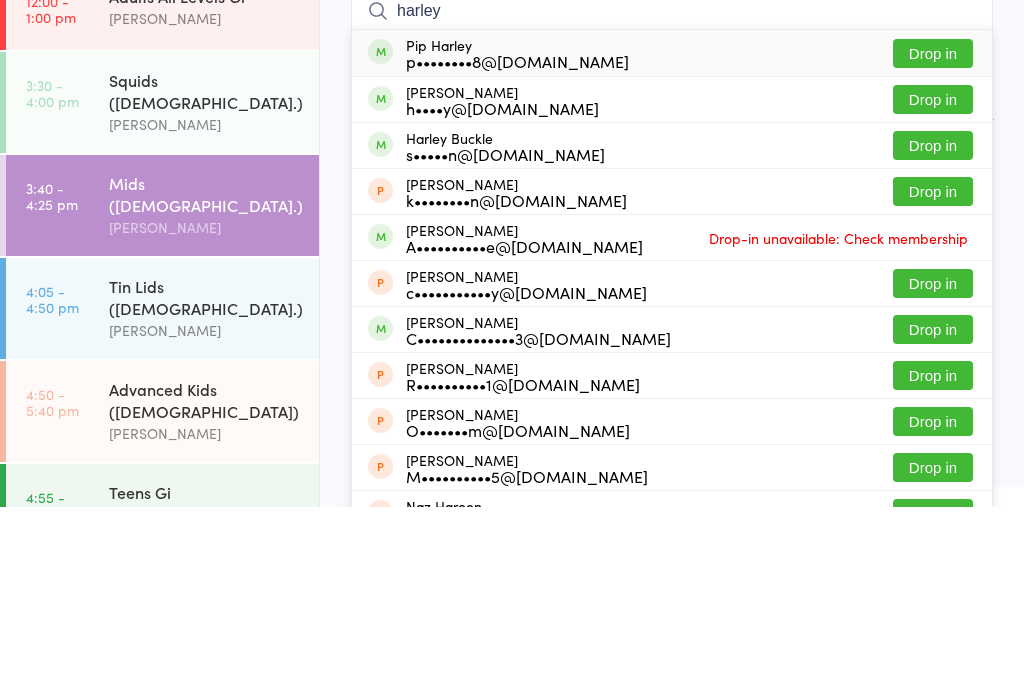 type on "harley" 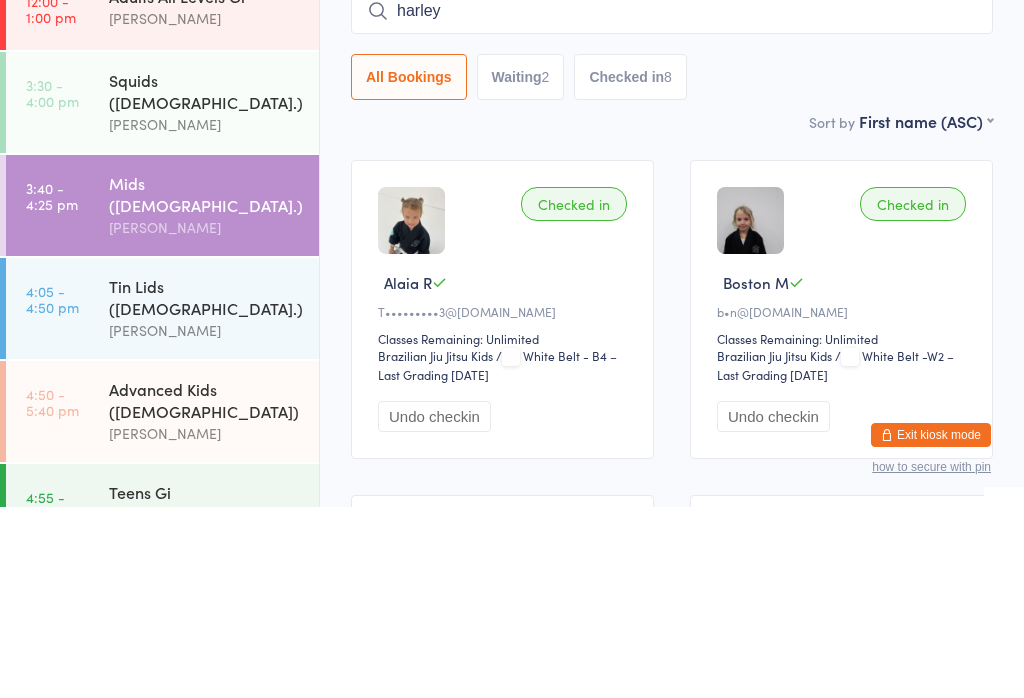 type 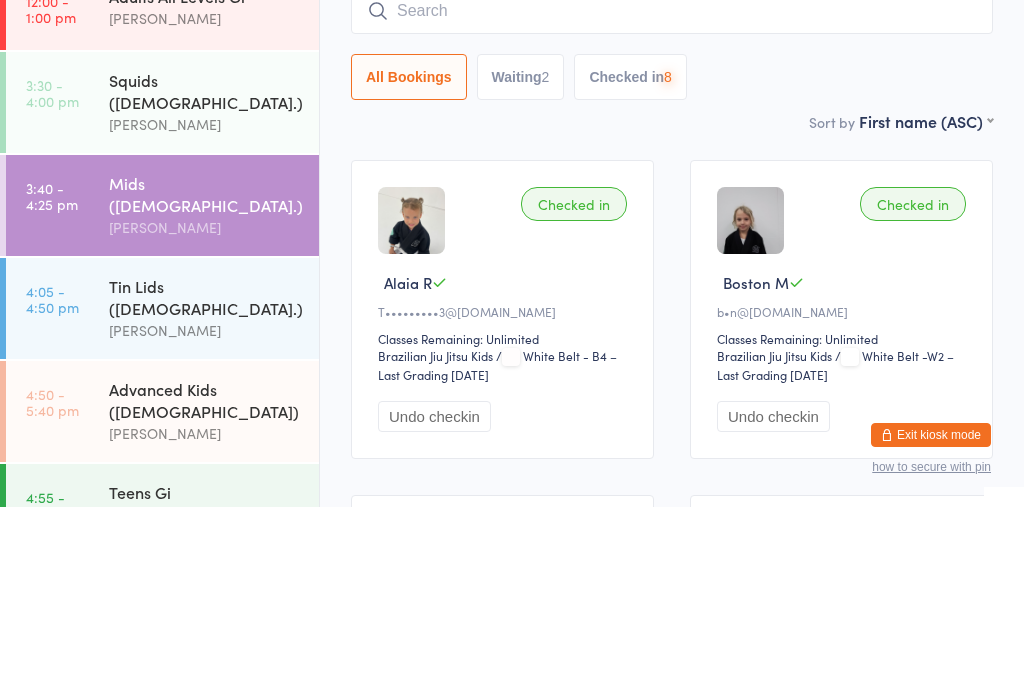 click on "4:05 - 4:50 pm Tin Lids ([DEMOGRAPHIC_DATA].) [PERSON_NAME]" at bounding box center (162, 499) 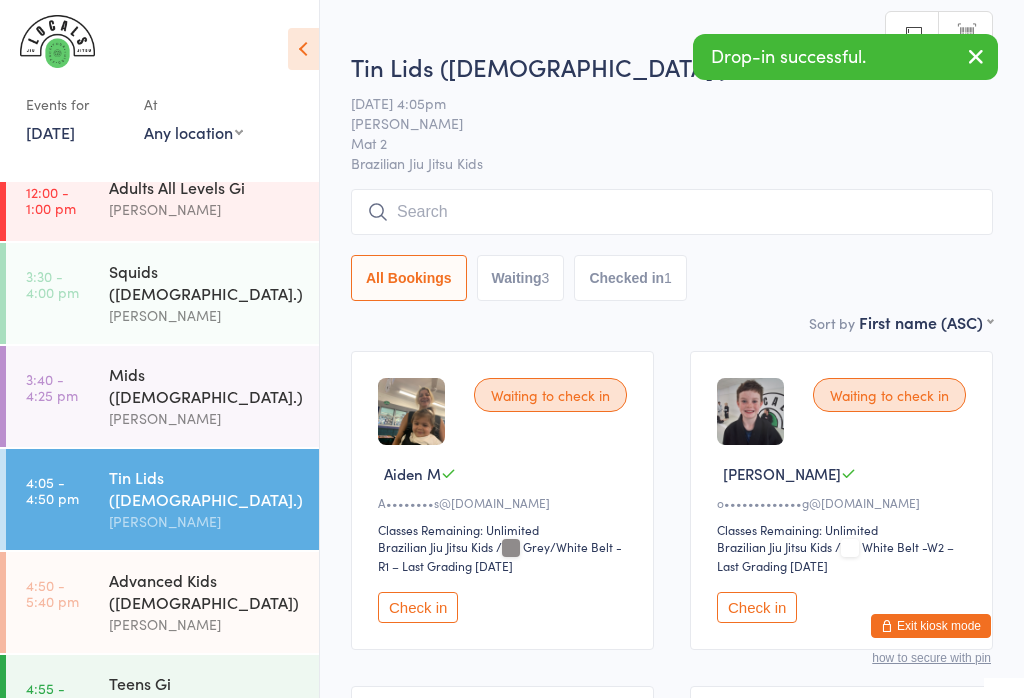 click at bounding box center (672, 212) 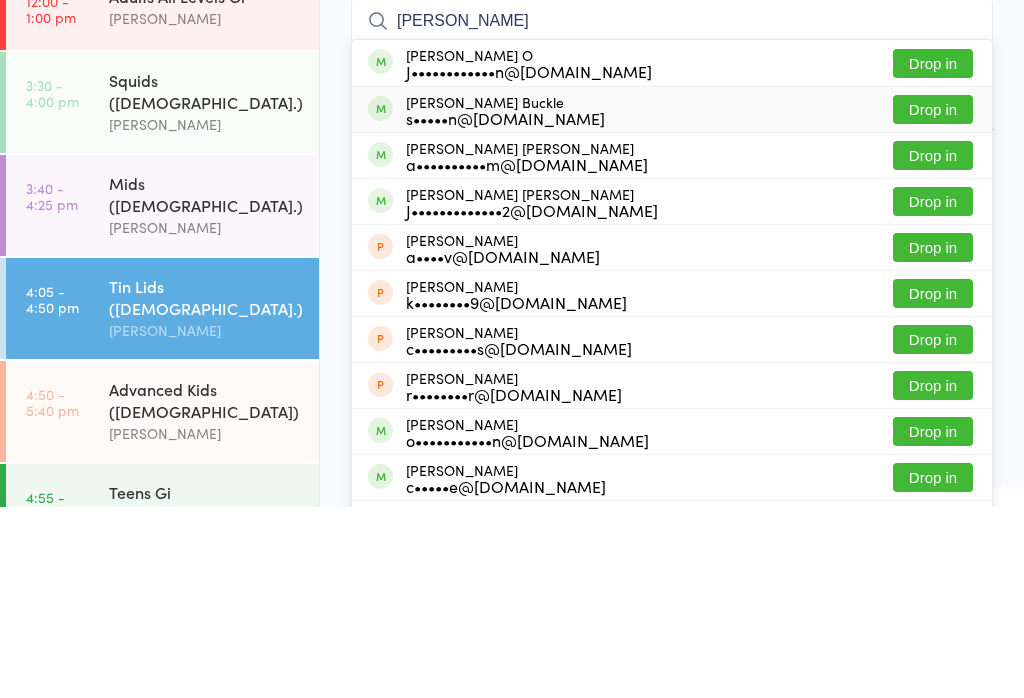 type on "[PERSON_NAME]" 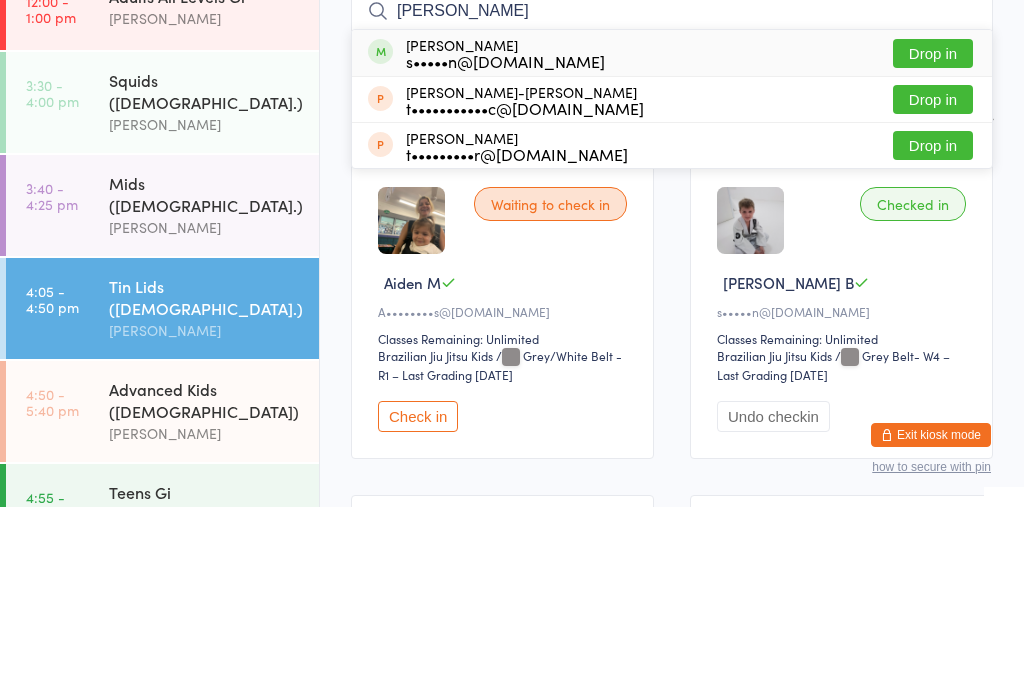 type on "[PERSON_NAME]" 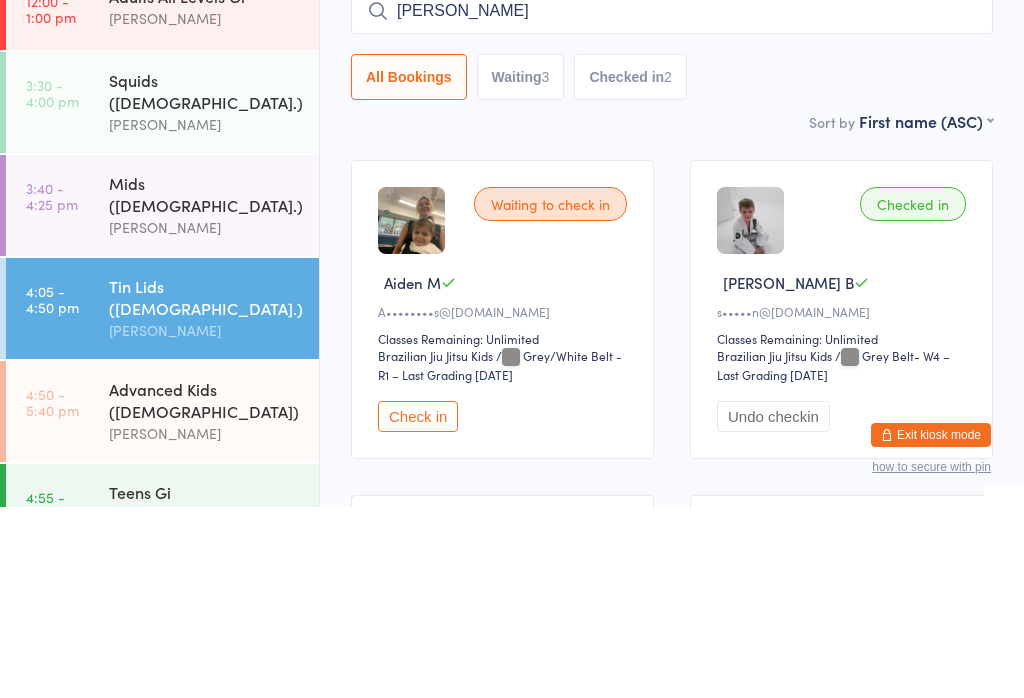 type 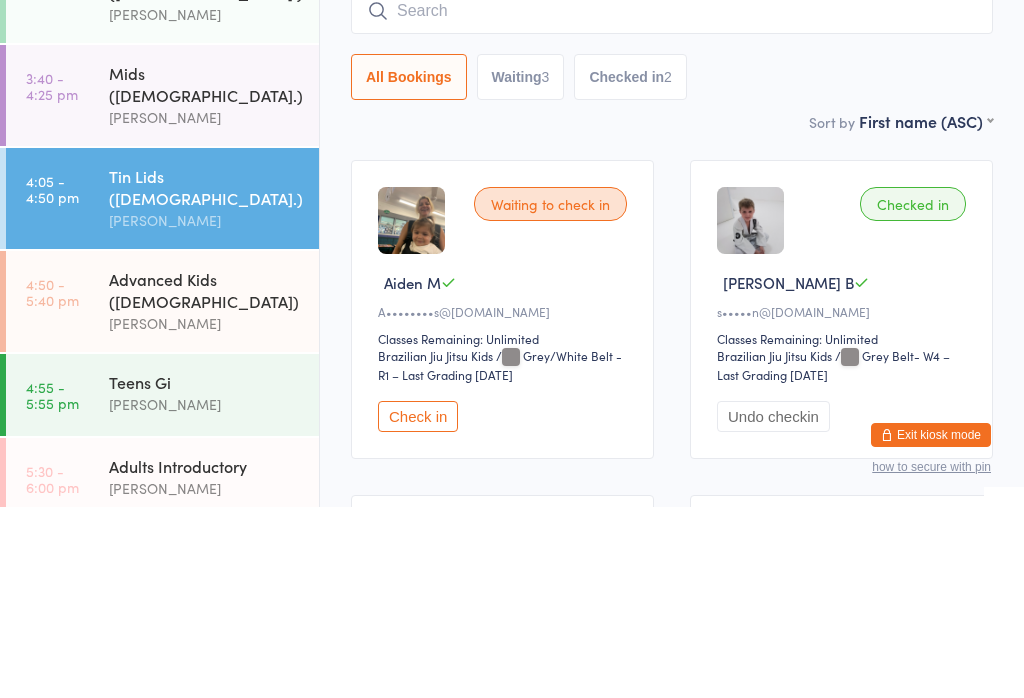 scroll, scrollTop: 144, scrollLeft: 0, axis: vertical 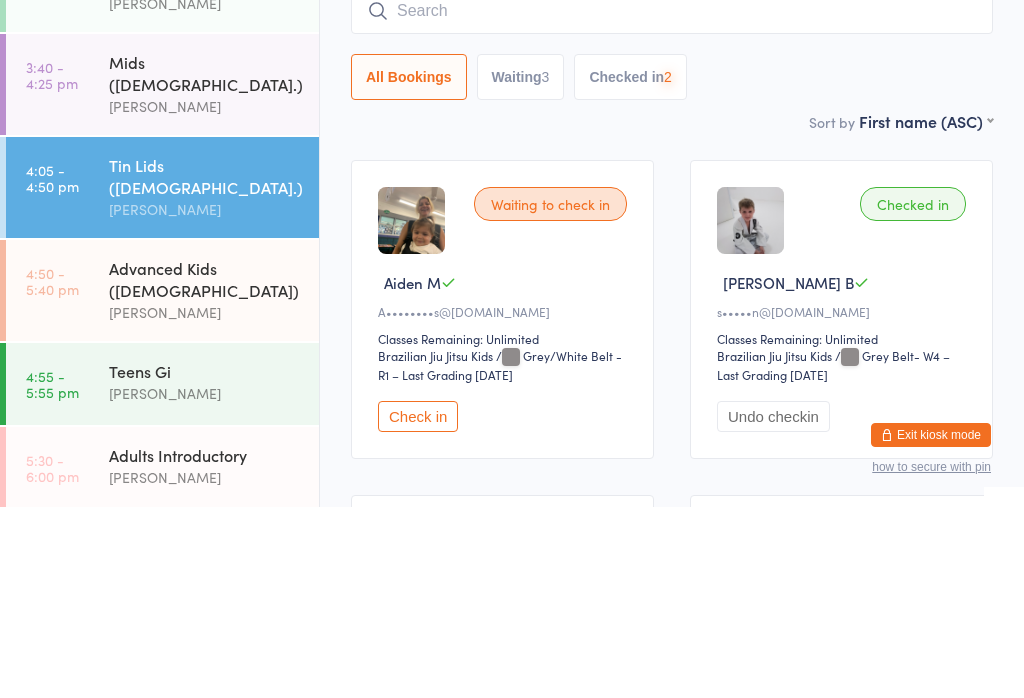 click on "[PERSON_NAME]" at bounding box center [205, 503] 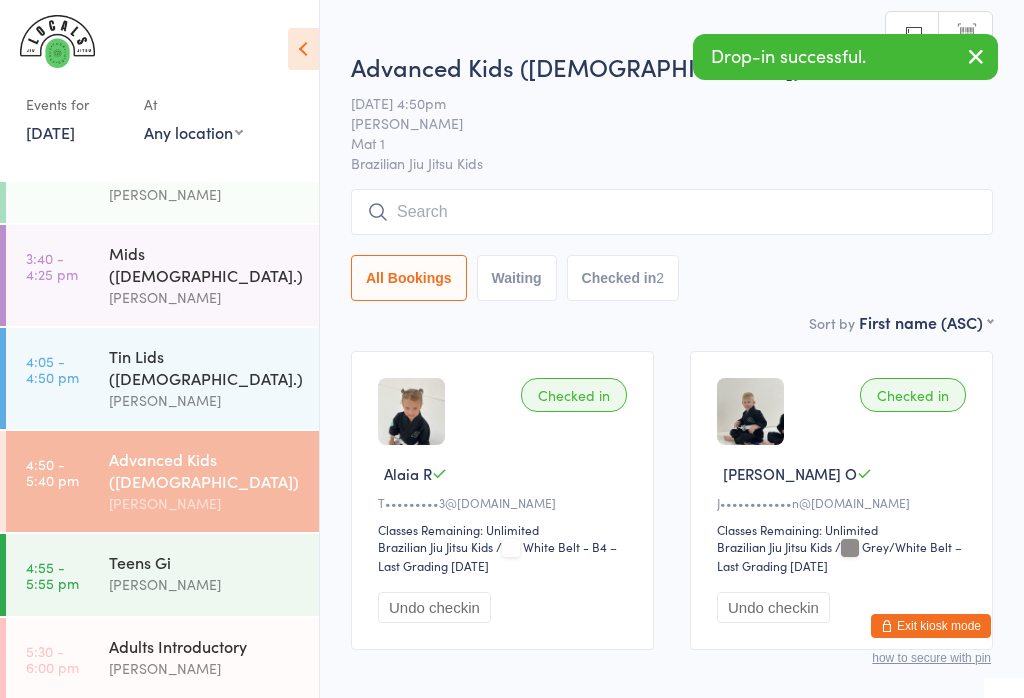 click at bounding box center [672, 212] 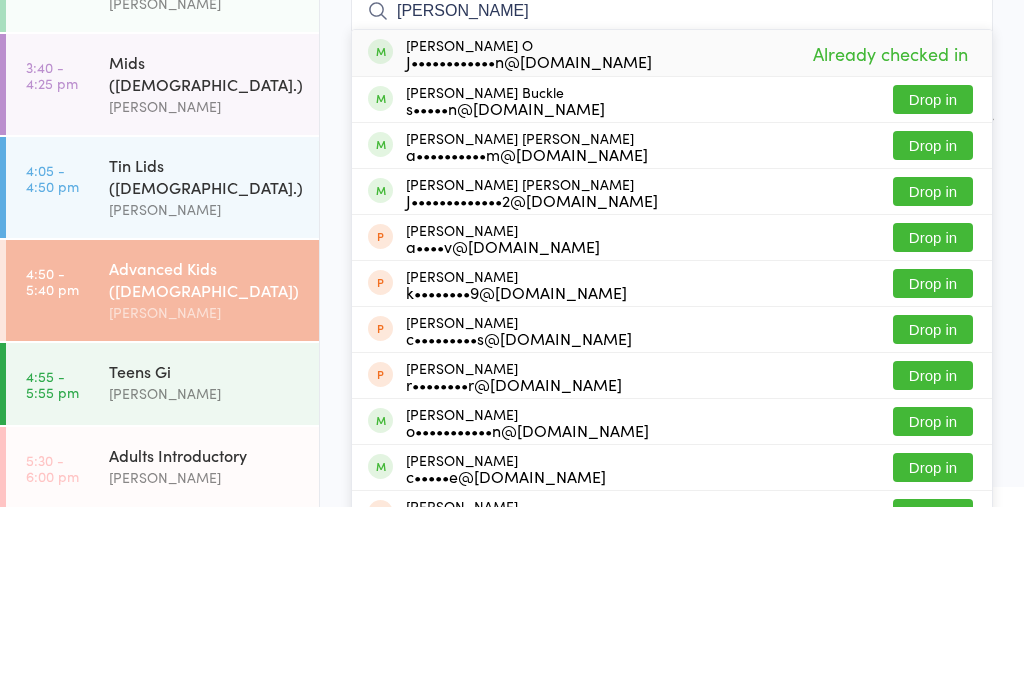 type on "[PERSON_NAME]" 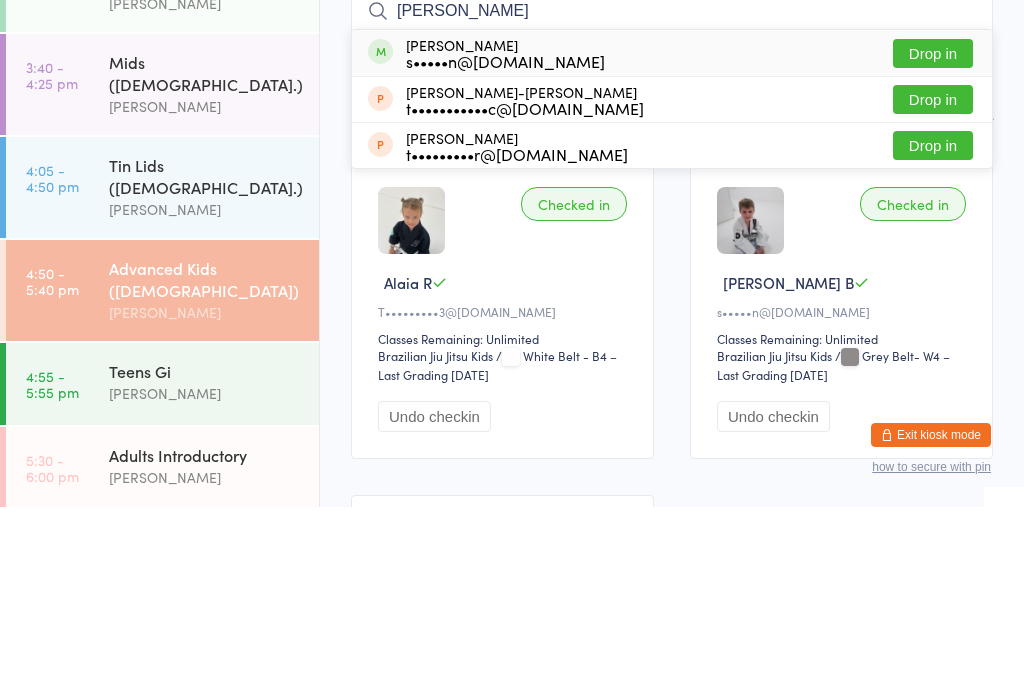 type on "[PERSON_NAME]" 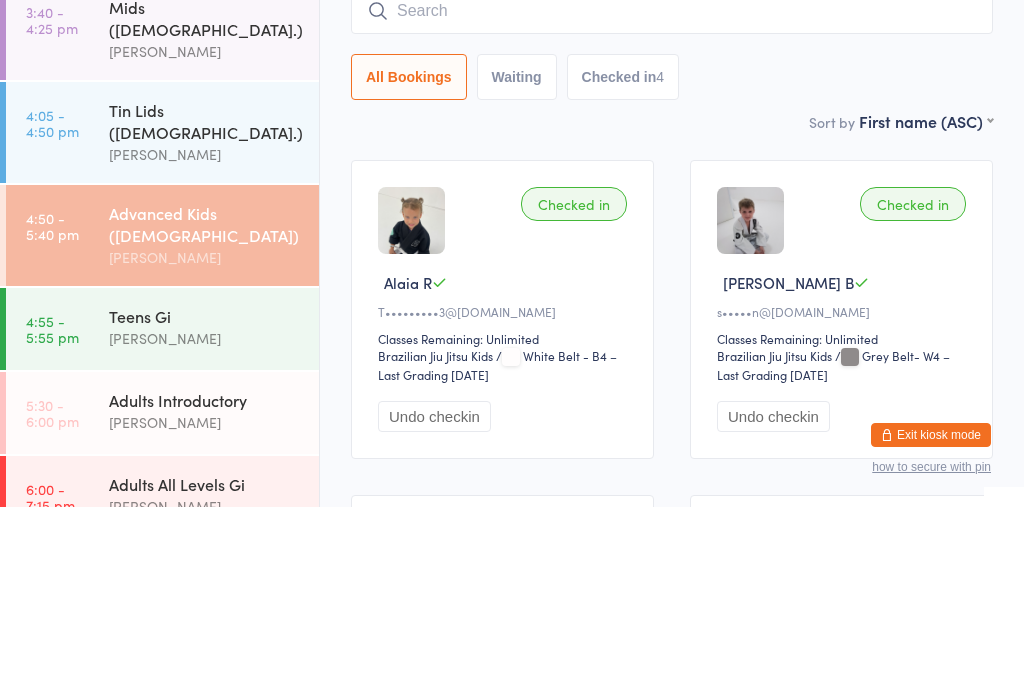 scroll, scrollTop: 198, scrollLeft: 0, axis: vertical 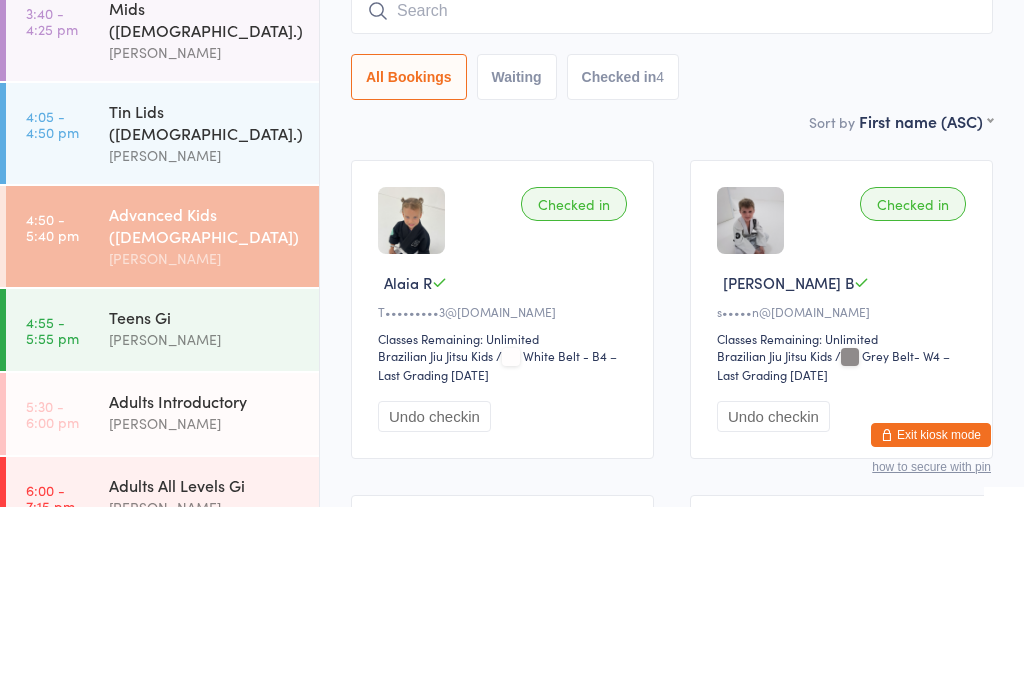 click on "4:05 - 4:50 pm Tin Lids ([DEMOGRAPHIC_DATA].) [PERSON_NAME]" at bounding box center [162, 324] 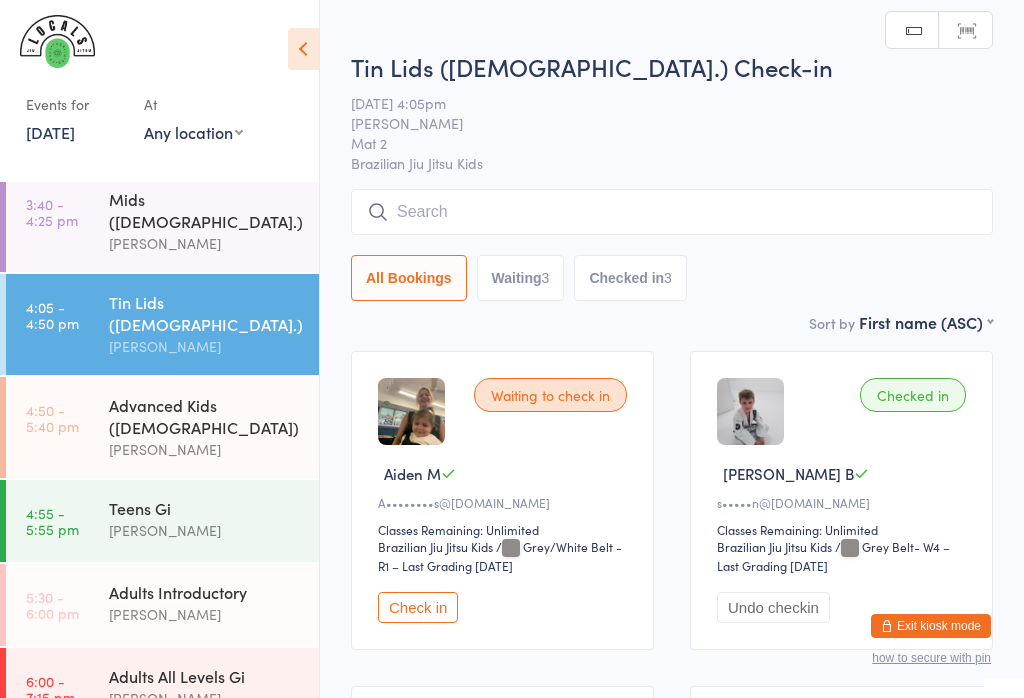 click at bounding box center [672, 212] 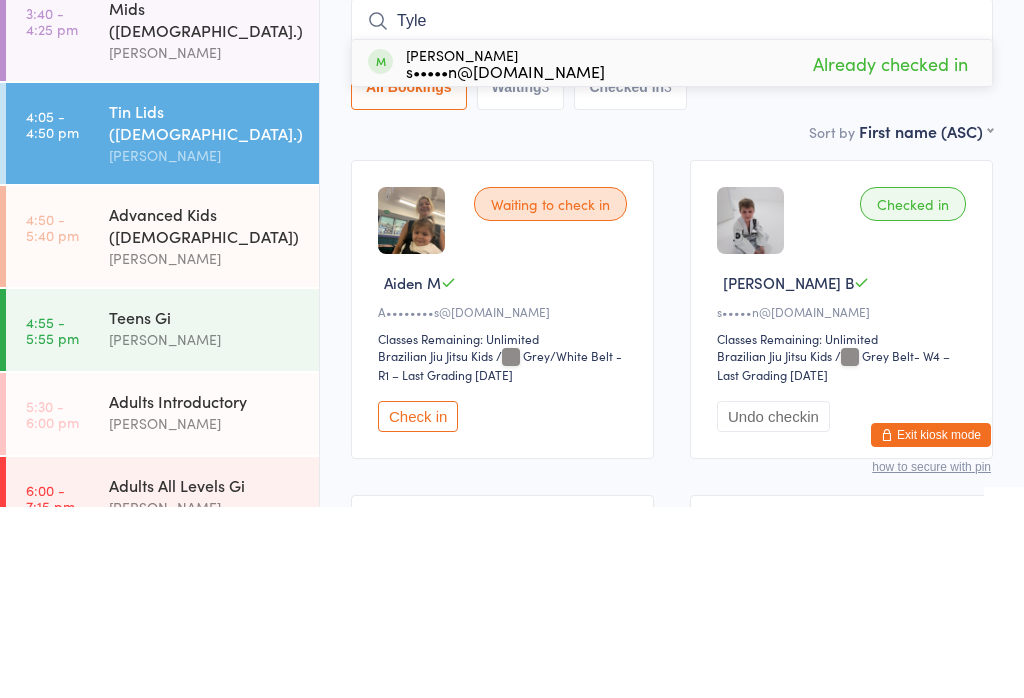 type on "[PERSON_NAME]" 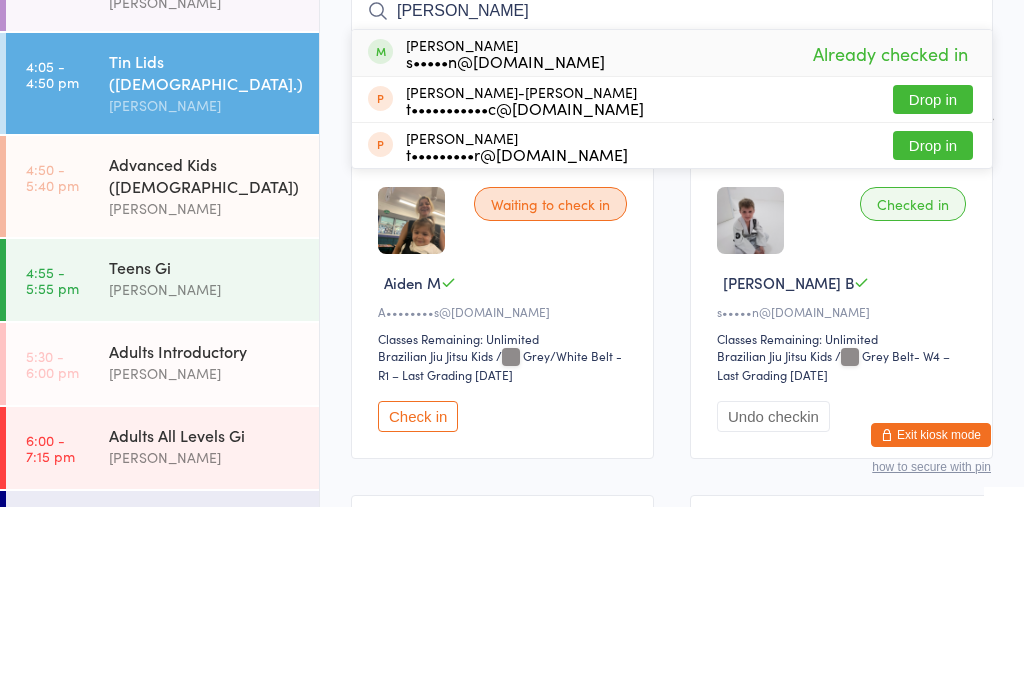 scroll, scrollTop: 247, scrollLeft: 0, axis: vertical 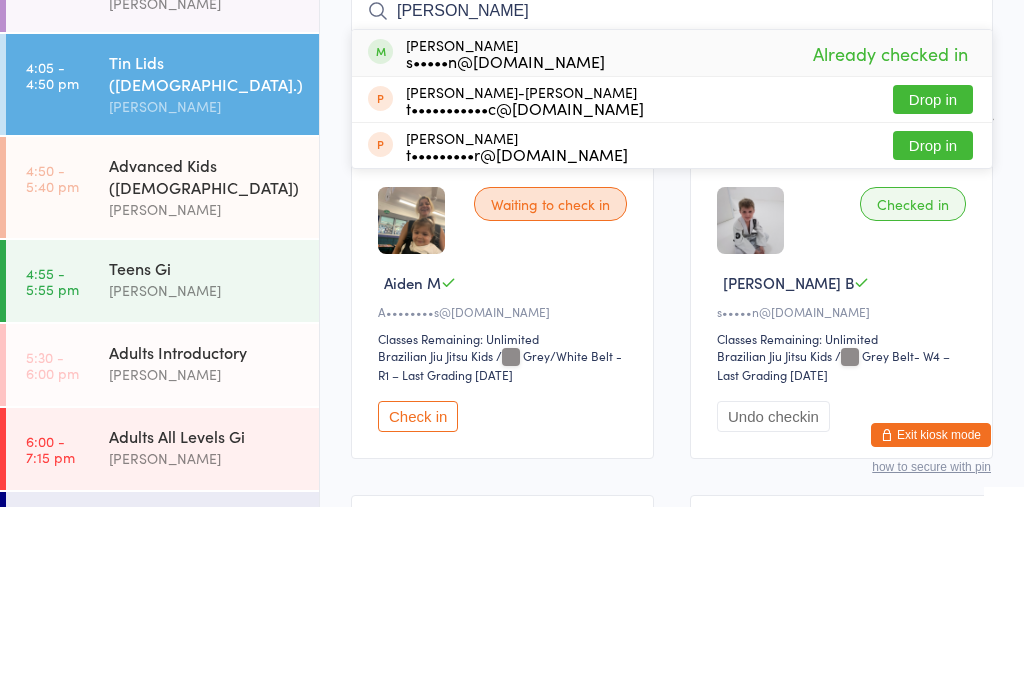 click on "4:50 - 5:40 pm" at bounding box center [52, 369] 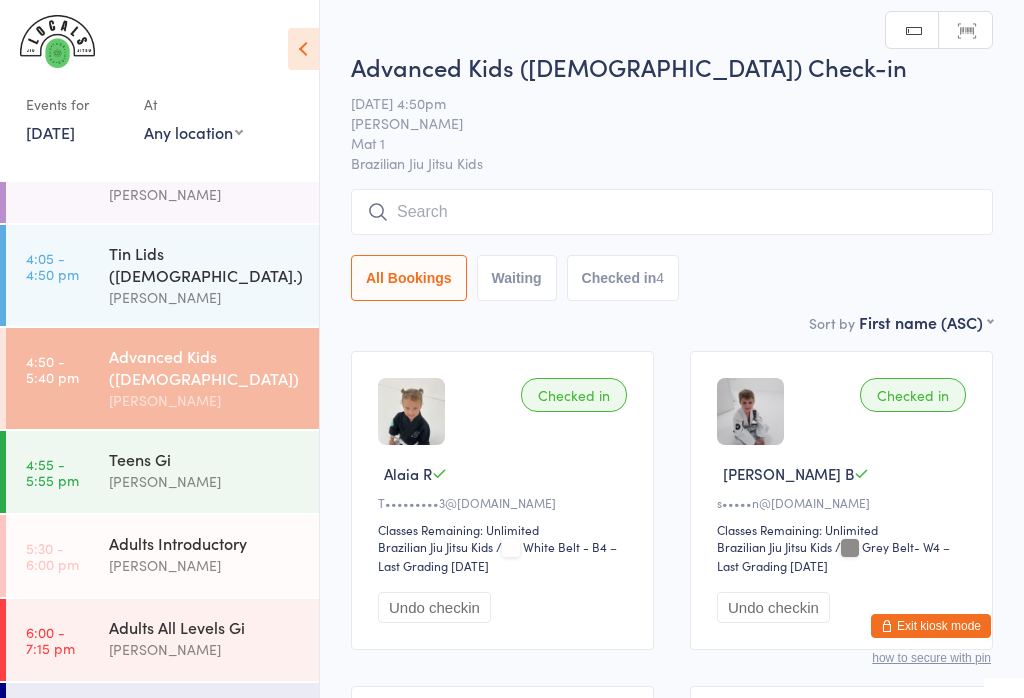 click at bounding box center (672, 212) 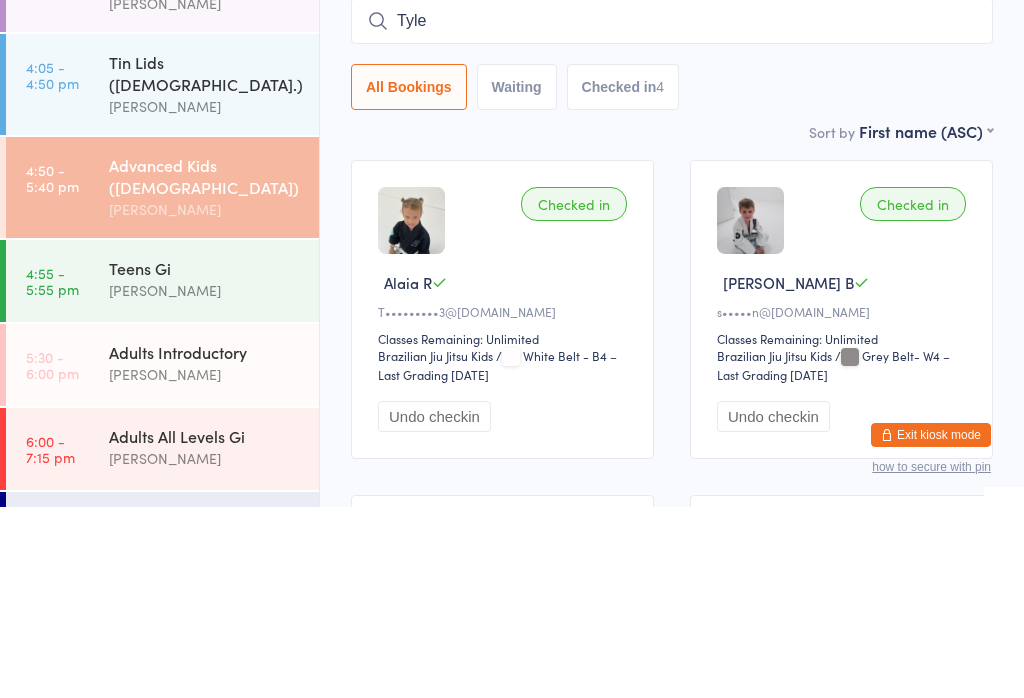 type on "[PERSON_NAME]" 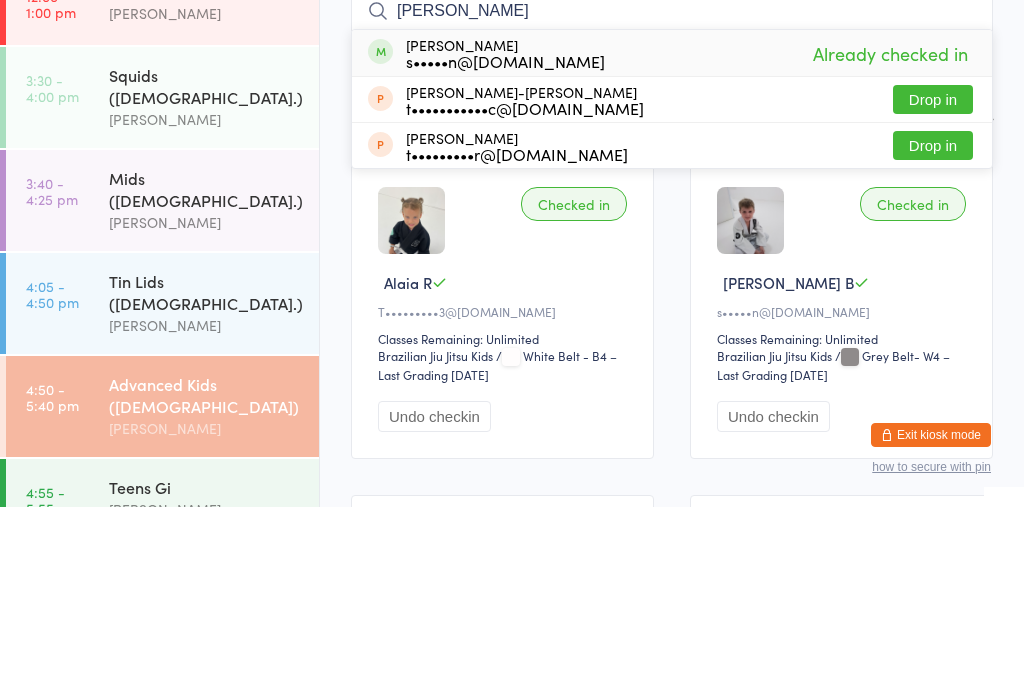 scroll, scrollTop: 27, scrollLeft: 0, axis: vertical 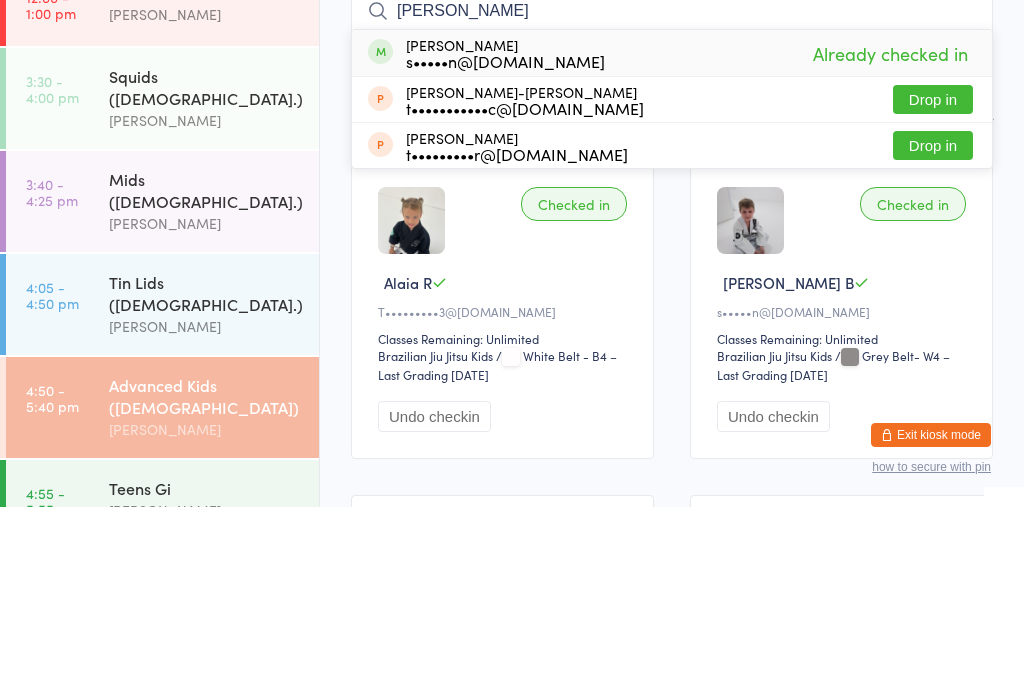 click on "Mids ([DEMOGRAPHIC_DATA].)" at bounding box center (205, 381) 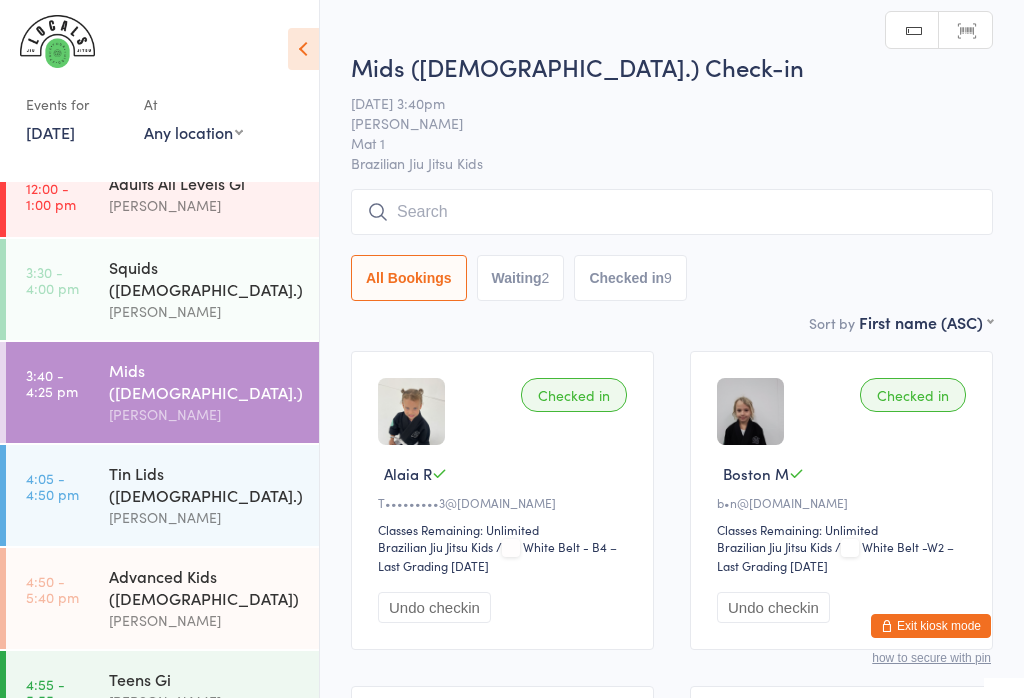 click at bounding box center [672, 212] 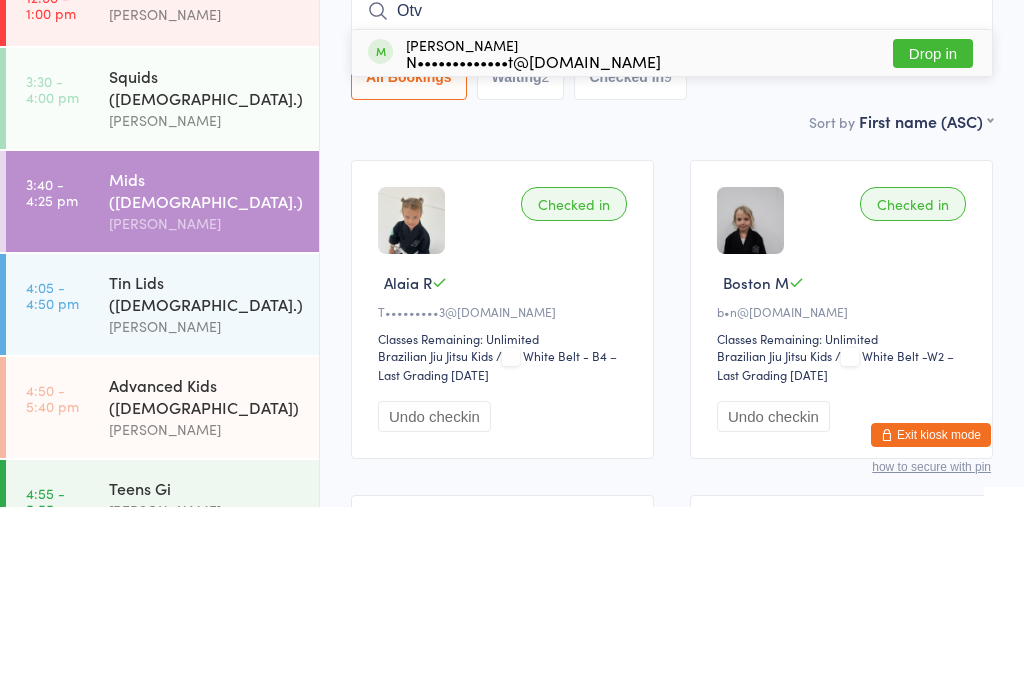 type on "Otv" 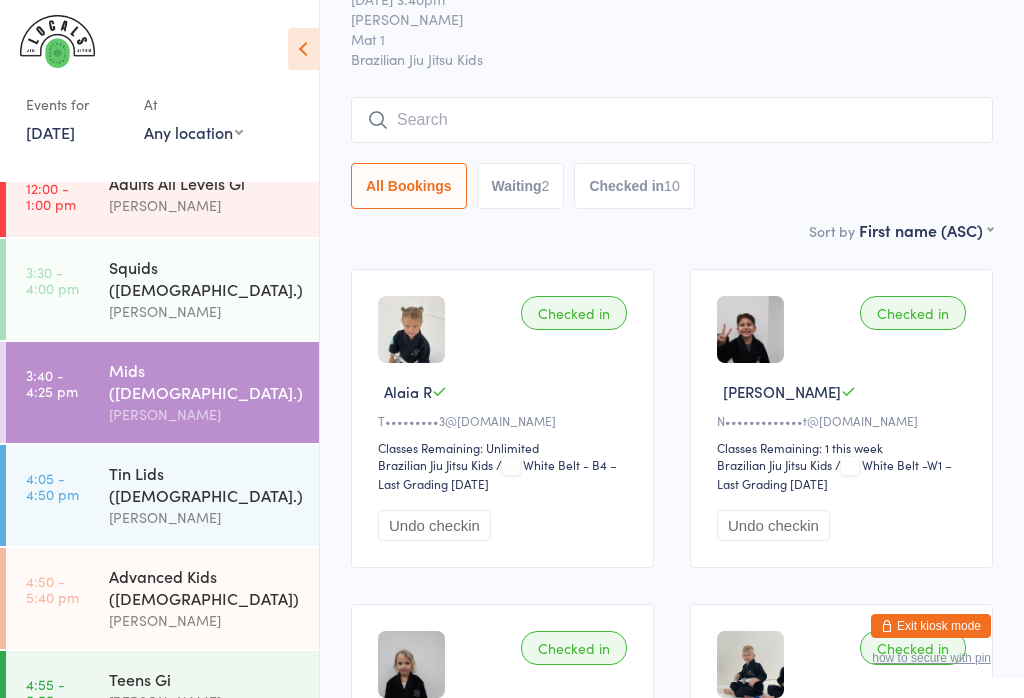 scroll, scrollTop: 0, scrollLeft: 0, axis: both 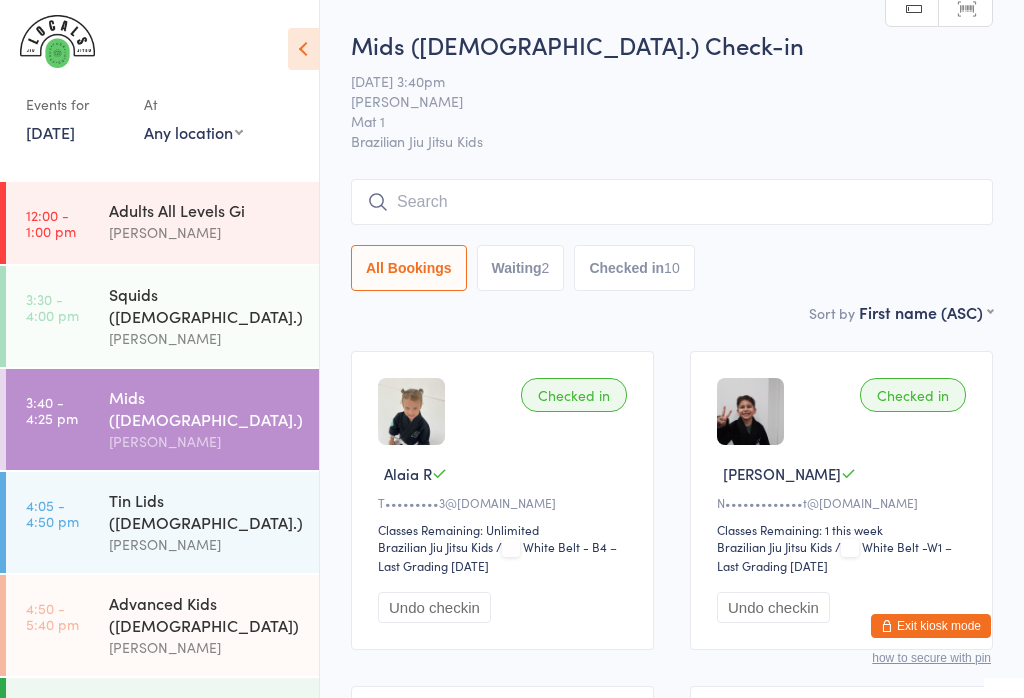 click at bounding box center (672, 202) 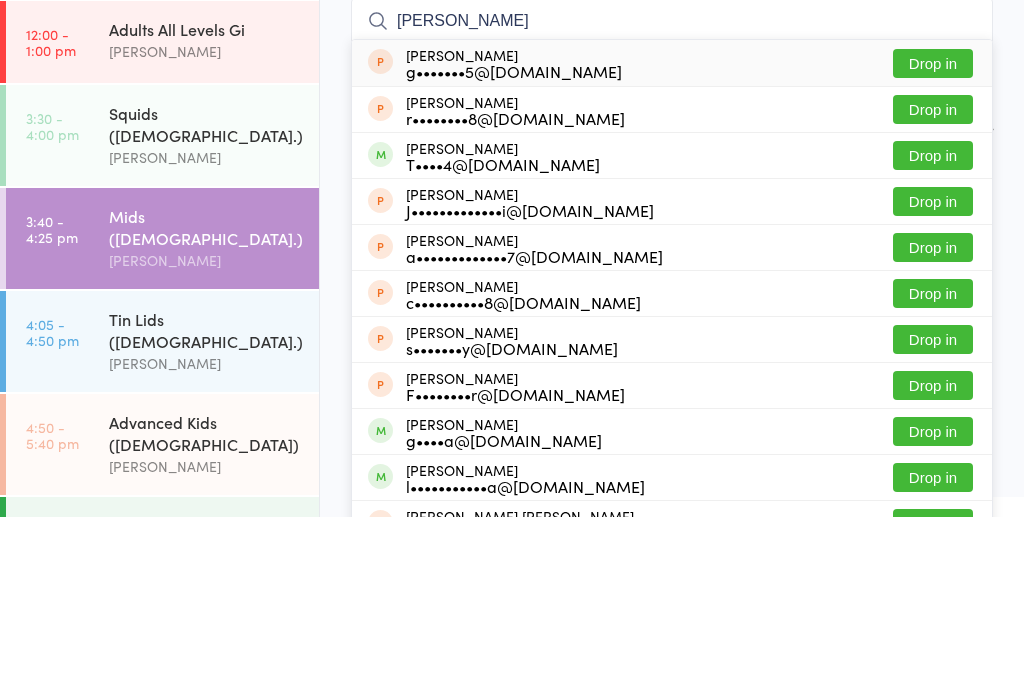 type on "[PERSON_NAME]" 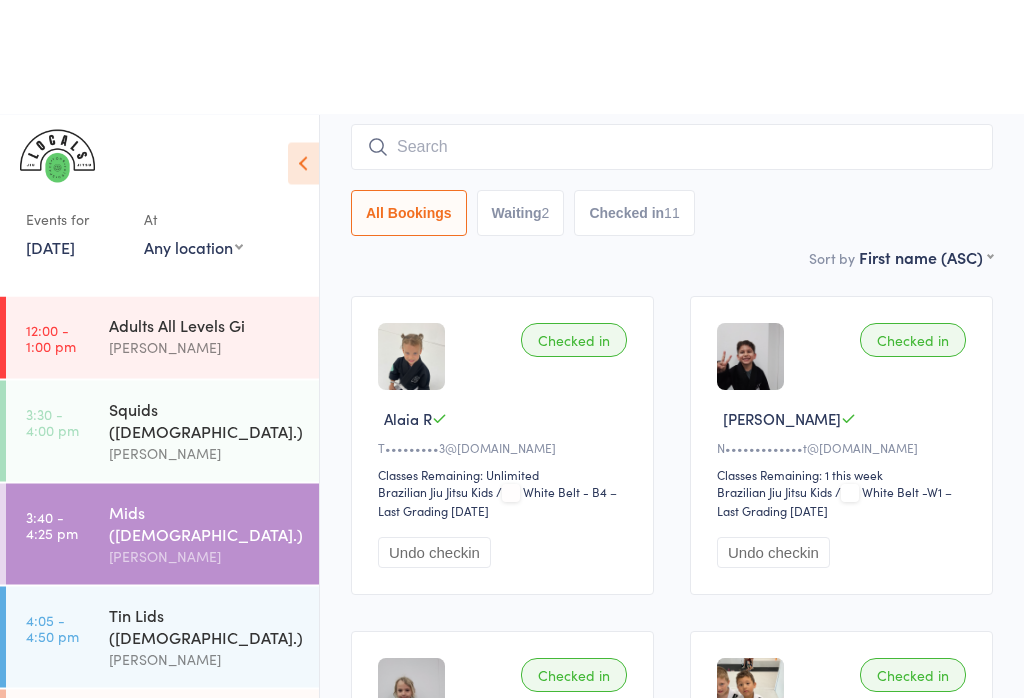 scroll, scrollTop: 0, scrollLeft: 0, axis: both 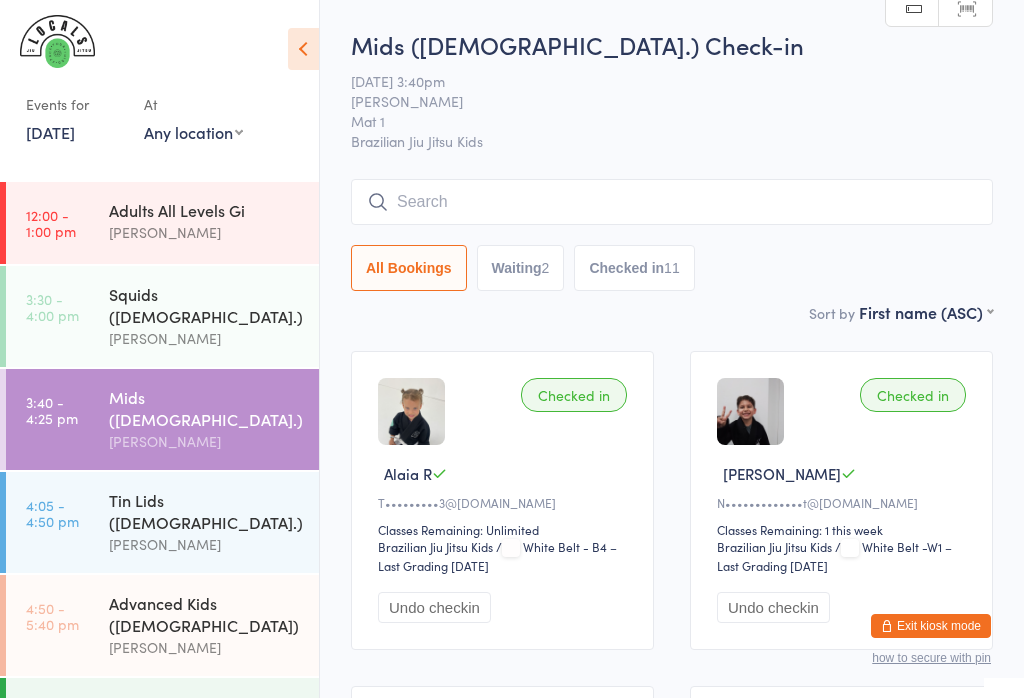 click at bounding box center [672, 202] 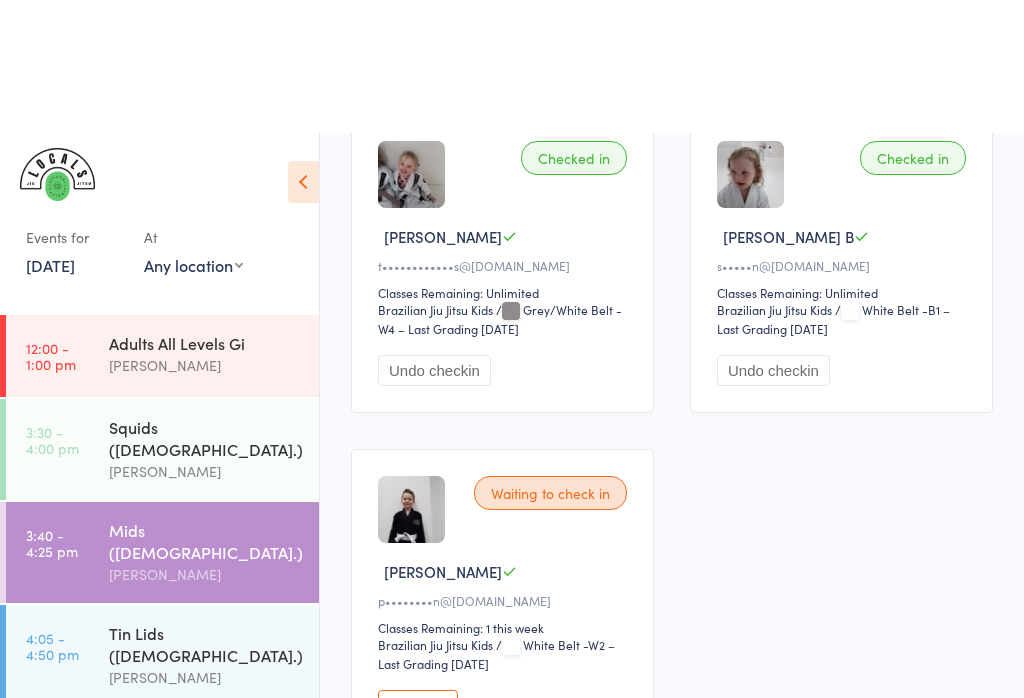 scroll, scrollTop: 2069, scrollLeft: 0, axis: vertical 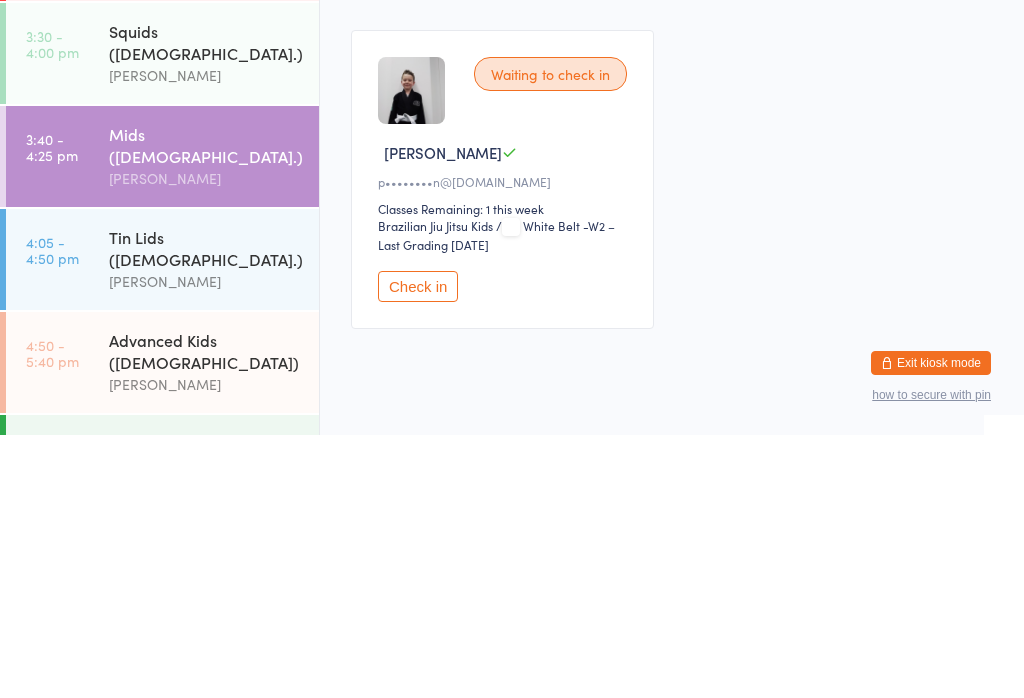 click on "Waiting to check in" at bounding box center [550, 337] 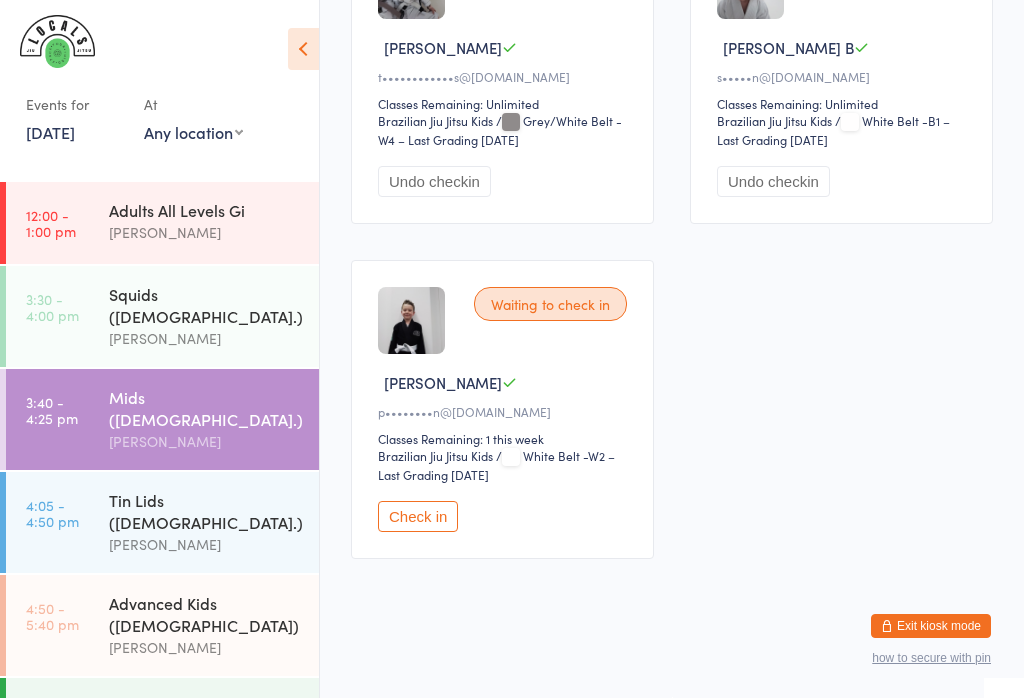 click on "Check in" at bounding box center [418, 516] 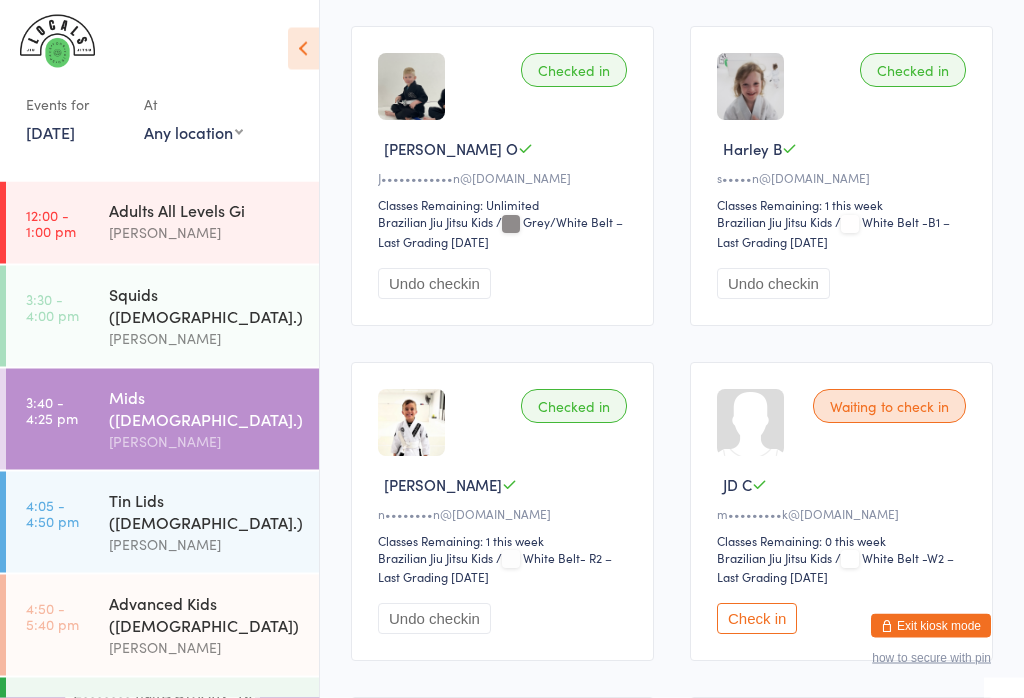 click on "Check in" at bounding box center [757, 619] 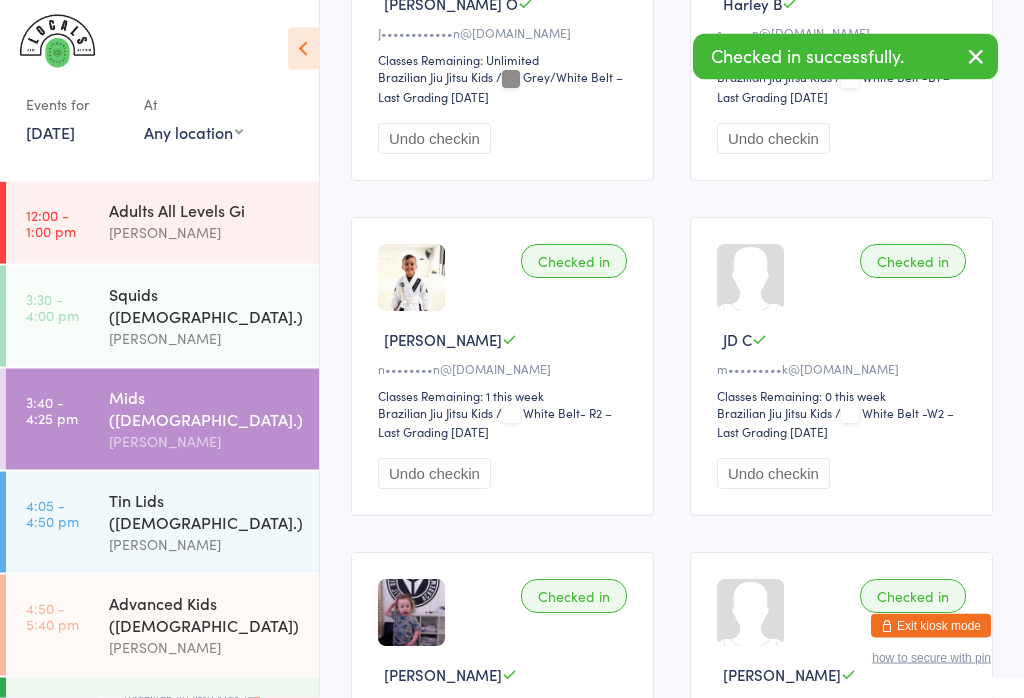 scroll, scrollTop: 1140, scrollLeft: 0, axis: vertical 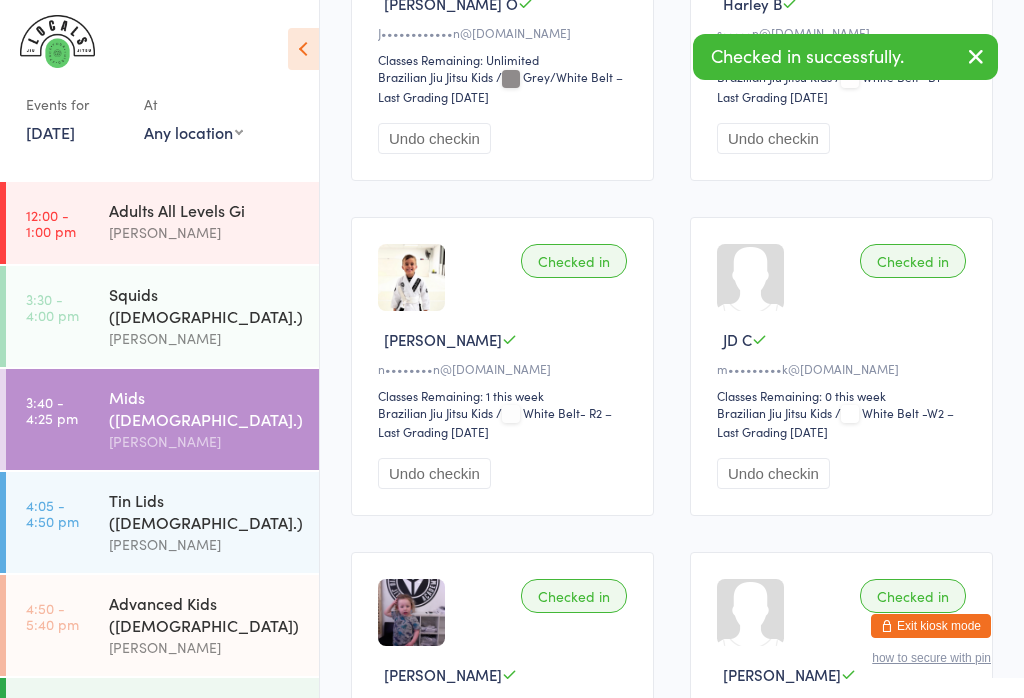 click on "Undo checkin" at bounding box center (773, 473) 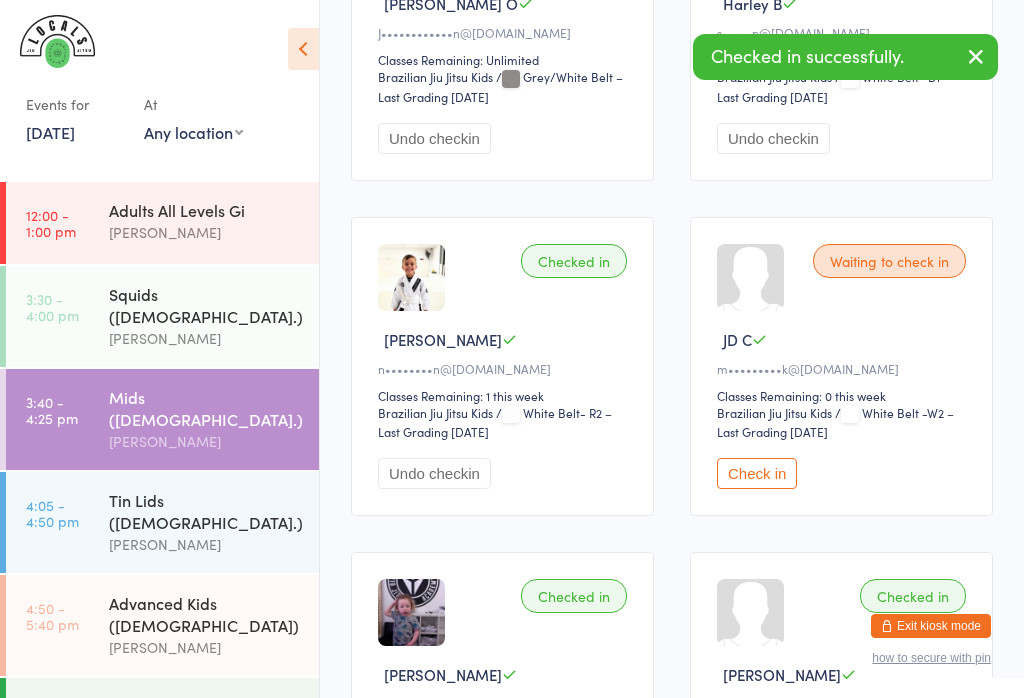 click on "Waiting to check in JD C  m•••••••••k@[DOMAIN_NAME] Classes Remaining: 0 this week Brazilian Jiu Jitsu Kids  Brazilian Jiu Jitsu Kids   /  White Belt -W2 – Last Grading [DATE]   Check in" at bounding box center (841, 366) 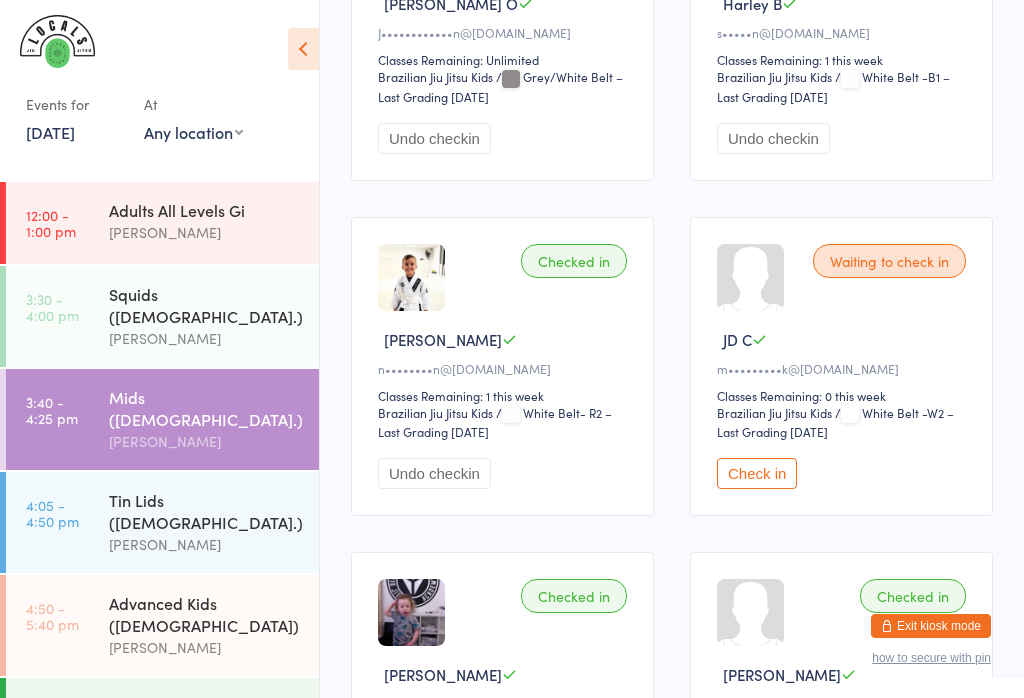 click on "Check in" at bounding box center [757, 473] 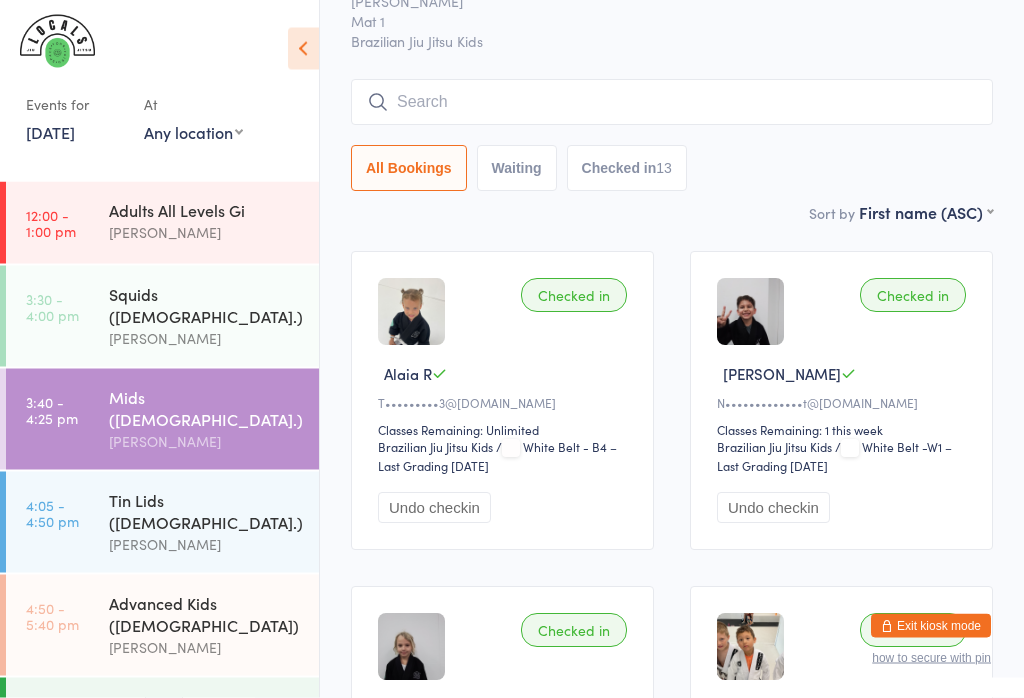 scroll, scrollTop: 0, scrollLeft: 0, axis: both 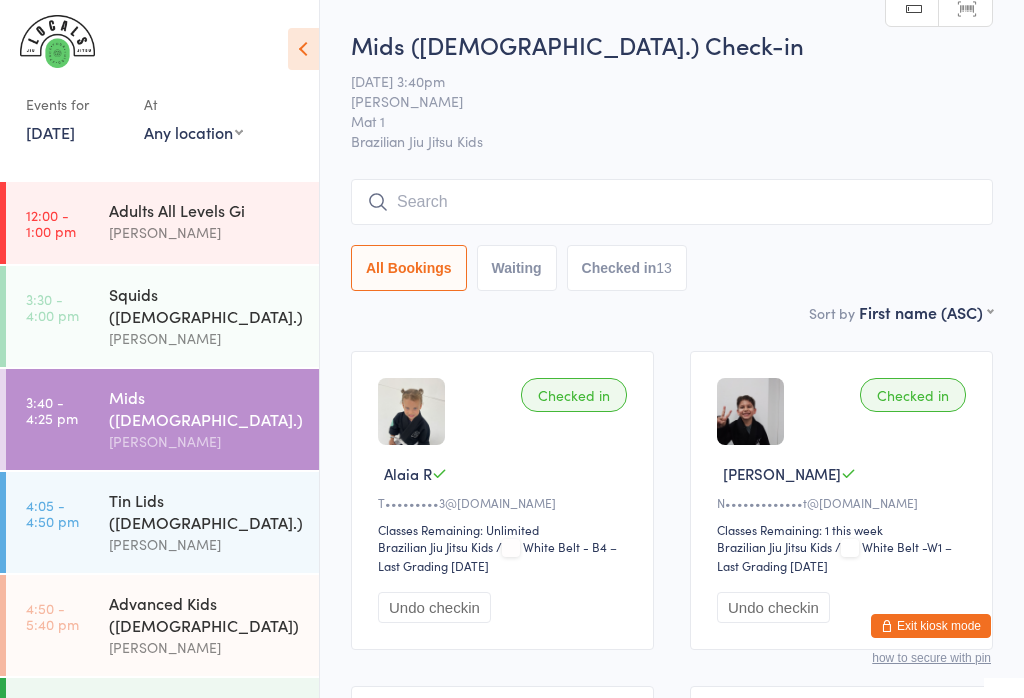 click at bounding box center (672, 202) 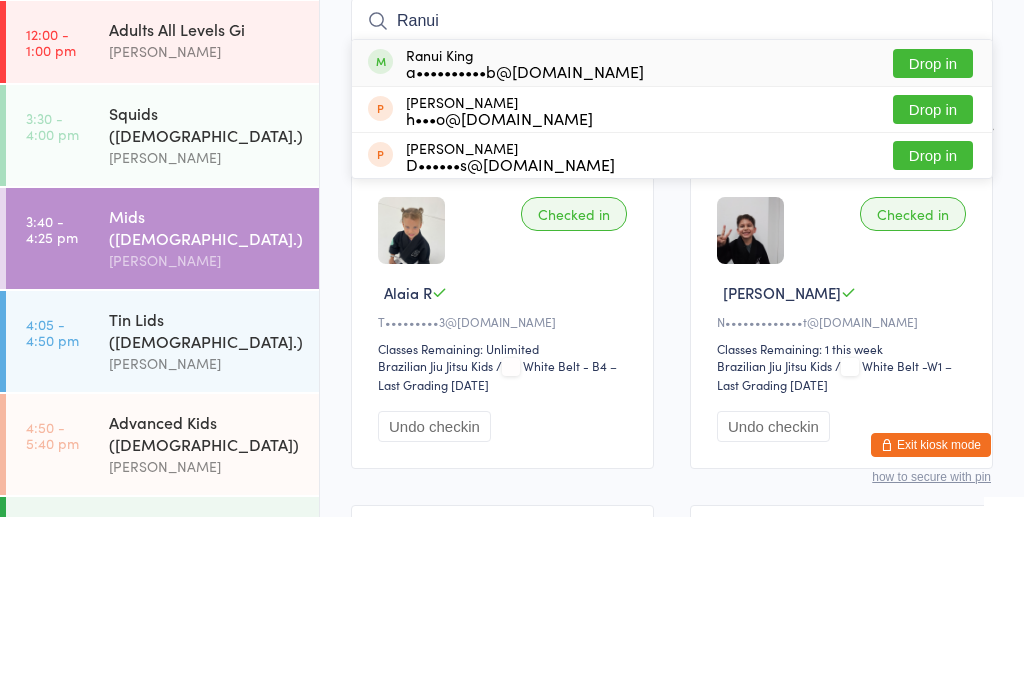 type on "Ranui" 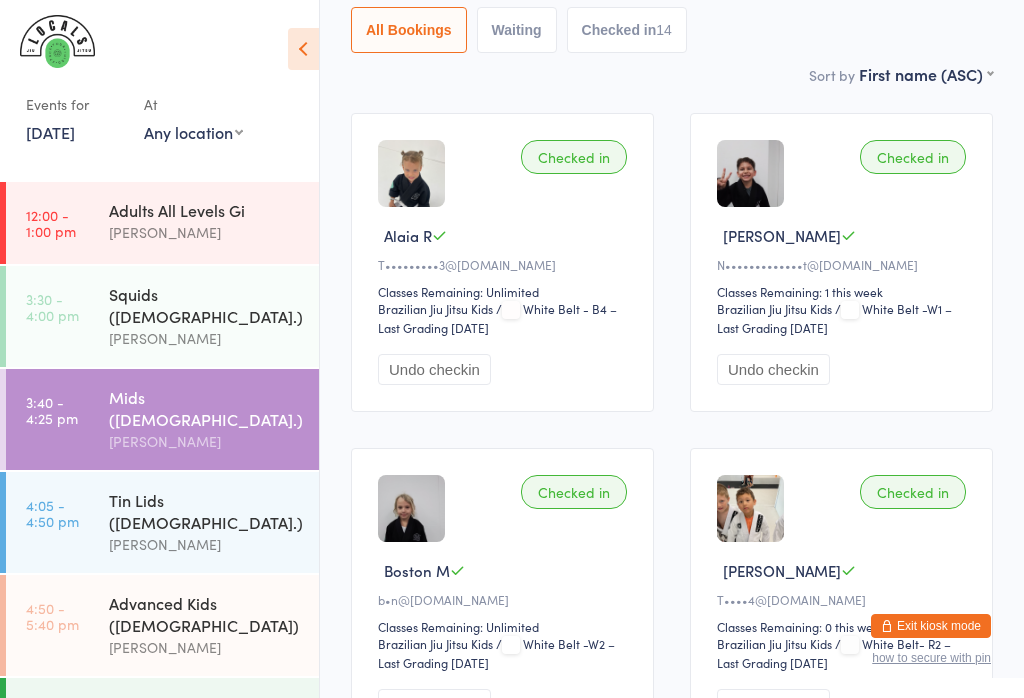 scroll, scrollTop: 0, scrollLeft: 0, axis: both 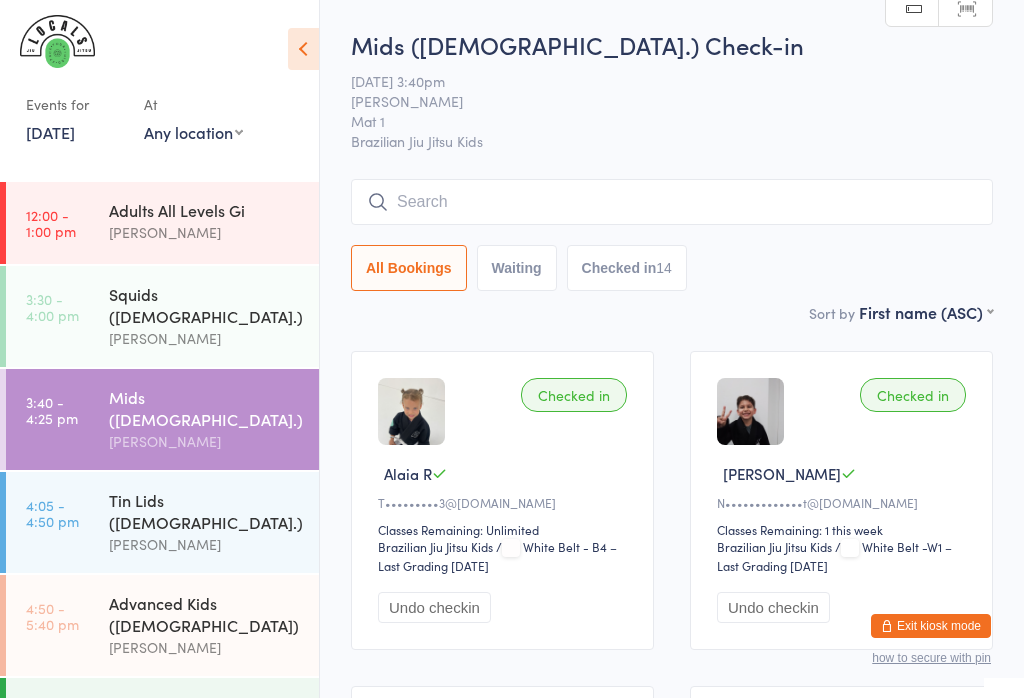 click at bounding box center [672, 202] 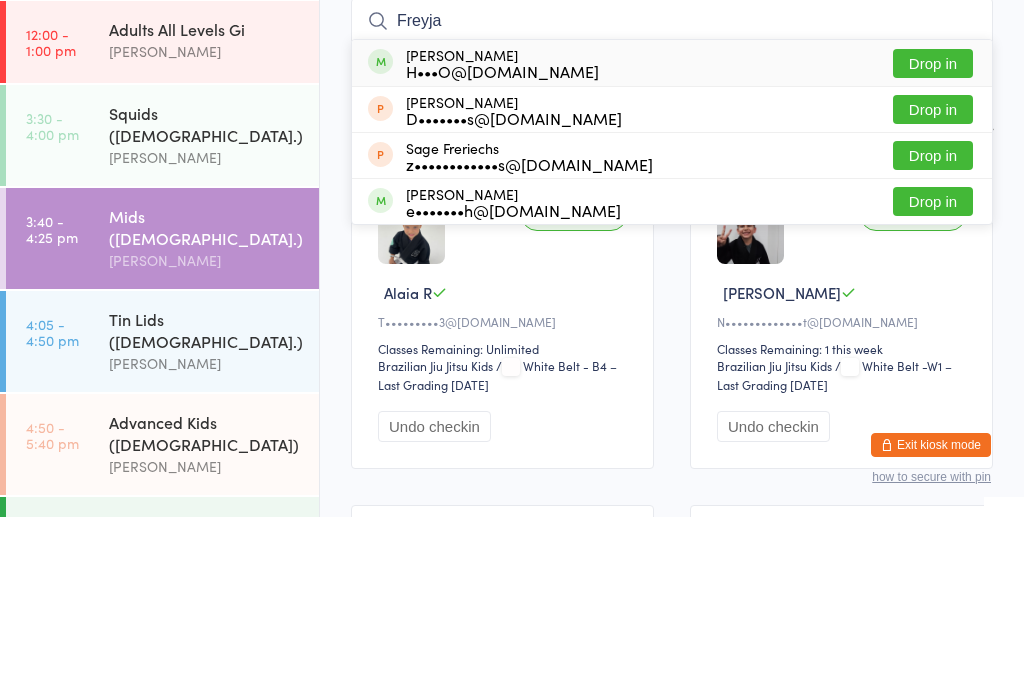 type on "Freyja" 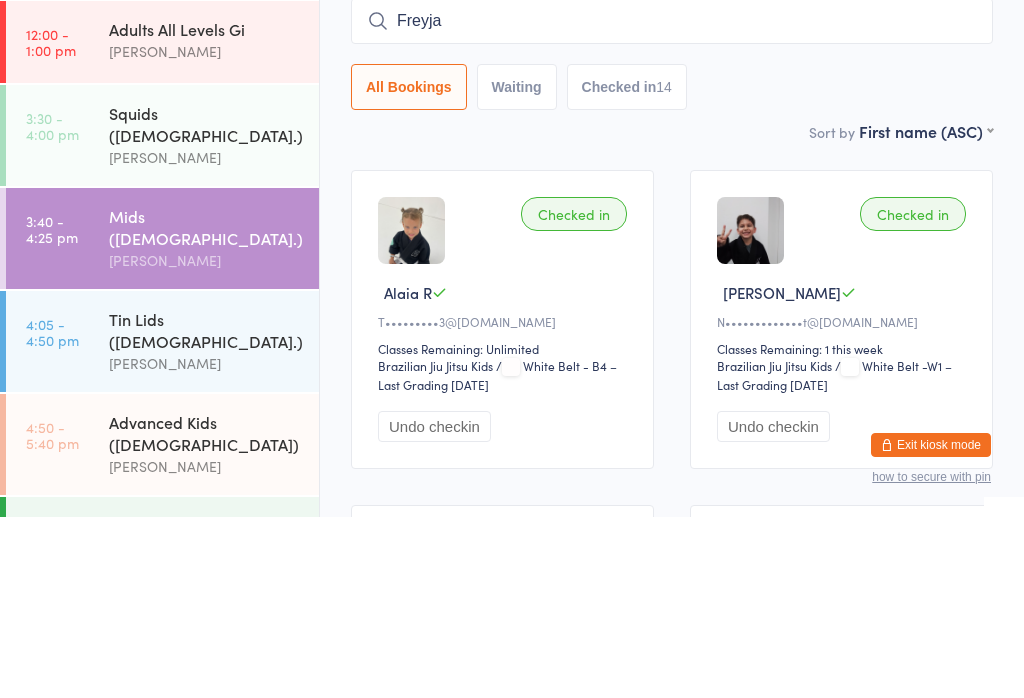 type 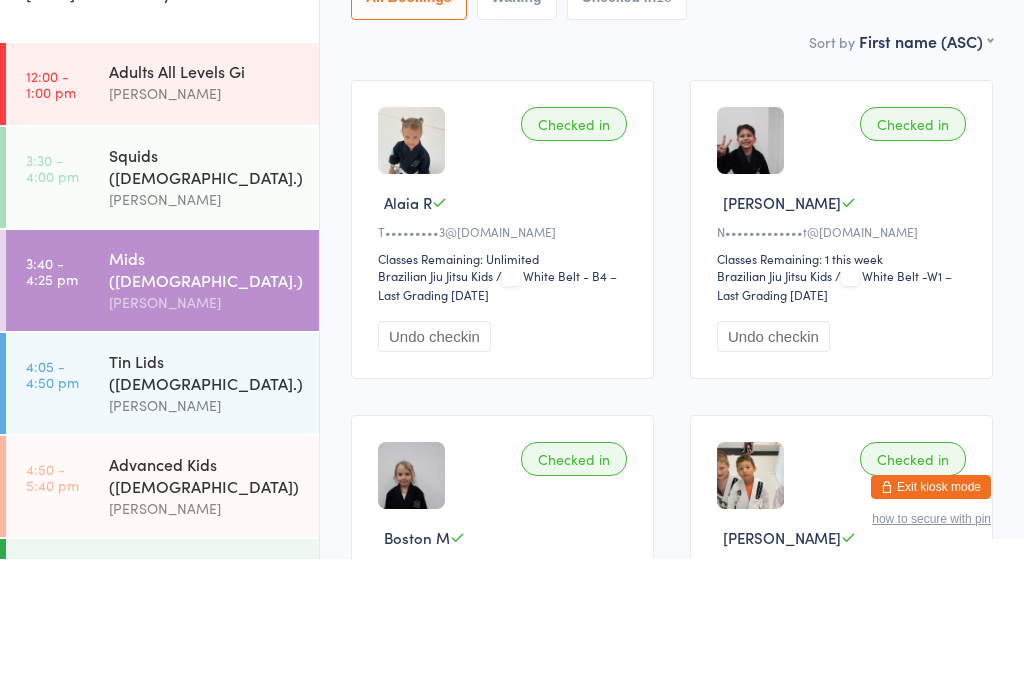 scroll, scrollTop: 0, scrollLeft: 0, axis: both 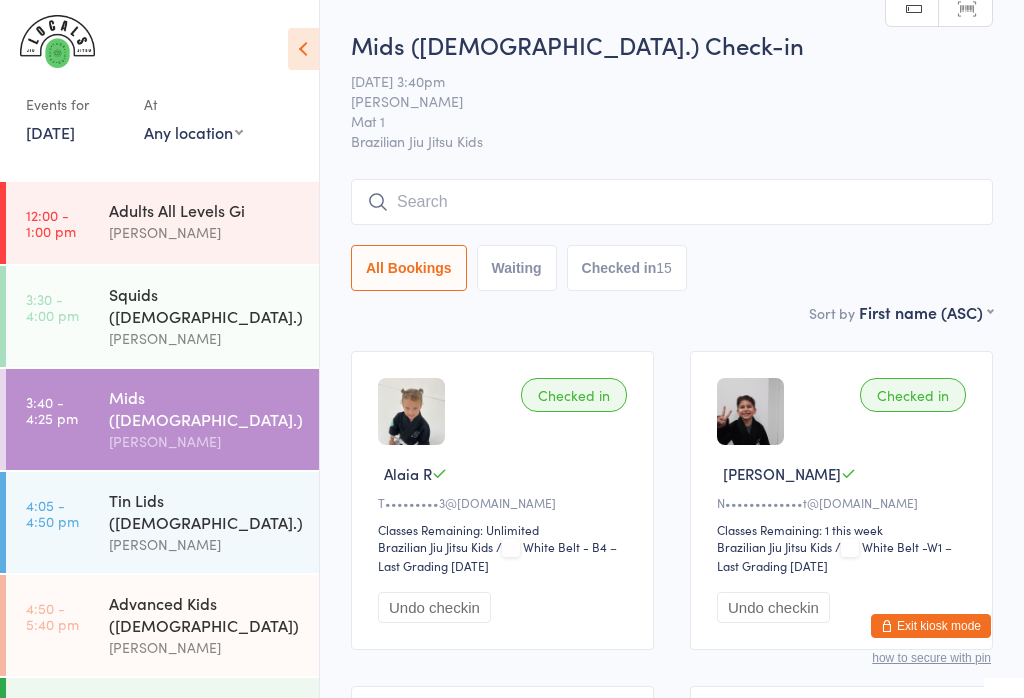click on "[PERSON_NAME]" at bounding box center (656, 101) 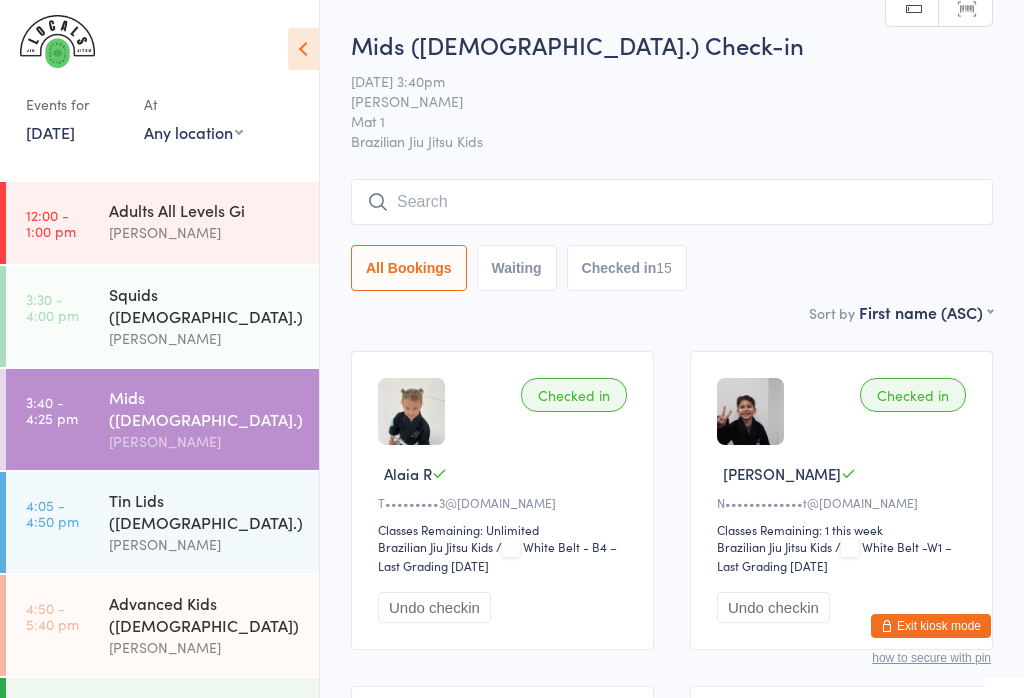 click on "[PERSON_NAME]" at bounding box center (205, 544) 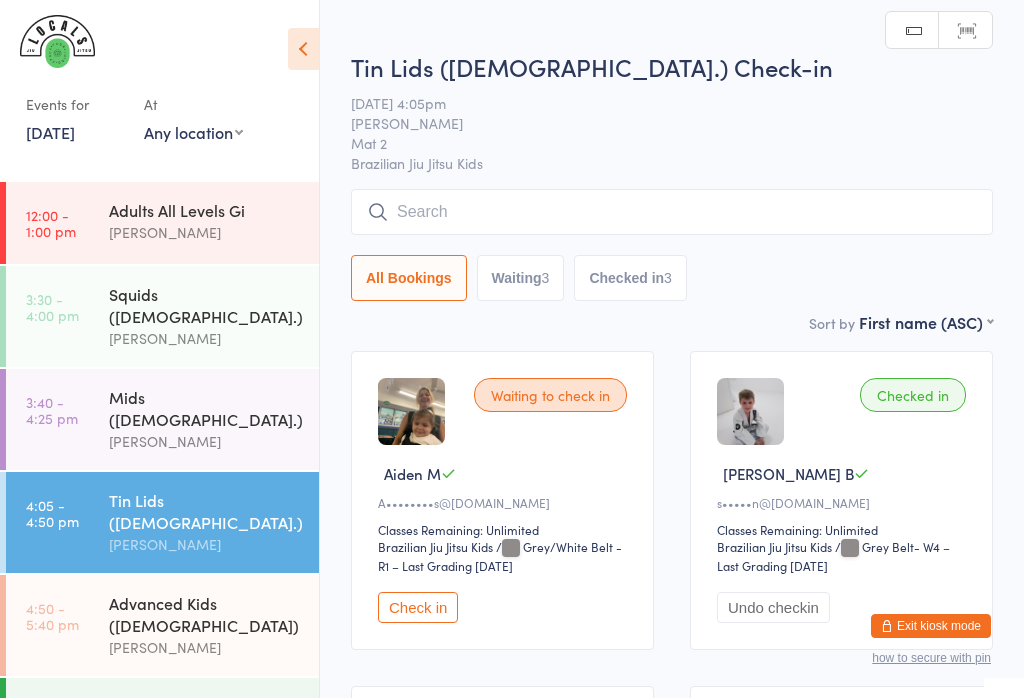 click on "Check in" at bounding box center (418, 607) 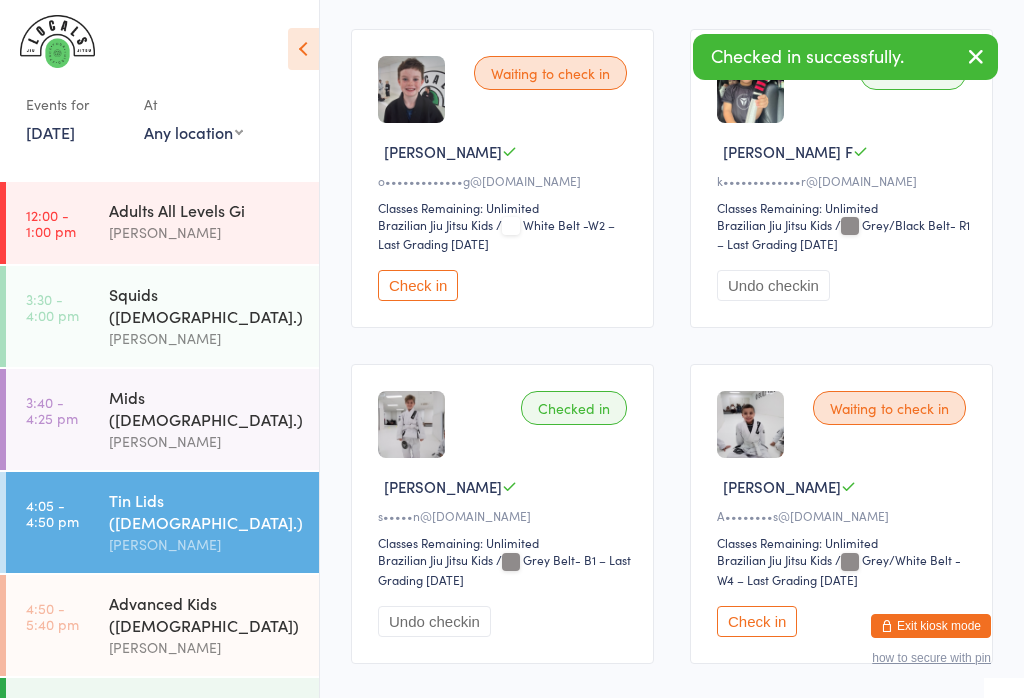 scroll, scrollTop: 670, scrollLeft: 0, axis: vertical 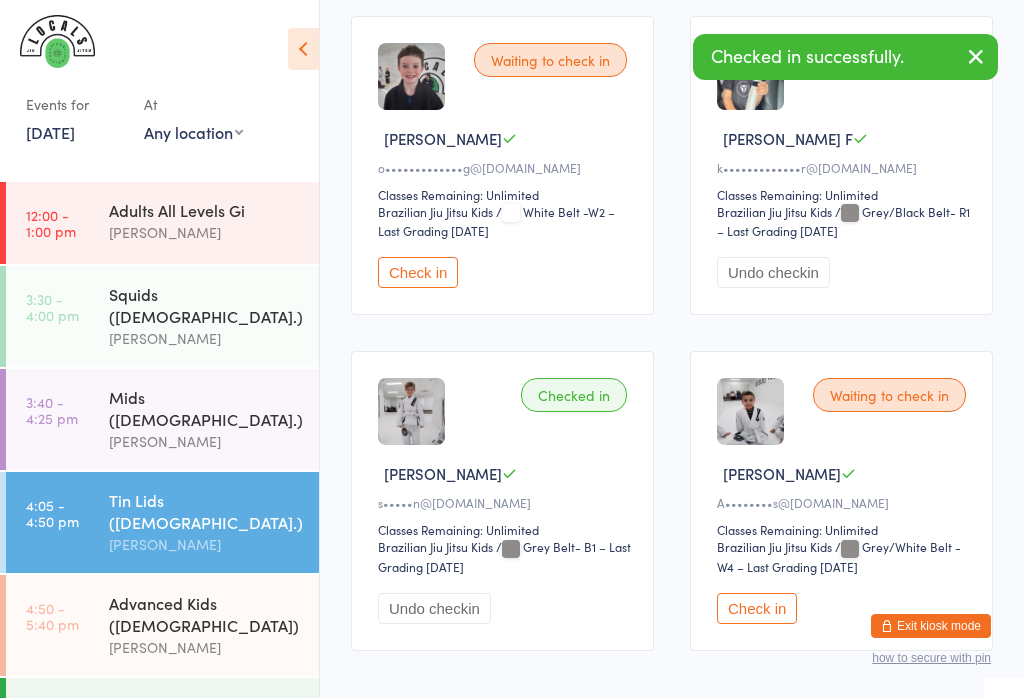 click on "Check in" at bounding box center [757, 608] 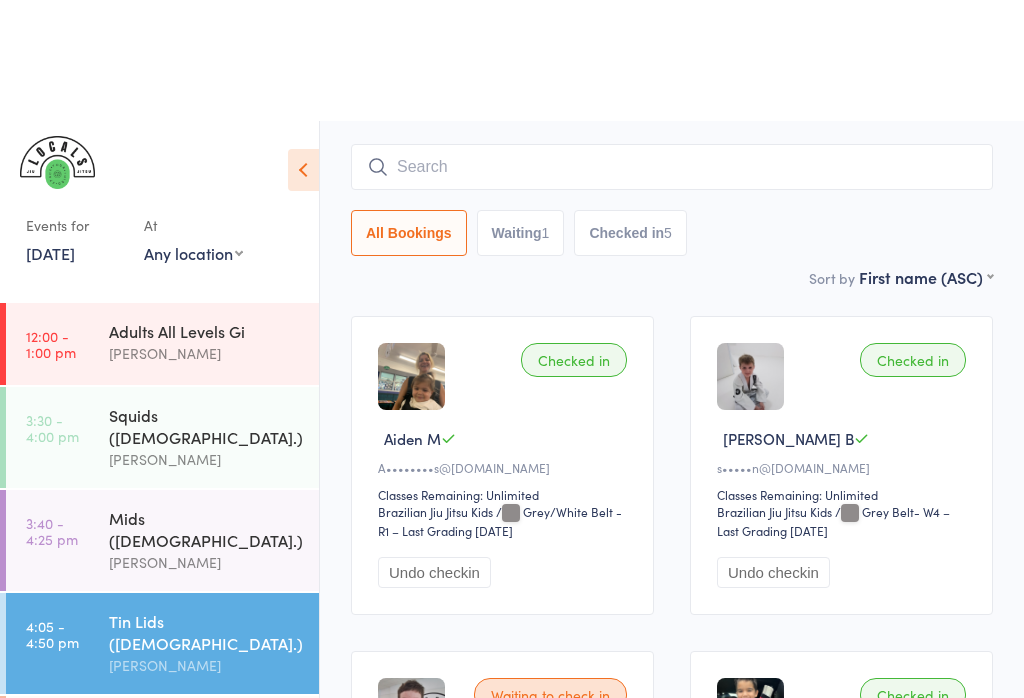 scroll, scrollTop: 0, scrollLeft: 0, axis: both 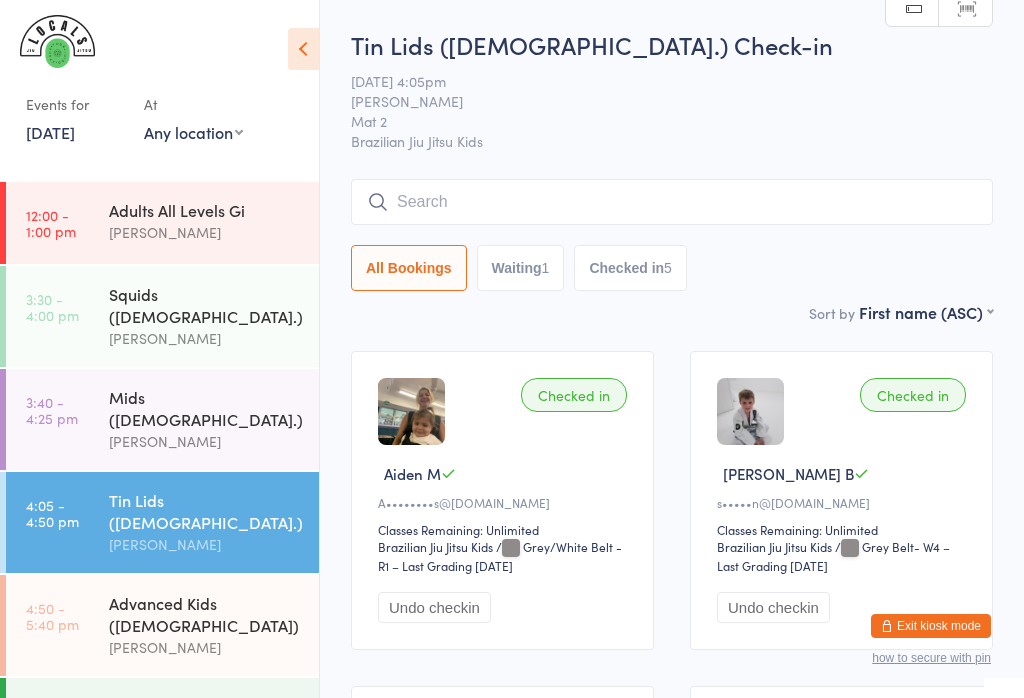 click at bounding box center (672, 202) 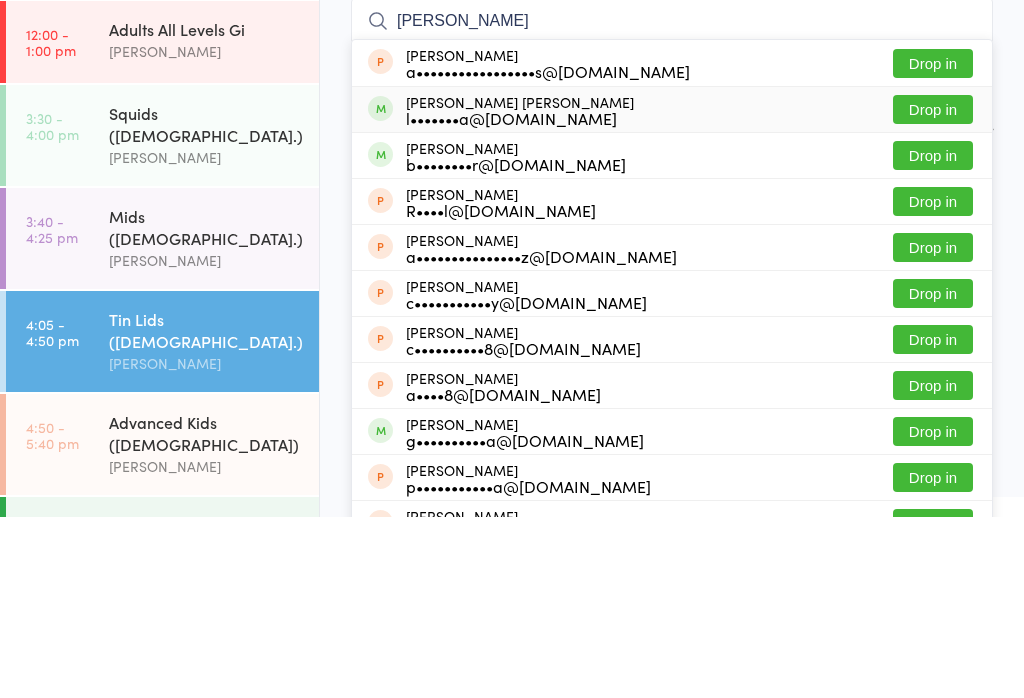 type on "[PERSON_NAME]" 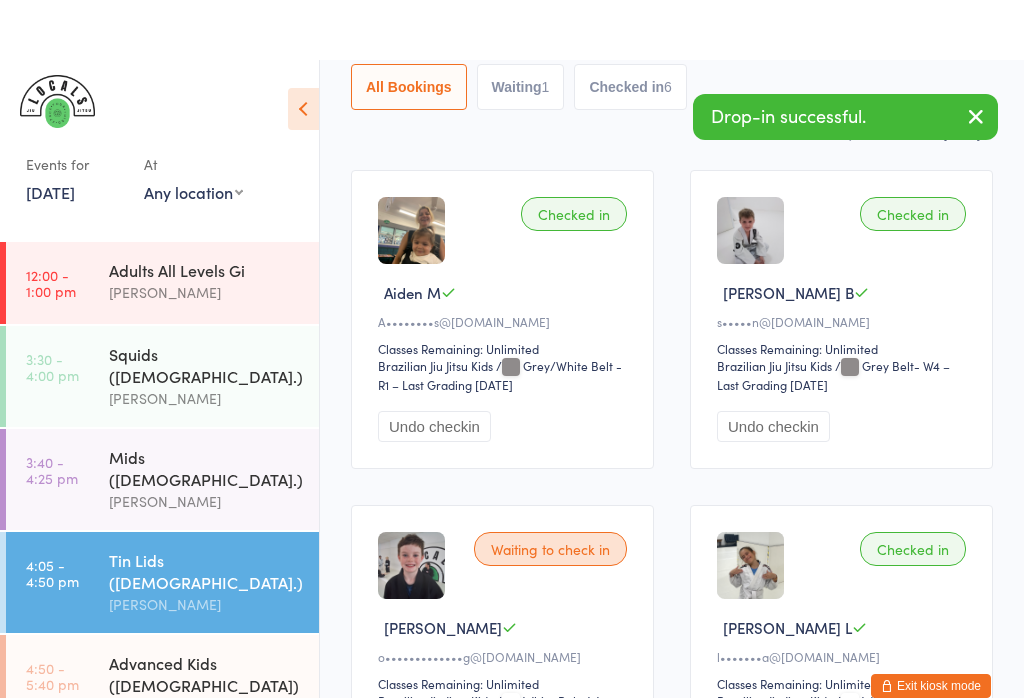 scroll, scrollTop: 248, scrollLeft: 0, axis: vertical 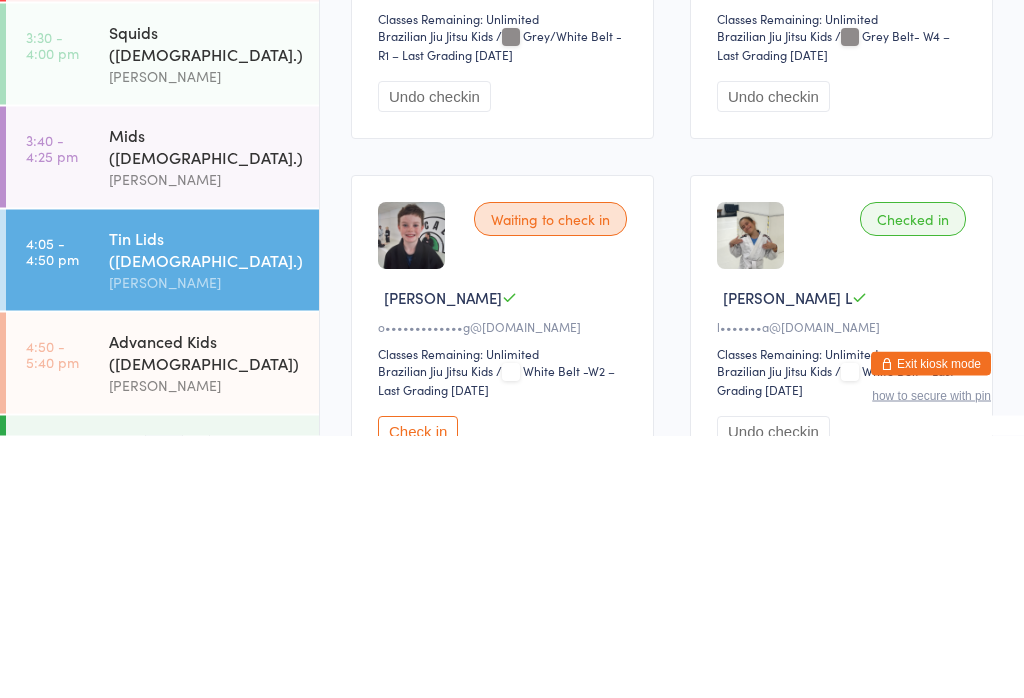 click on "[PERSON_NAME]" at bounding box center [205, 441] 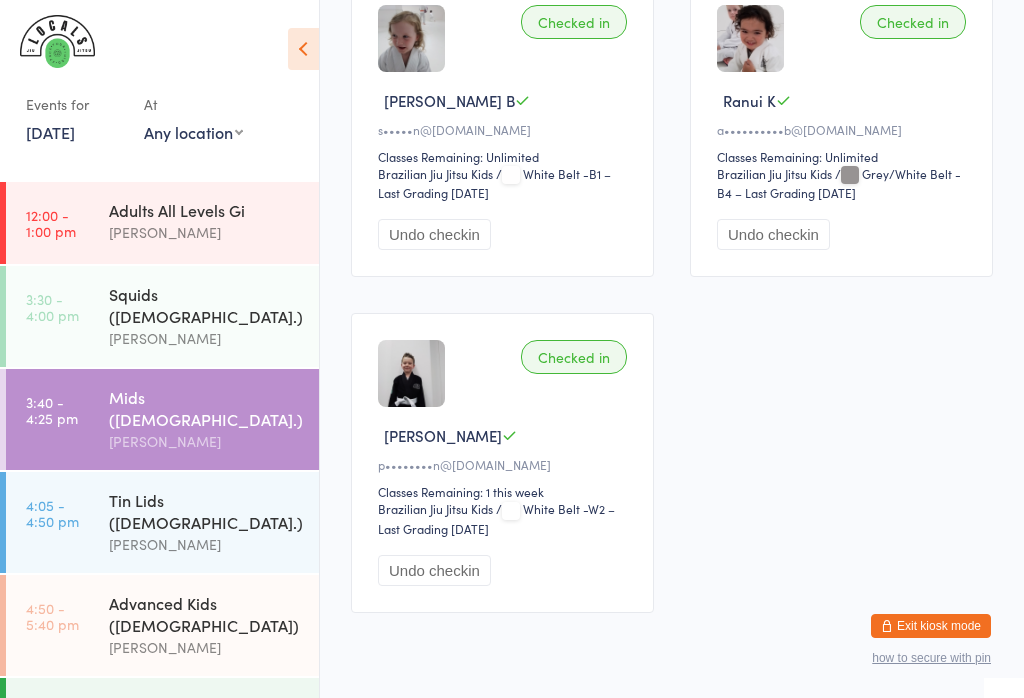 scroll, scrollTop: 2388, scrollLeft: 0, axis: vertical 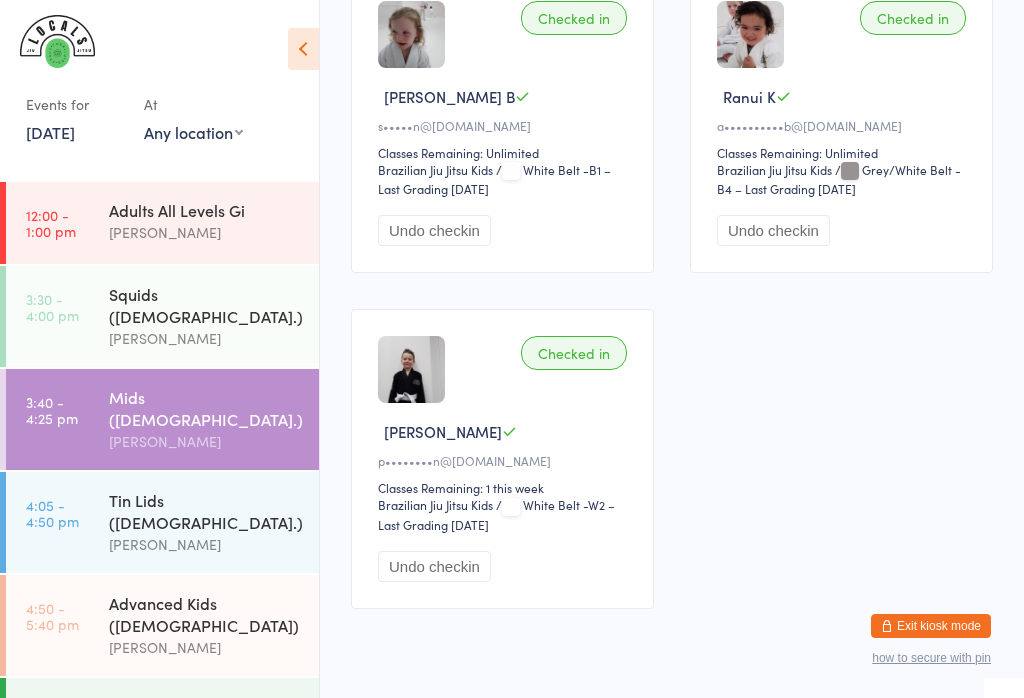 click on "Tin Lids ([DEMOGRAPHIC_DATA].)" at bounding box center (205, 511) 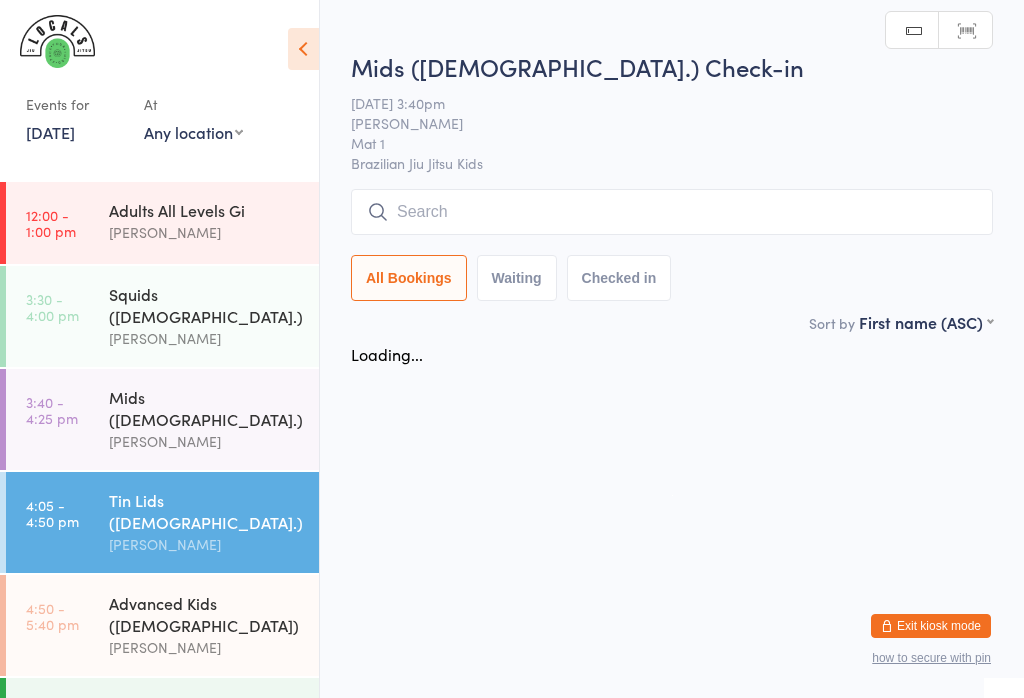 scroll, scrollTop: 0, scrollLeft: 0, axis: both 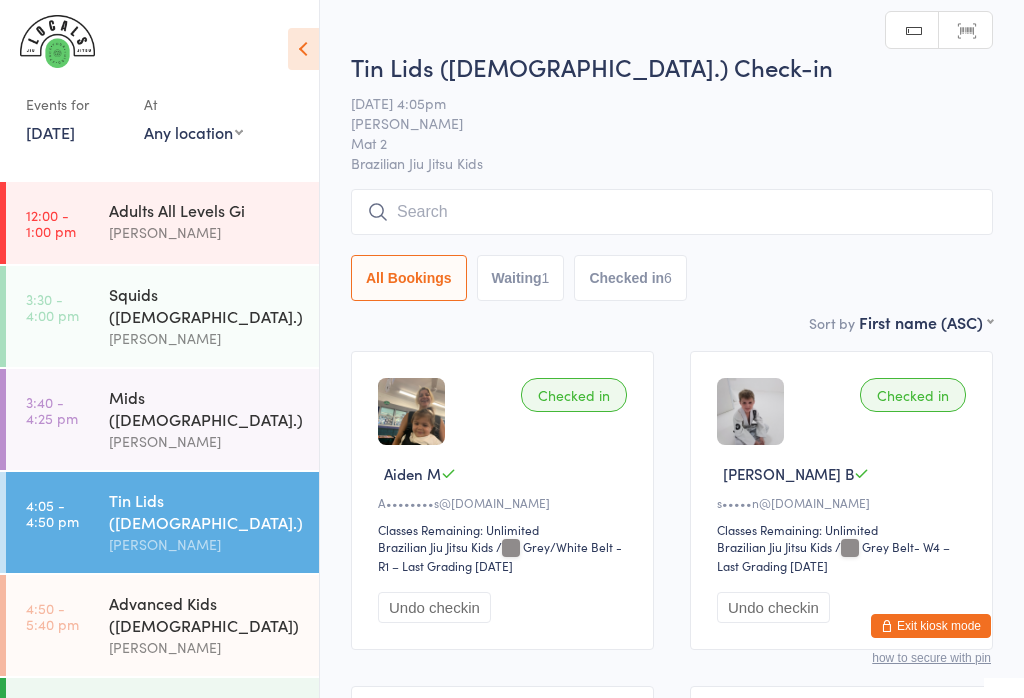 click at bounding box center (672, 212) 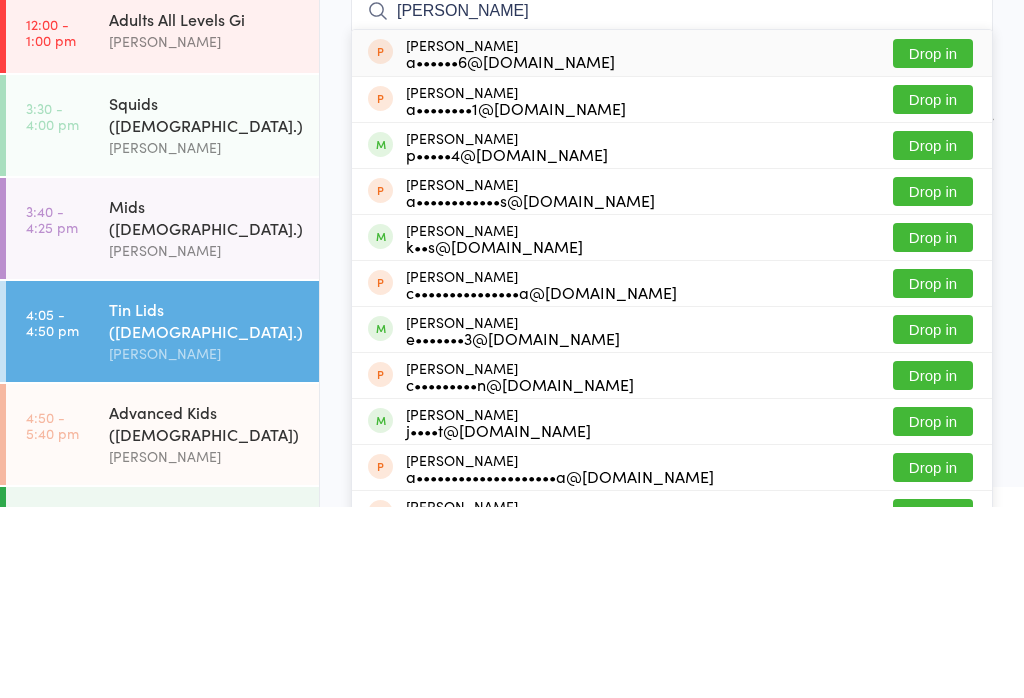 type on "[PERSON_NAME]" 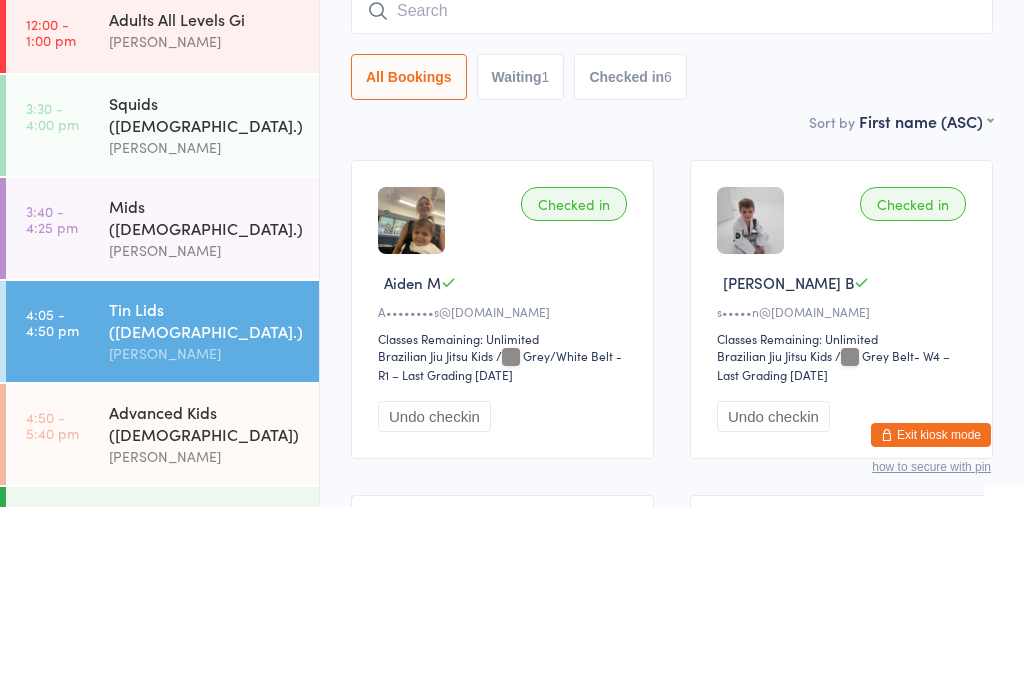 scroll, scrollTop: 191, scrollLeft: 0, axis: vertical 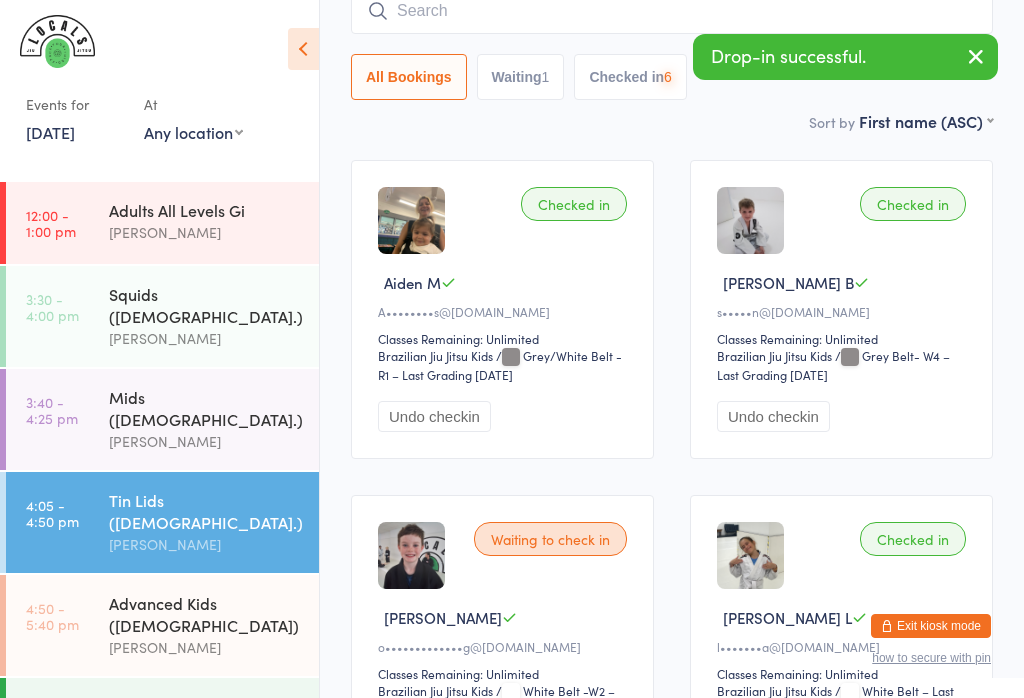click at bounding box center (672, 11) 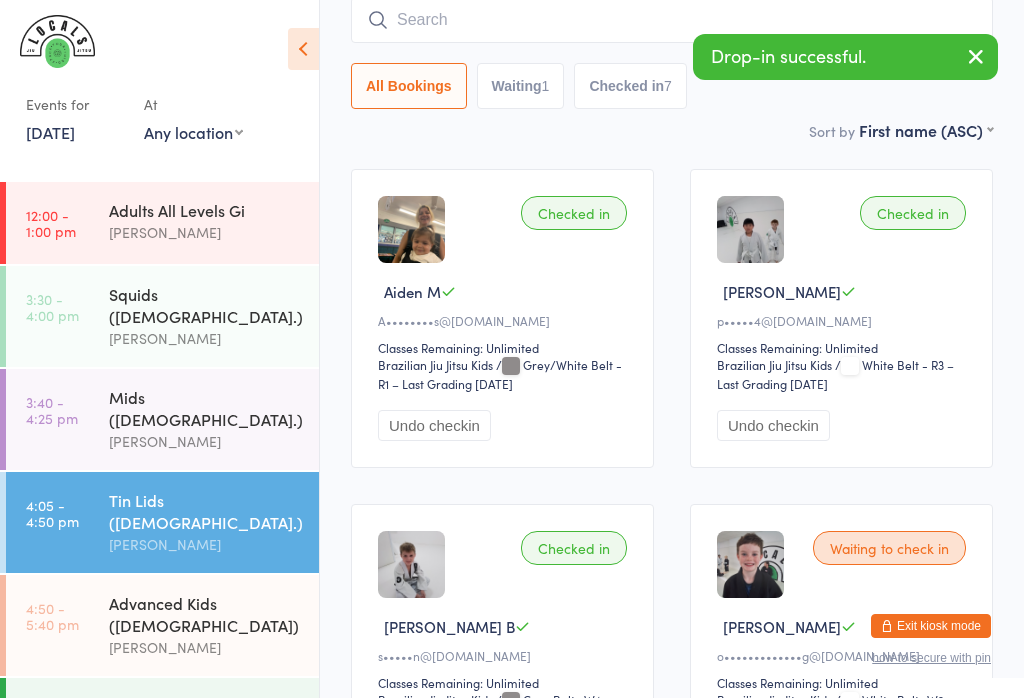 scroll, scrollTop: 181, scrollLeft: 0, axis: vertical 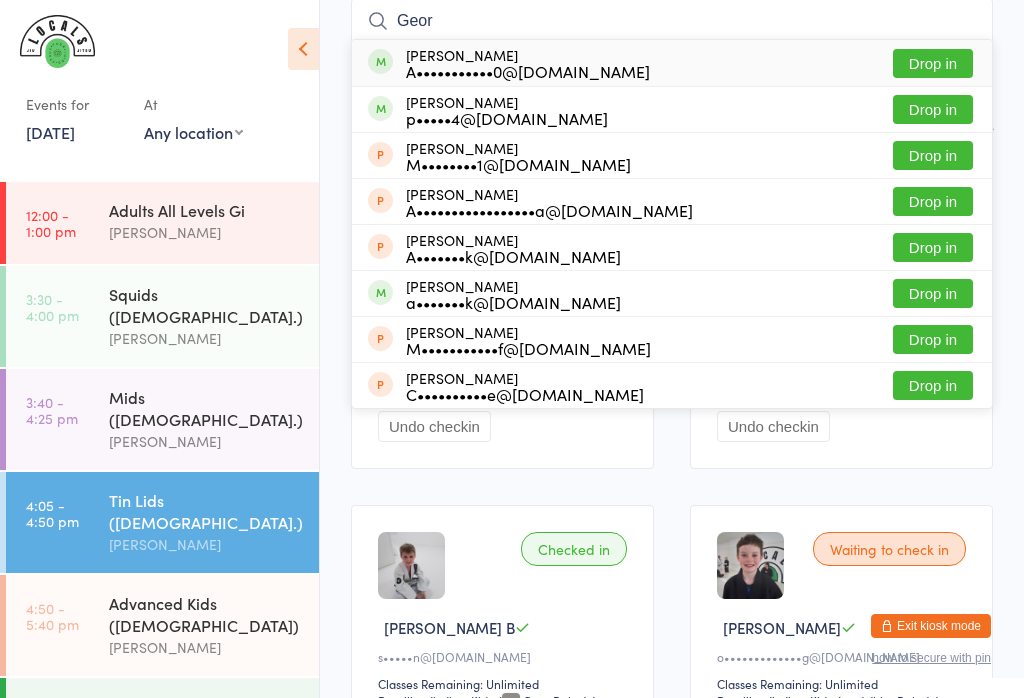 type on "Geor" 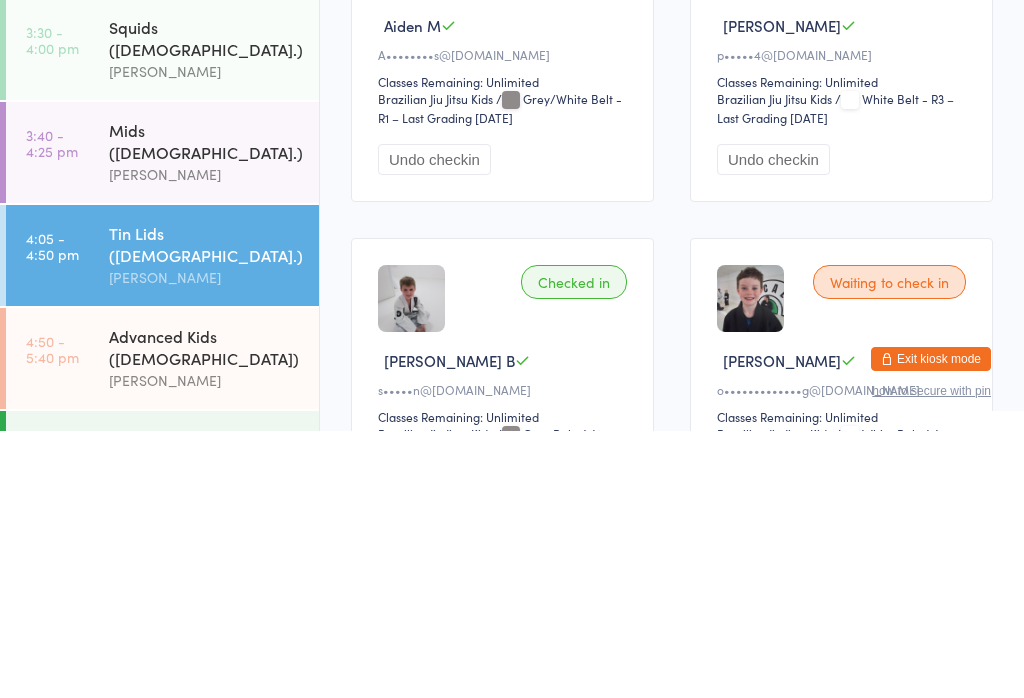 click on "Tin Lids ([DEMOGRAPHIC_DATA].)" at bounding box center (205, 511) 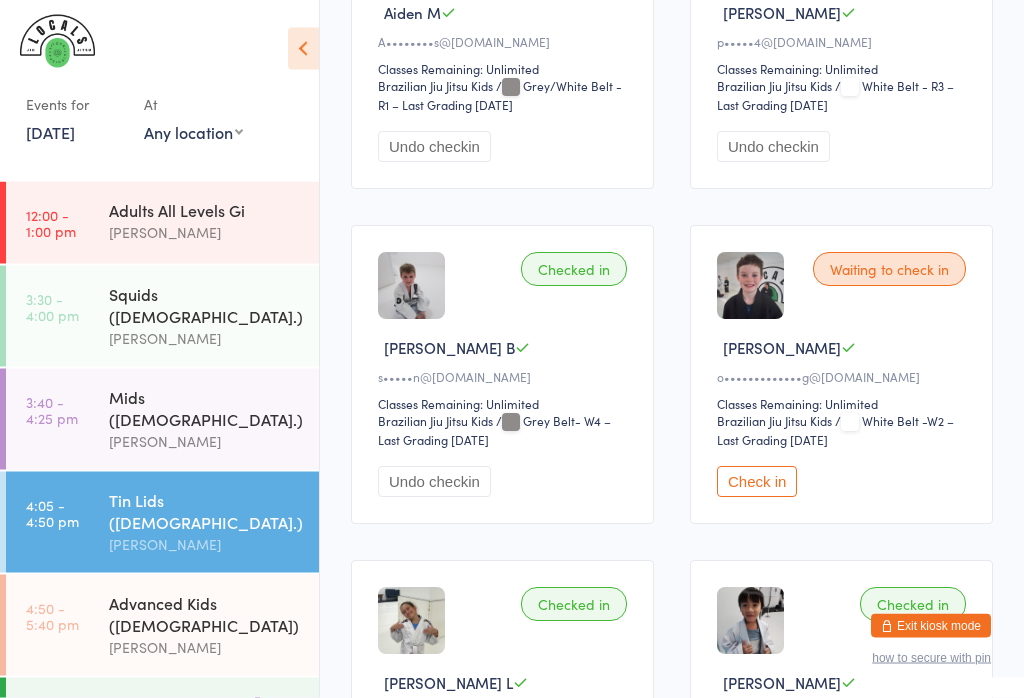 scroll, scrollTop: 461, scrollLeft: 0, axis: vertical 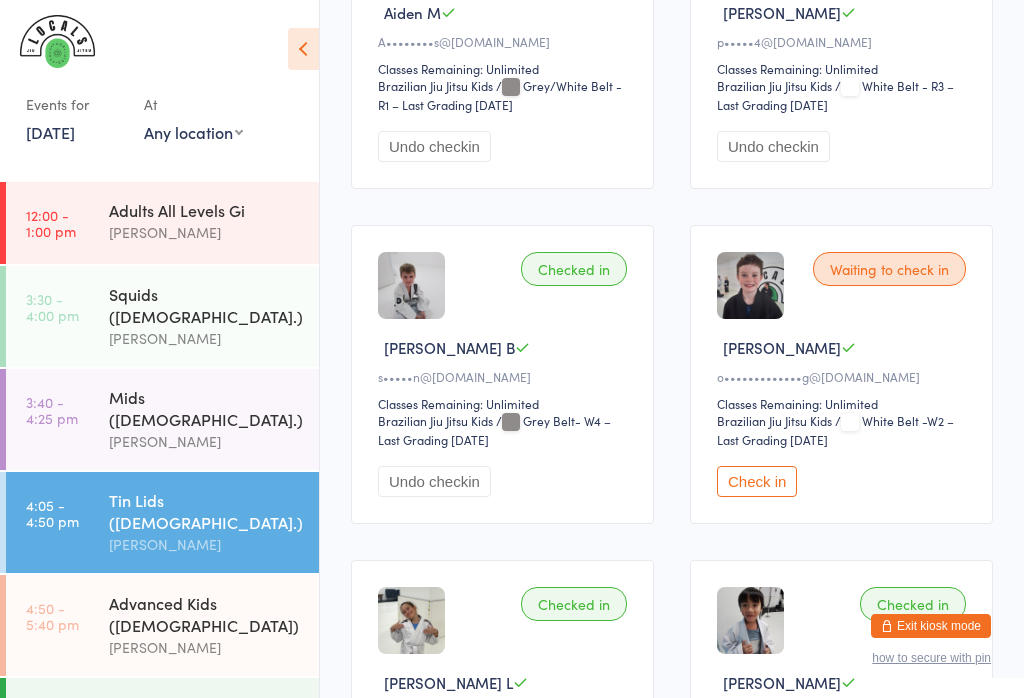 click on "Check in" at bounding box center [757, 481] 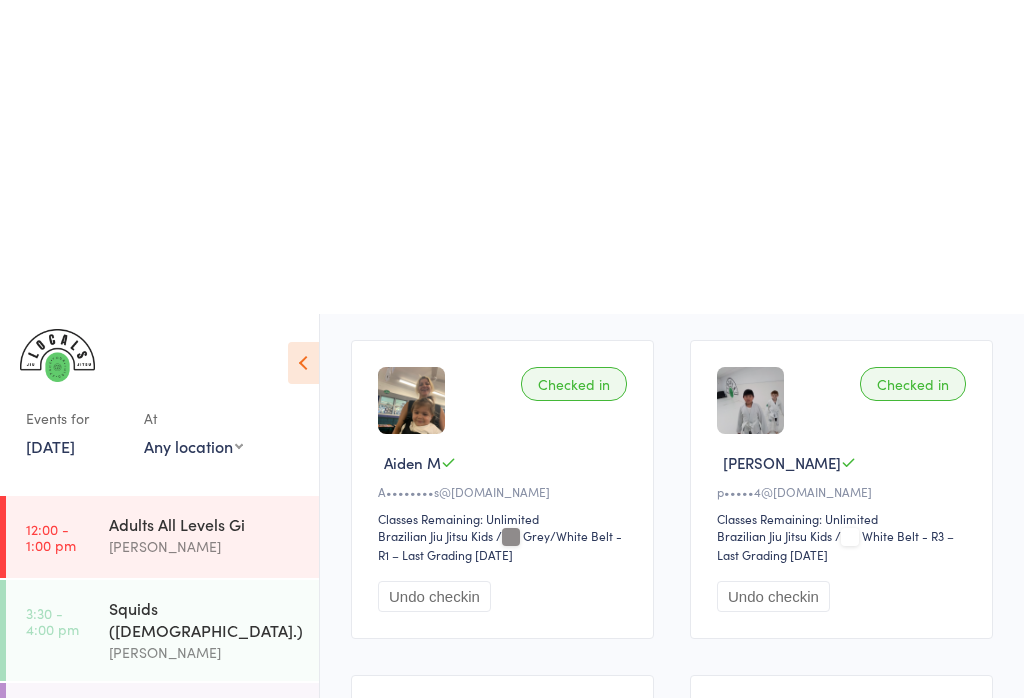 scroll, scrollTop: 0, scrollLeft: 0, axis: both 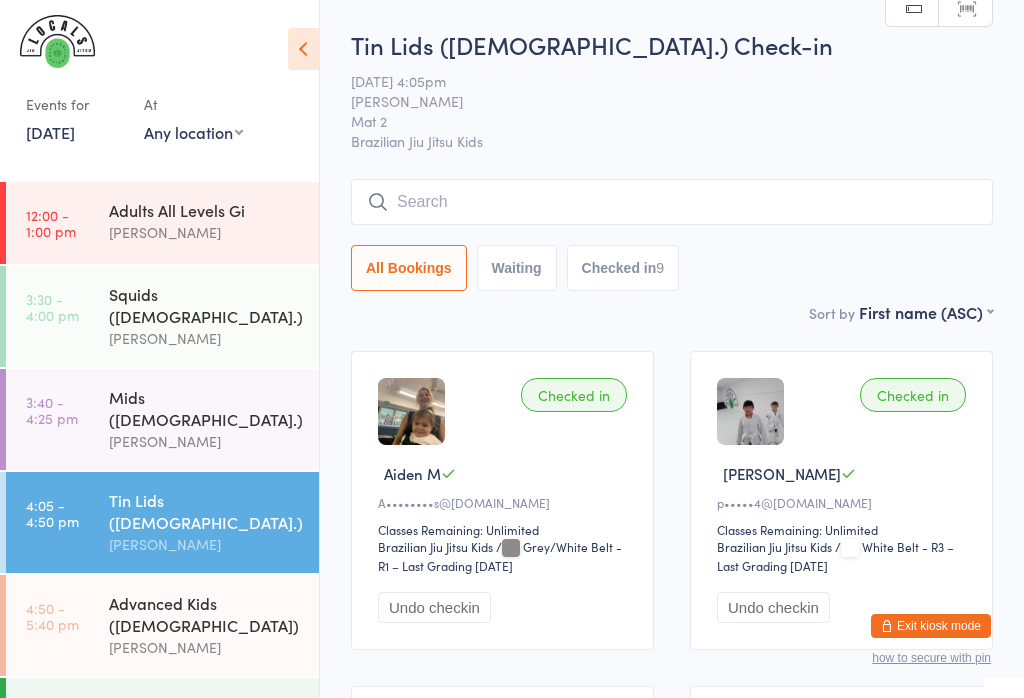 click at bounding box center (672, 202) 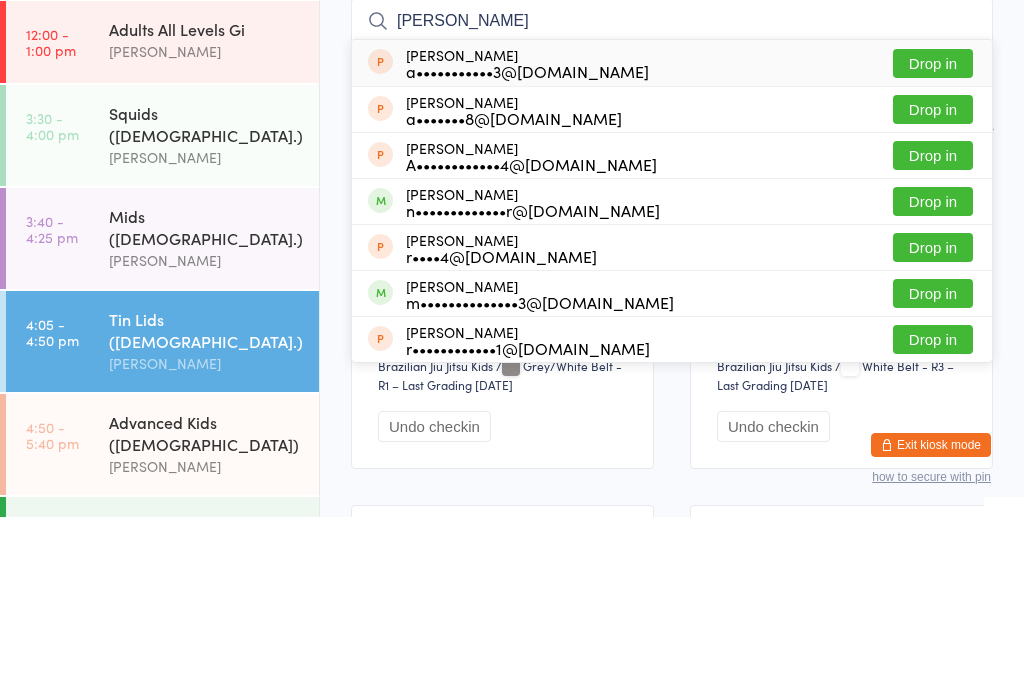 type on "[PERSON_NAME]" 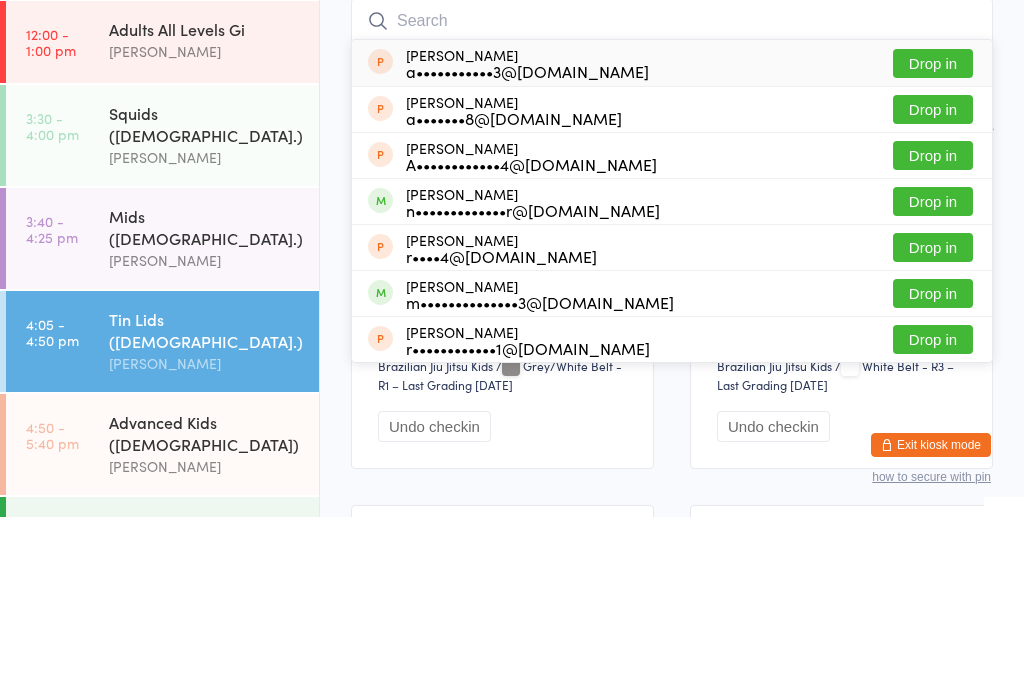scroll, scrollTop: 181, scrollLeft: 0, axis: vertical 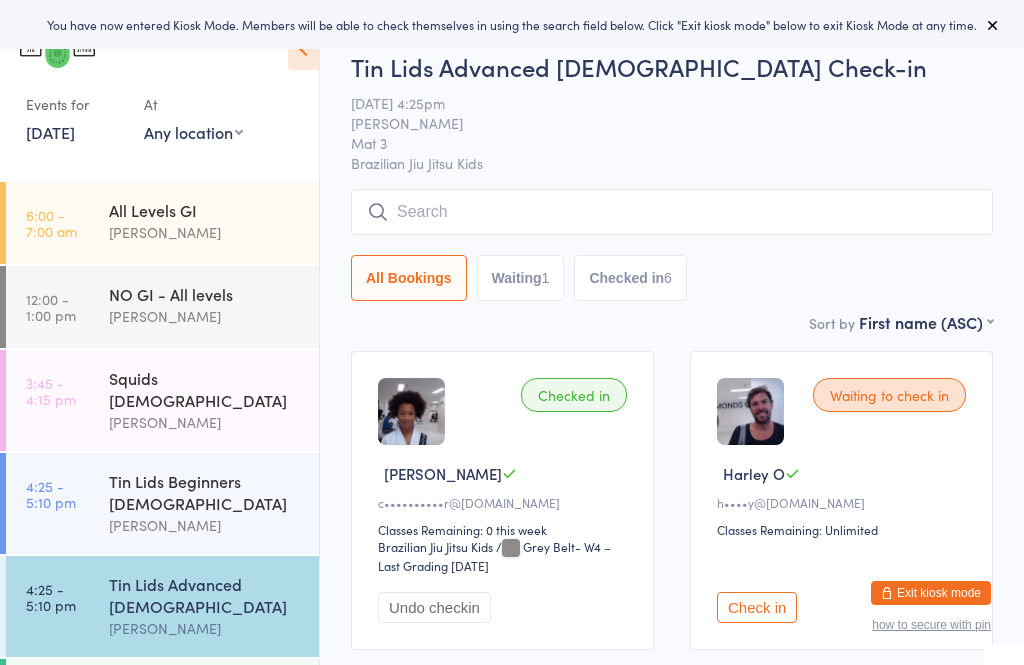 click at bounding box center [672, 212] 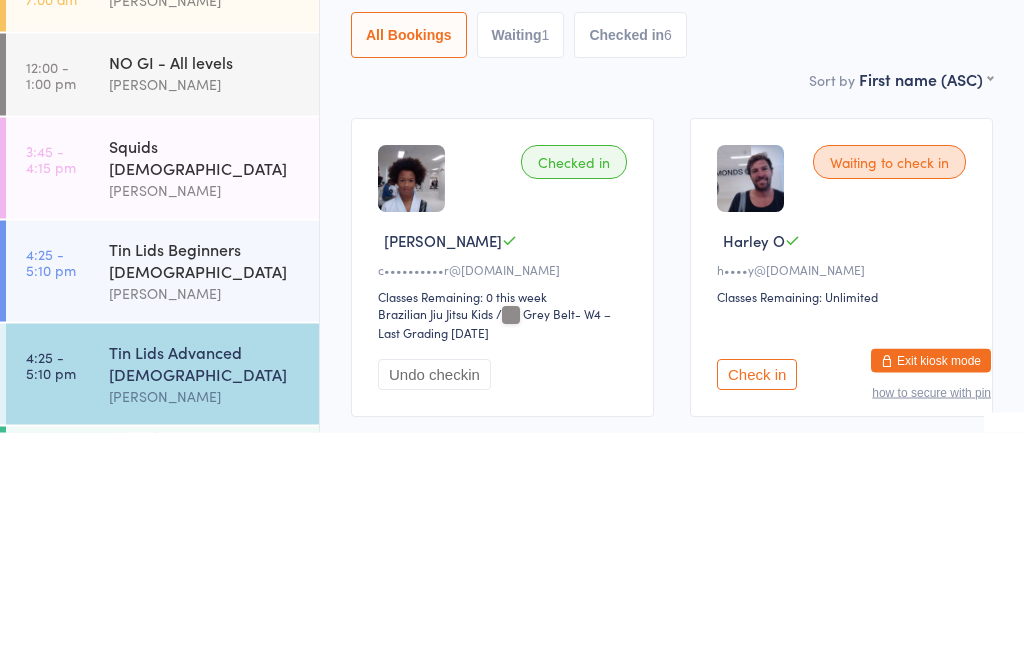scroll, scrollTop: 0, scrollLeft: 0, axis: both 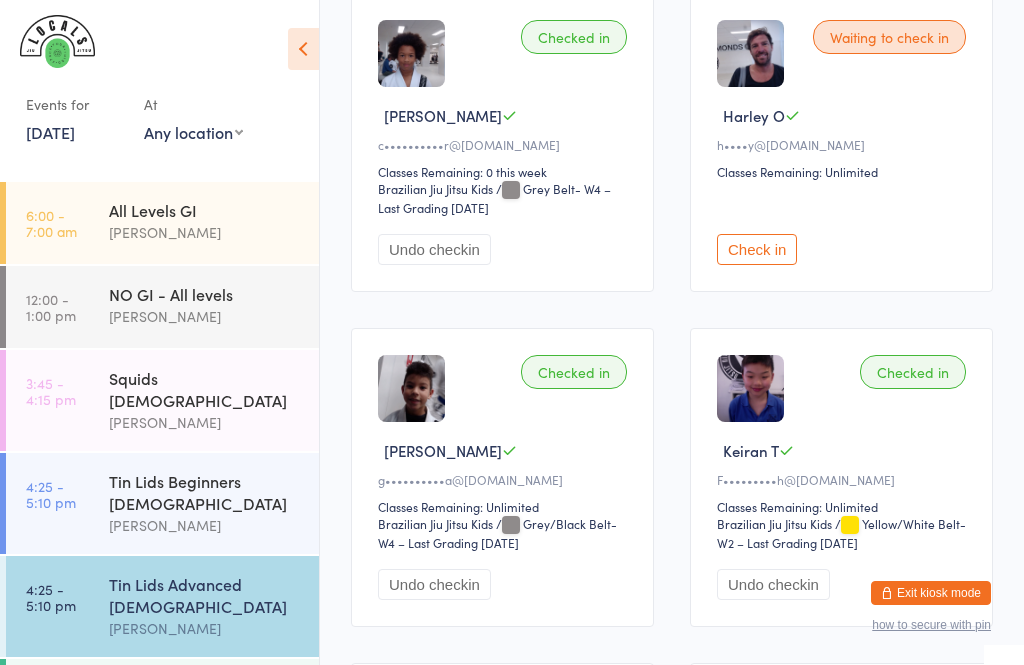 click on "[DATE]" at bounding box center [50, 132] 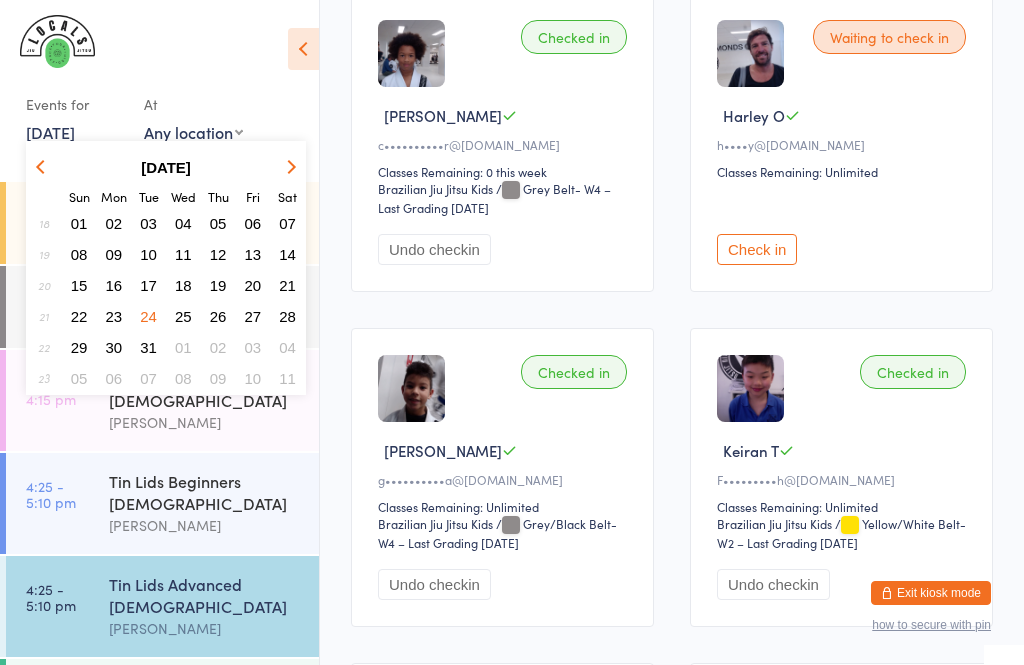 click at bounding box center [289, 167] 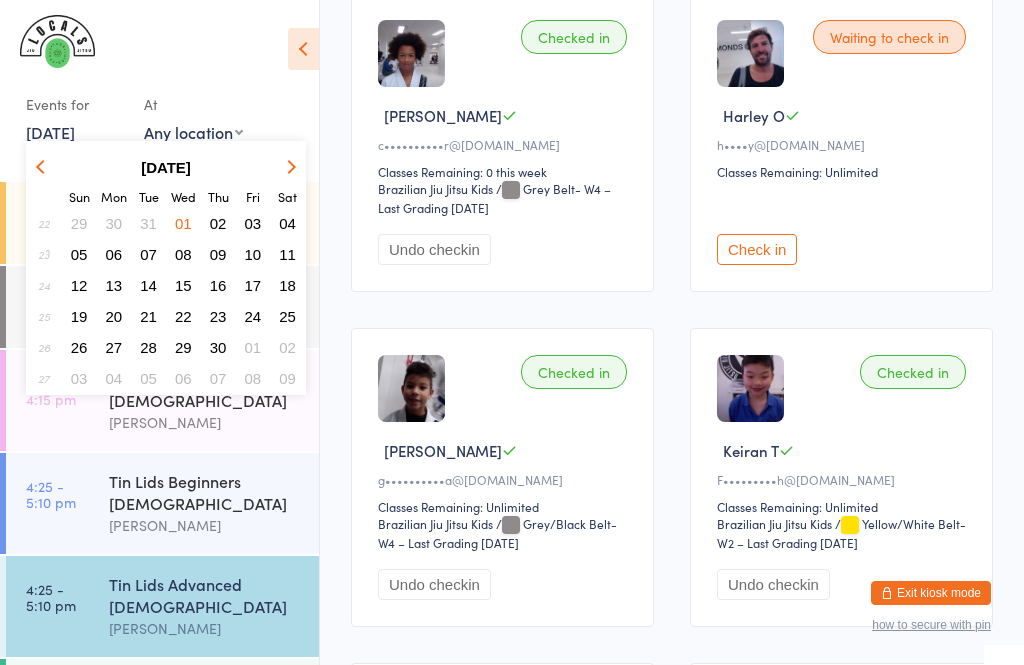 click on "June 2022" at bounding box center [166, 167] 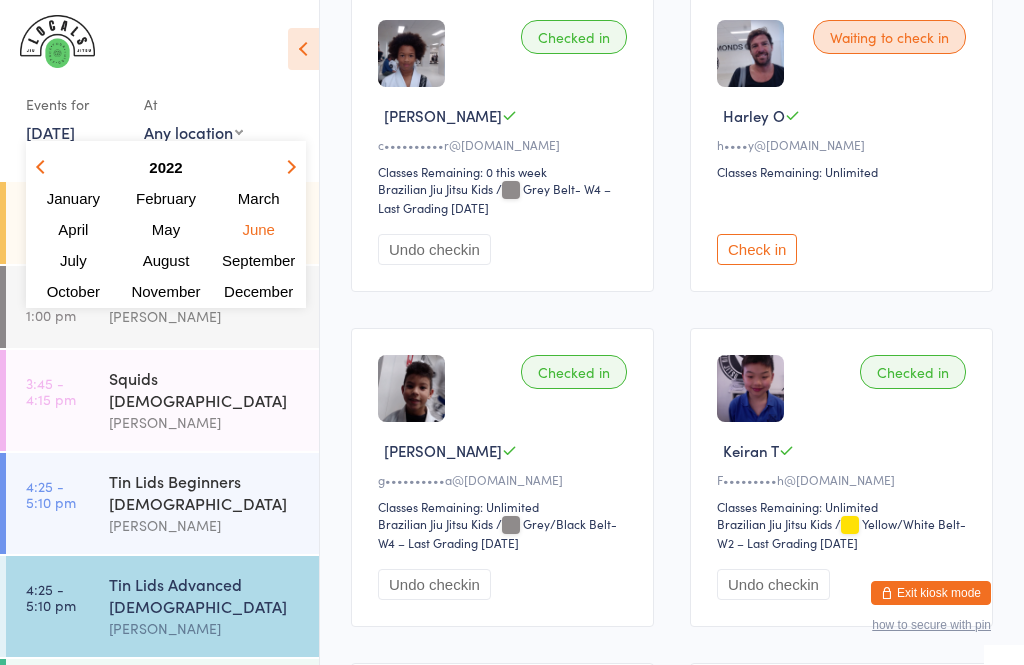 click on "2022
January
February
March
April
May
June
July
August
September
October
November
December" at bounding box center (166, 229) 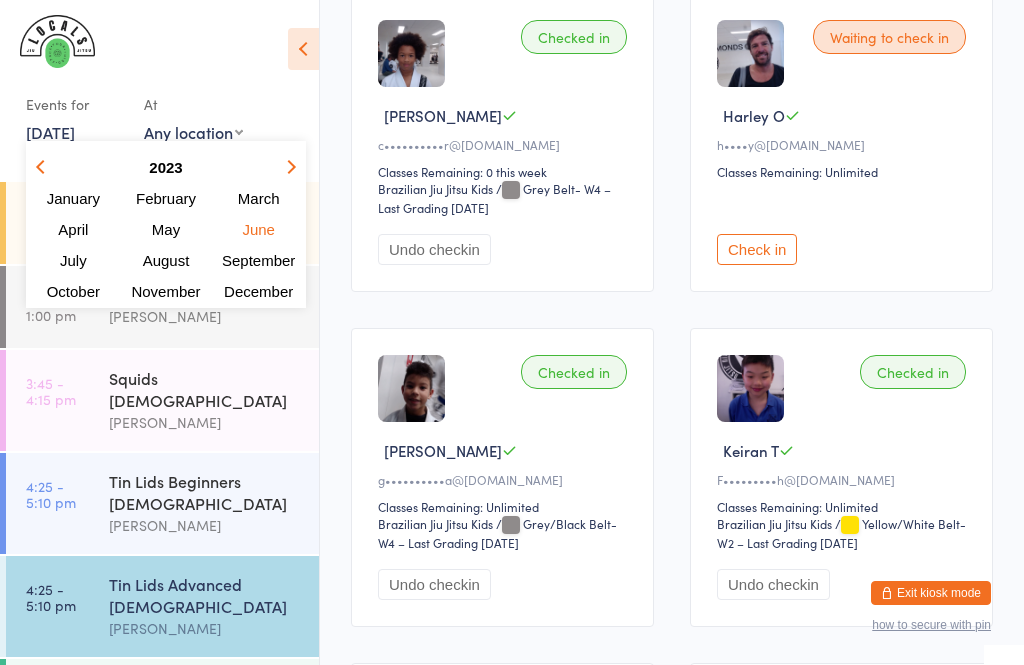 click at bounding box center [288, 167] 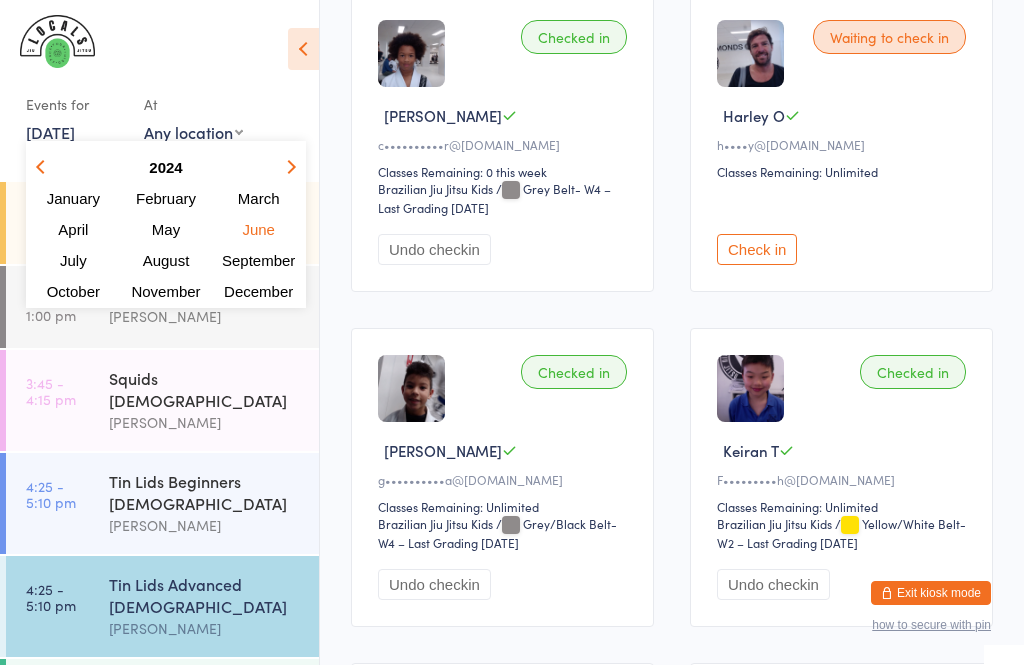 click on "2024
January
February
March
April
May
June
July
August
September
October
November
December" at bounding box center (166, 229) 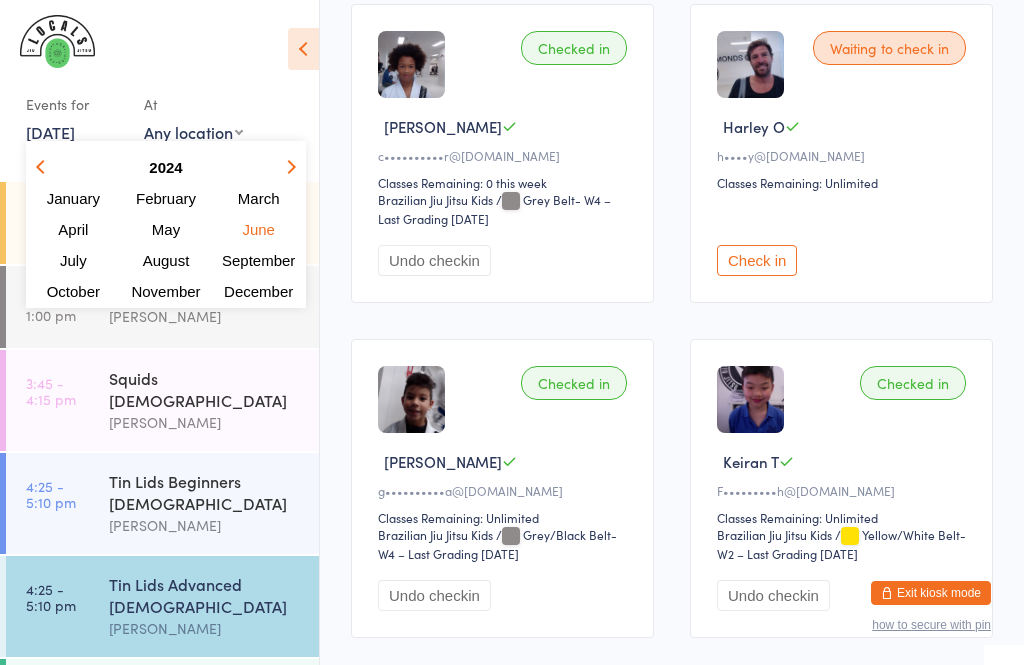 click at bounding box center [289, 167] 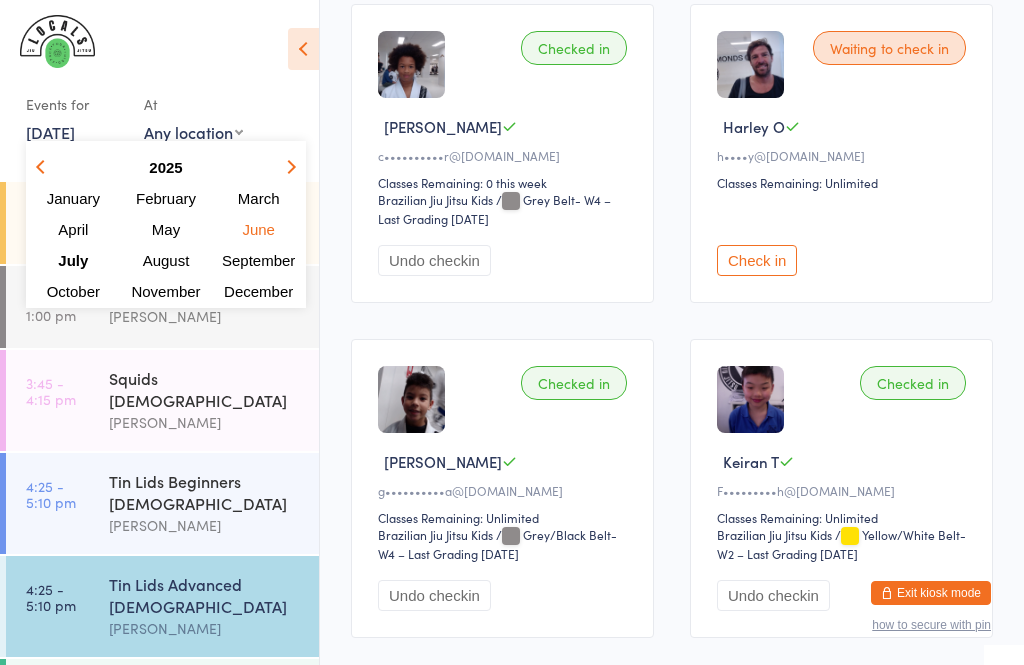 click on "July" at bounding box center [73, 260] 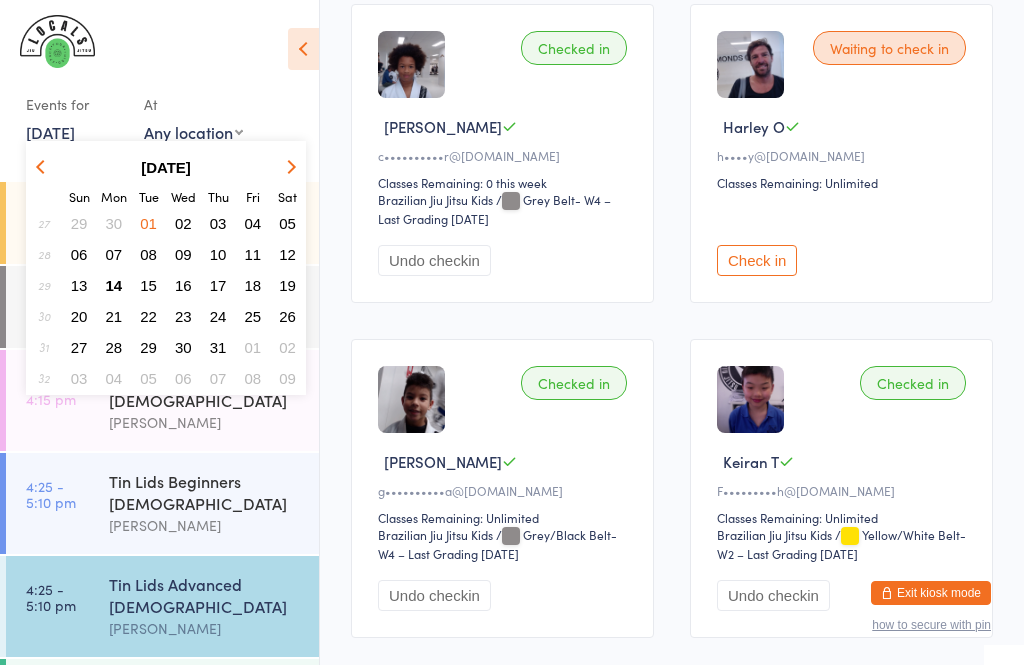 click on "07" at bounding box center [114, 254] 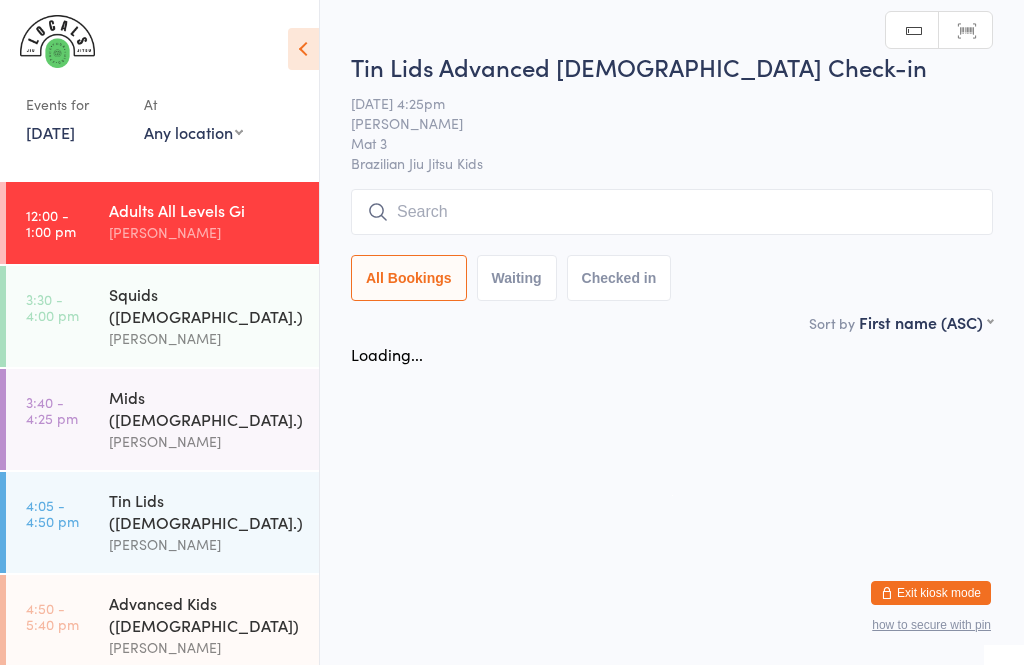 scroll, scrollTop: 0, scrollLeft: 0, axis: both 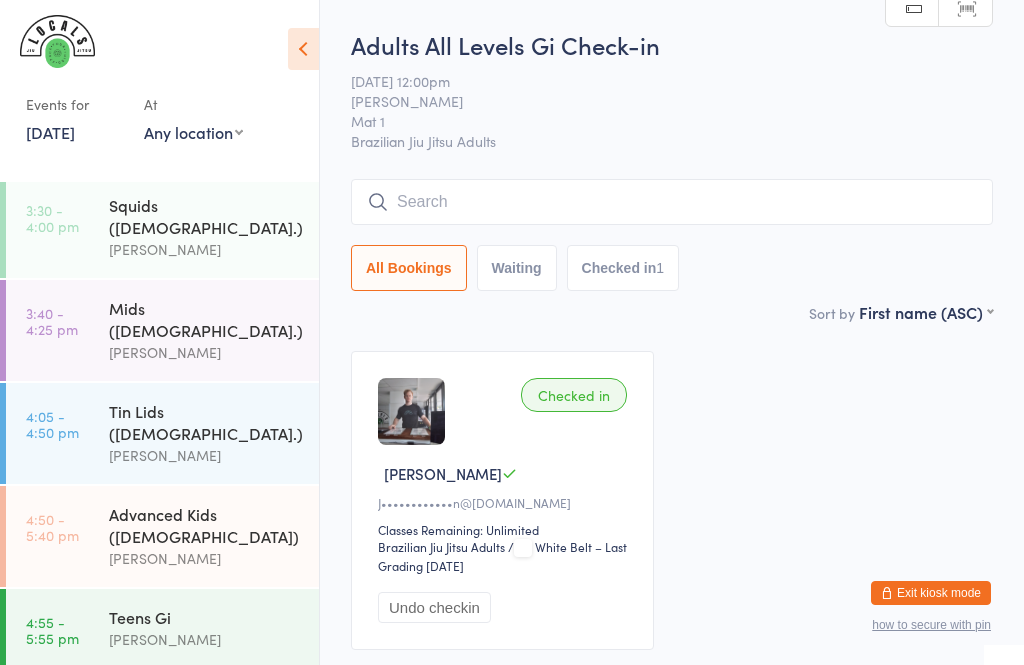 click on "Advanced Kids ([DEMOGRAPHIC_DATA])" at bounding box center [205, 525] 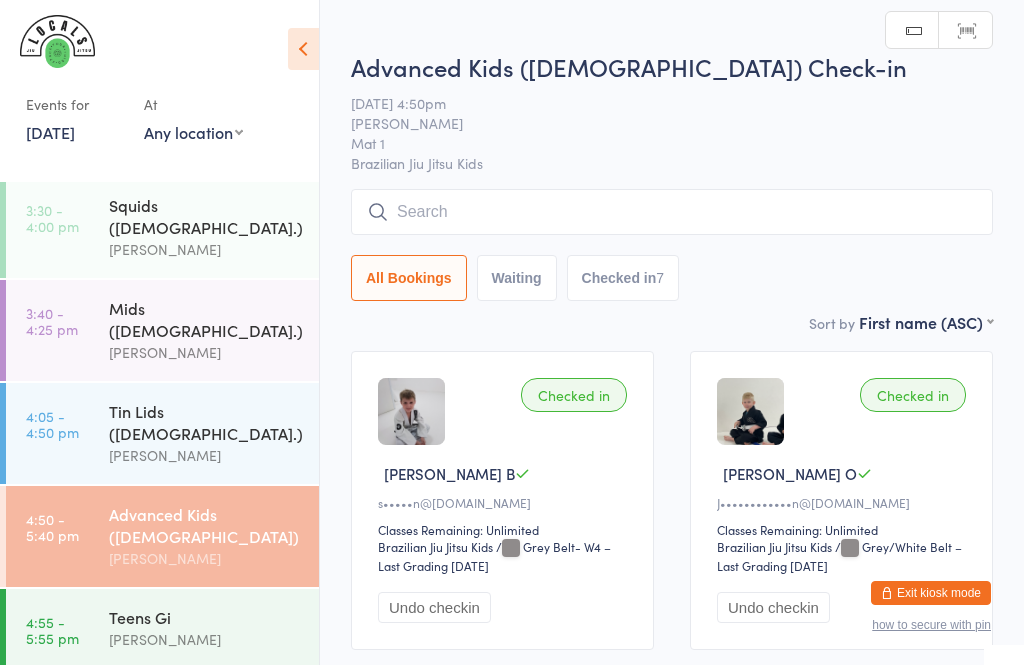 click at bounding box center [672, 212] 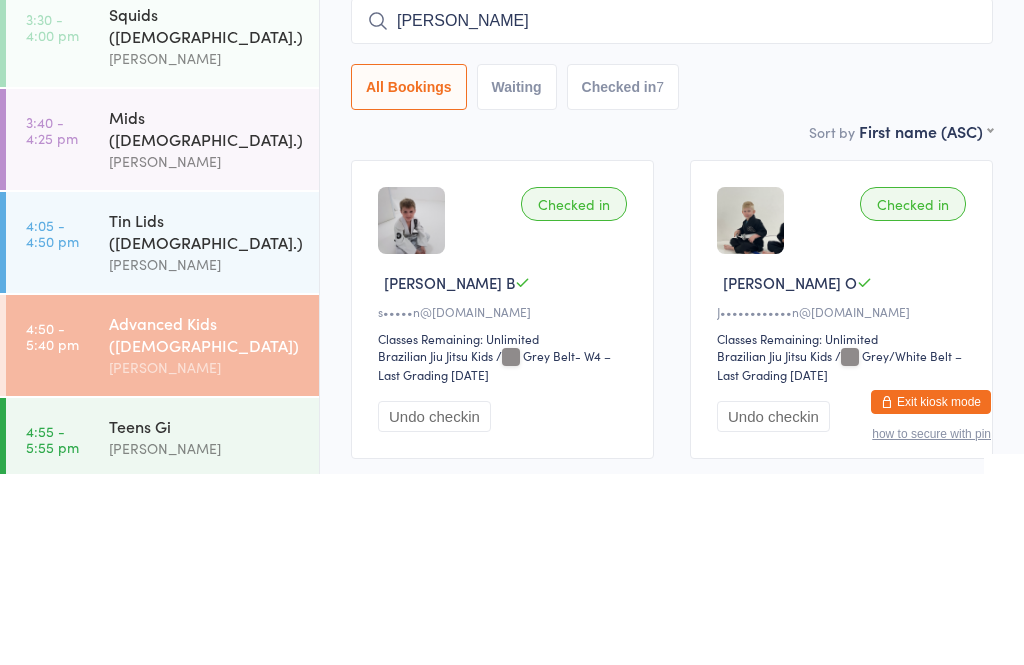 type on "Martin" 